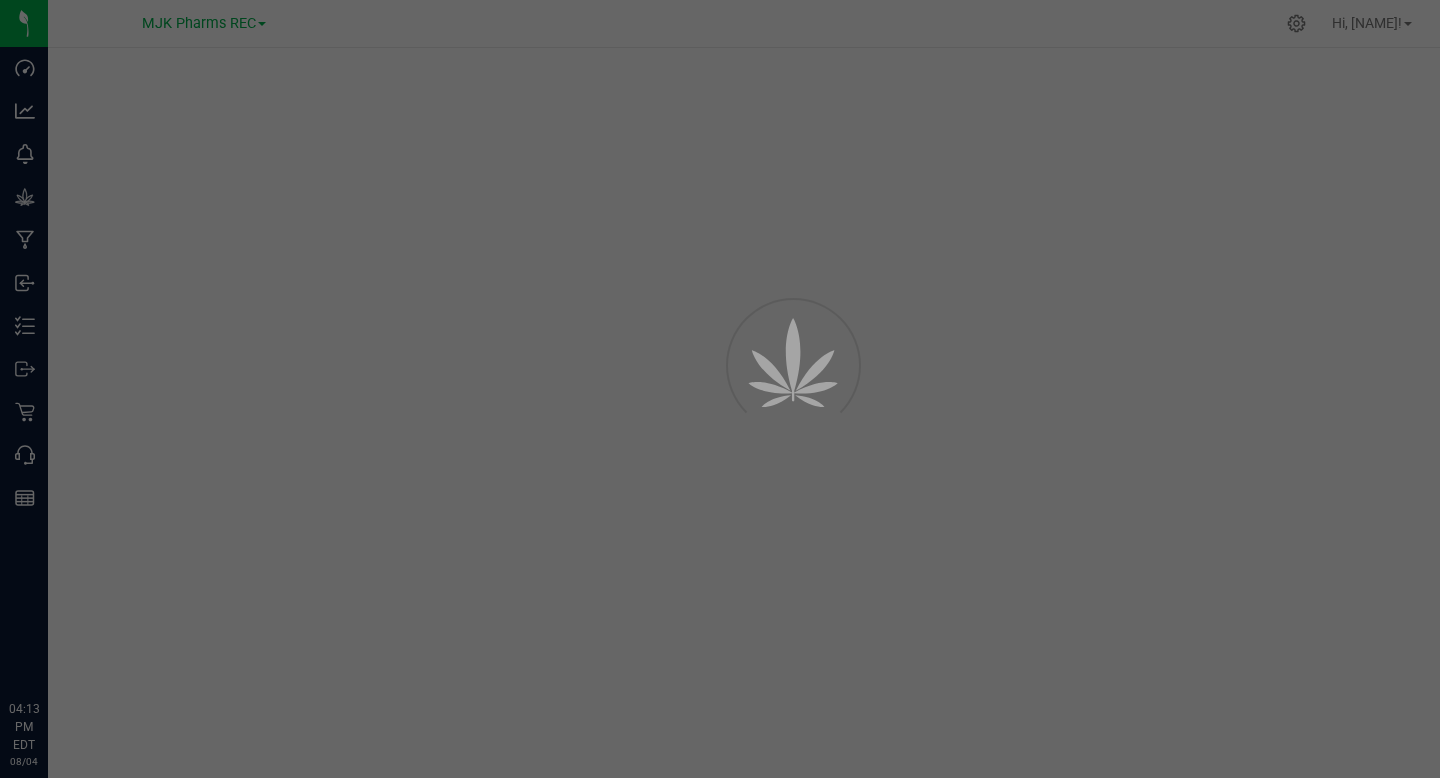 scroll, scrollTop: 0, scrollLeft: 0, axis: both 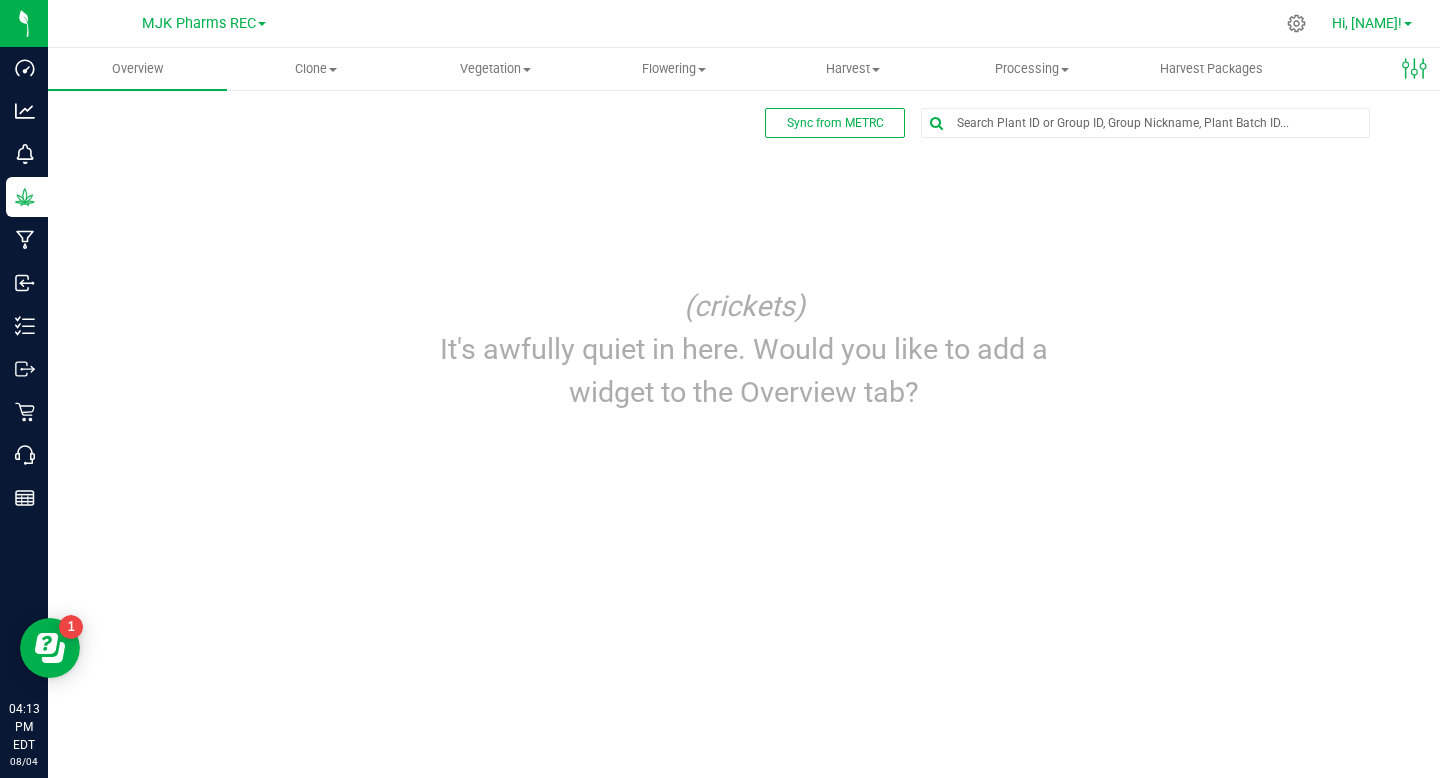 click on "Hi, [NAME]!" at bounding box center [1367, 23] 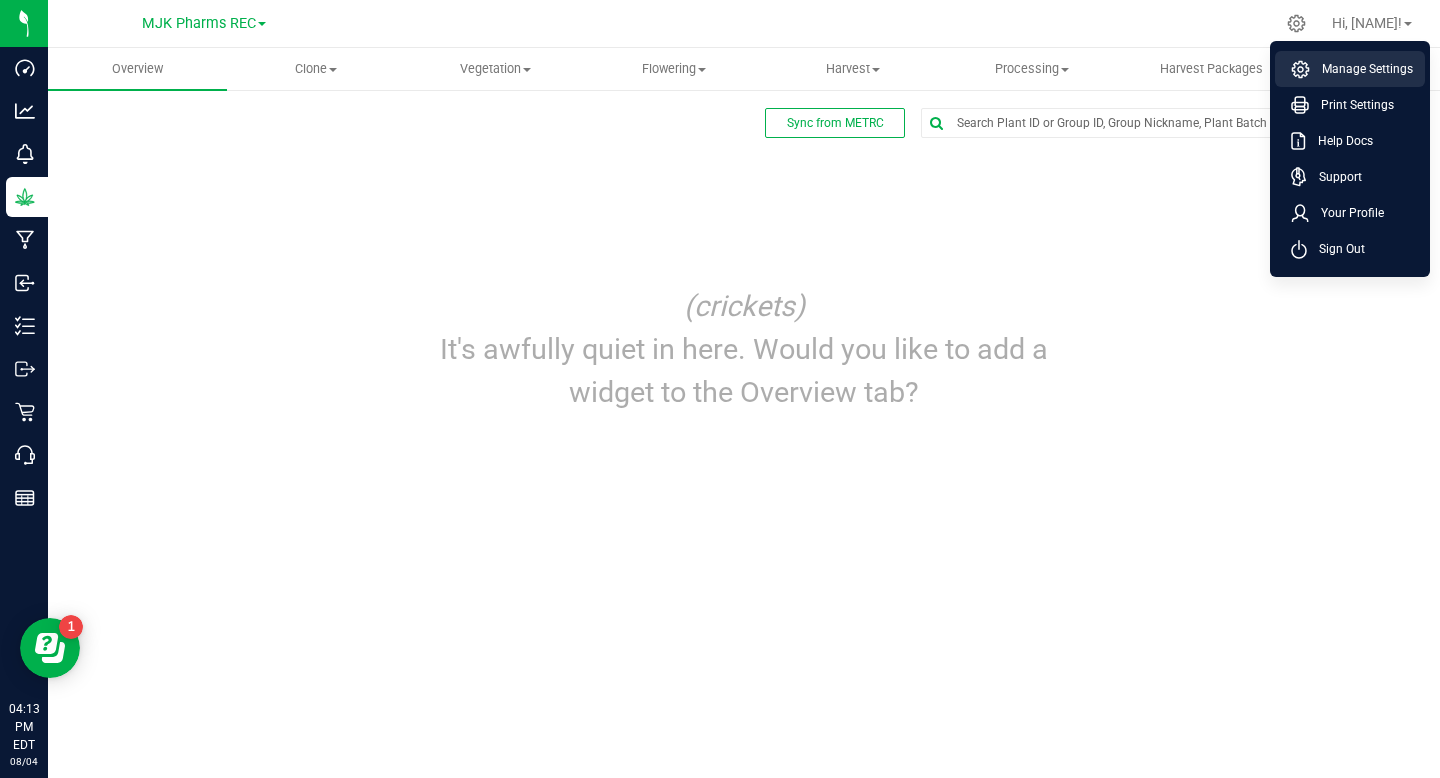 click on "Manage Settings" at bounding box center [1361, 69] 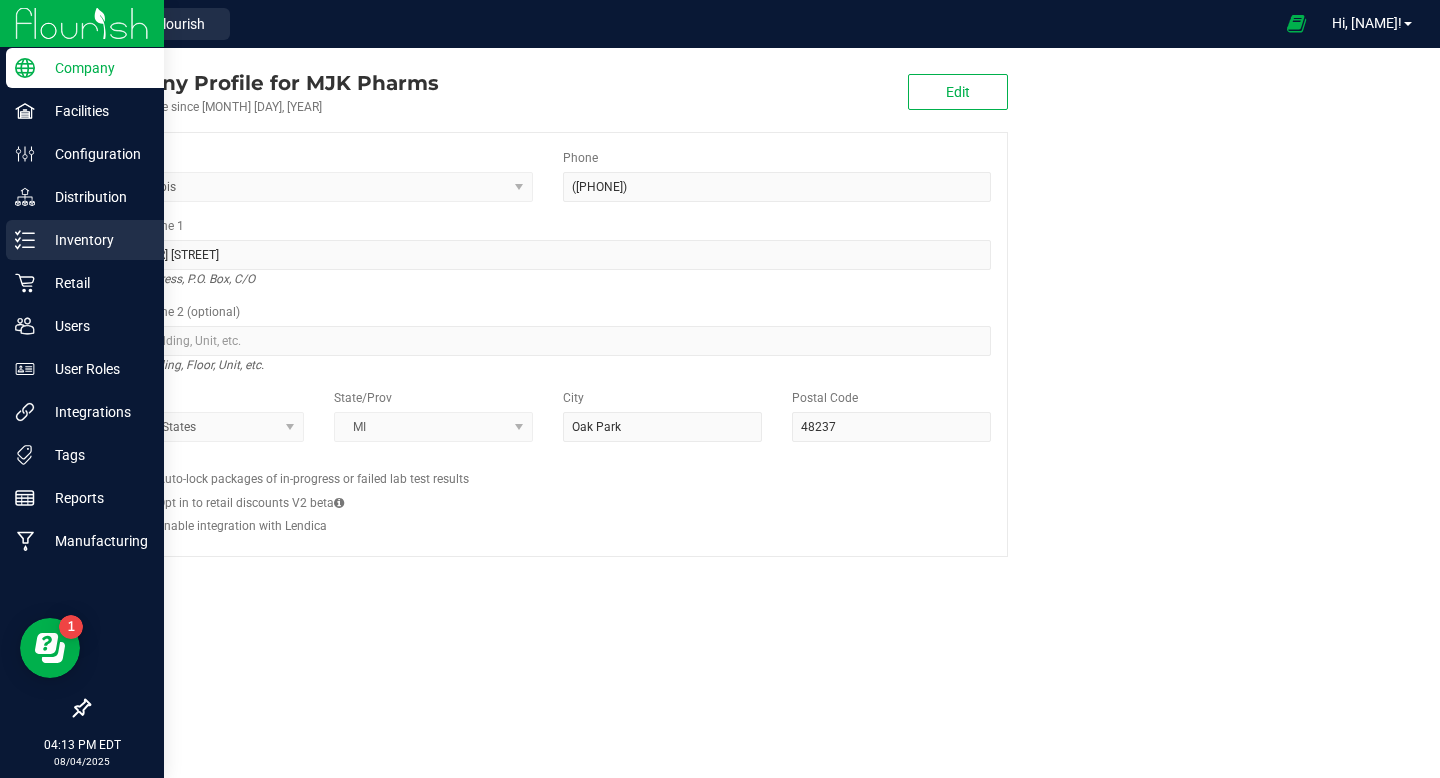 click on "Inventory" at bounding box center (95, 240) 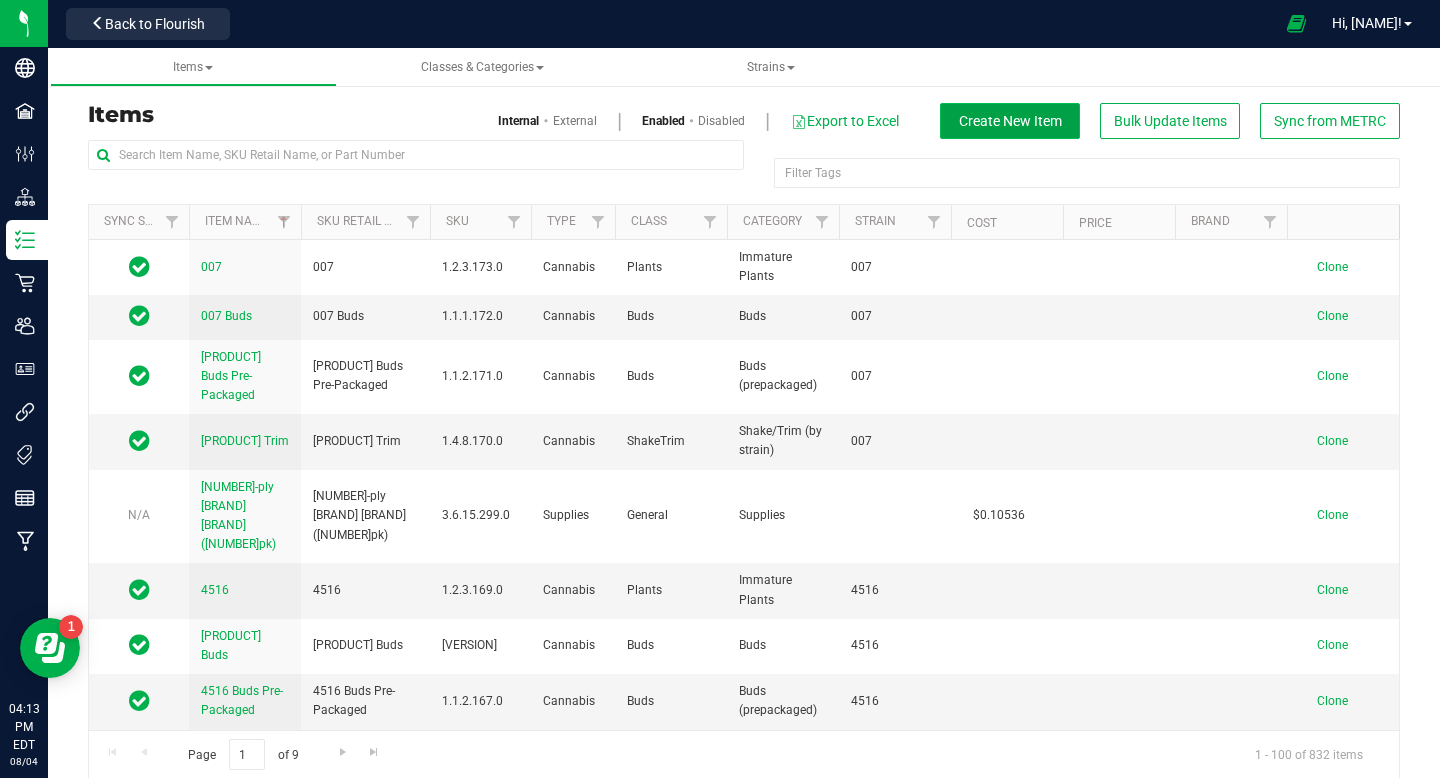 click on "Create New Item" at bounding box center (1010, 121) 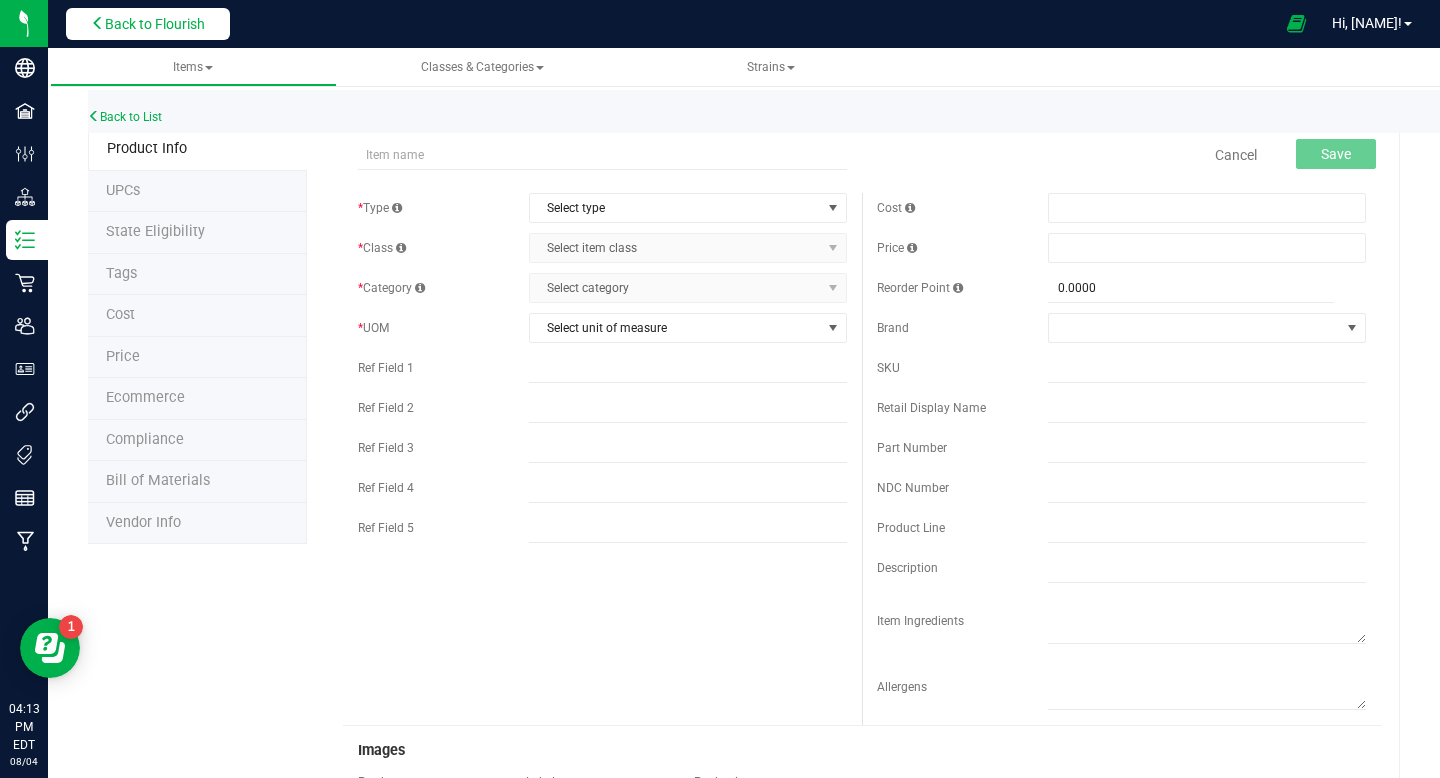 click on "Back to Flourish" at bounding box center [155, 24] 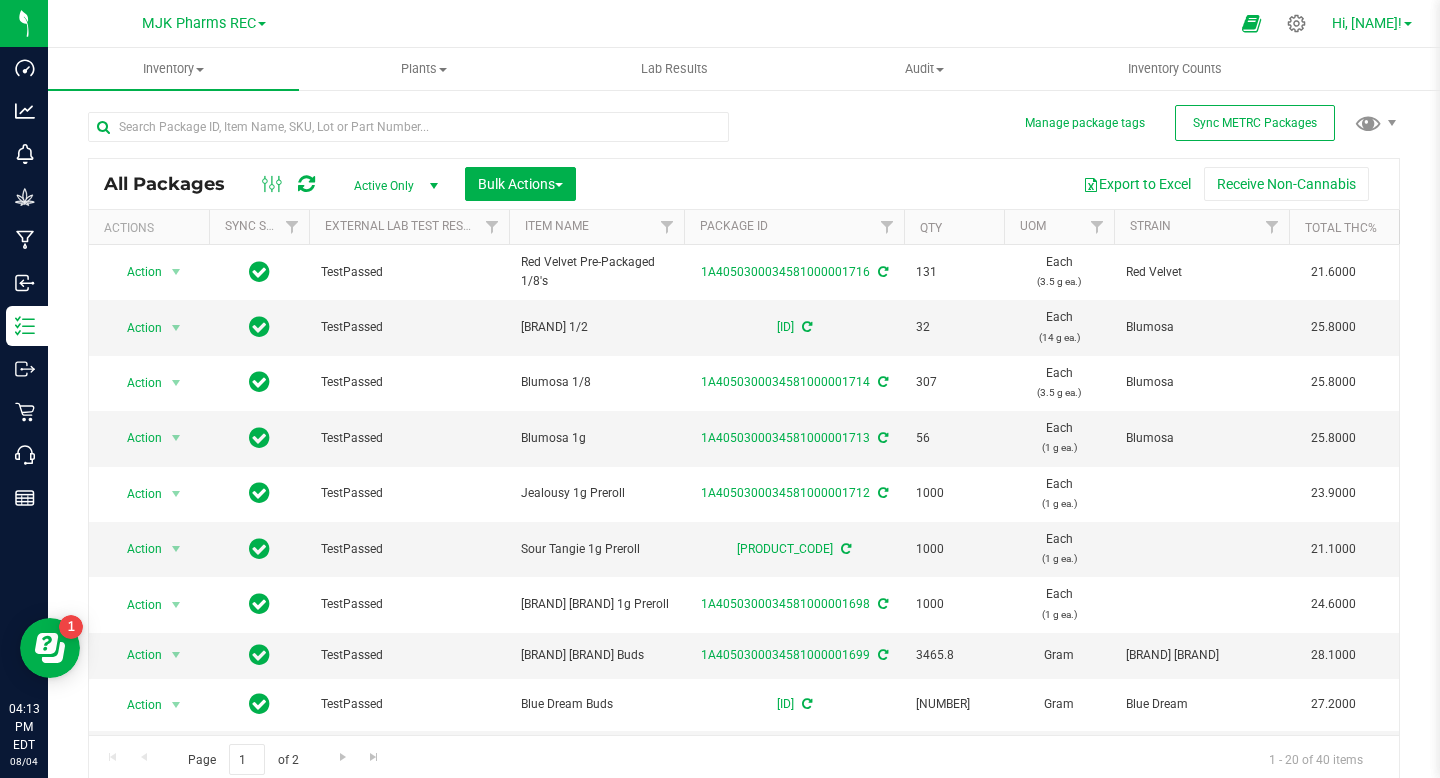 click on "Hi, [NAME]!" at bounding box center (1367, 23) 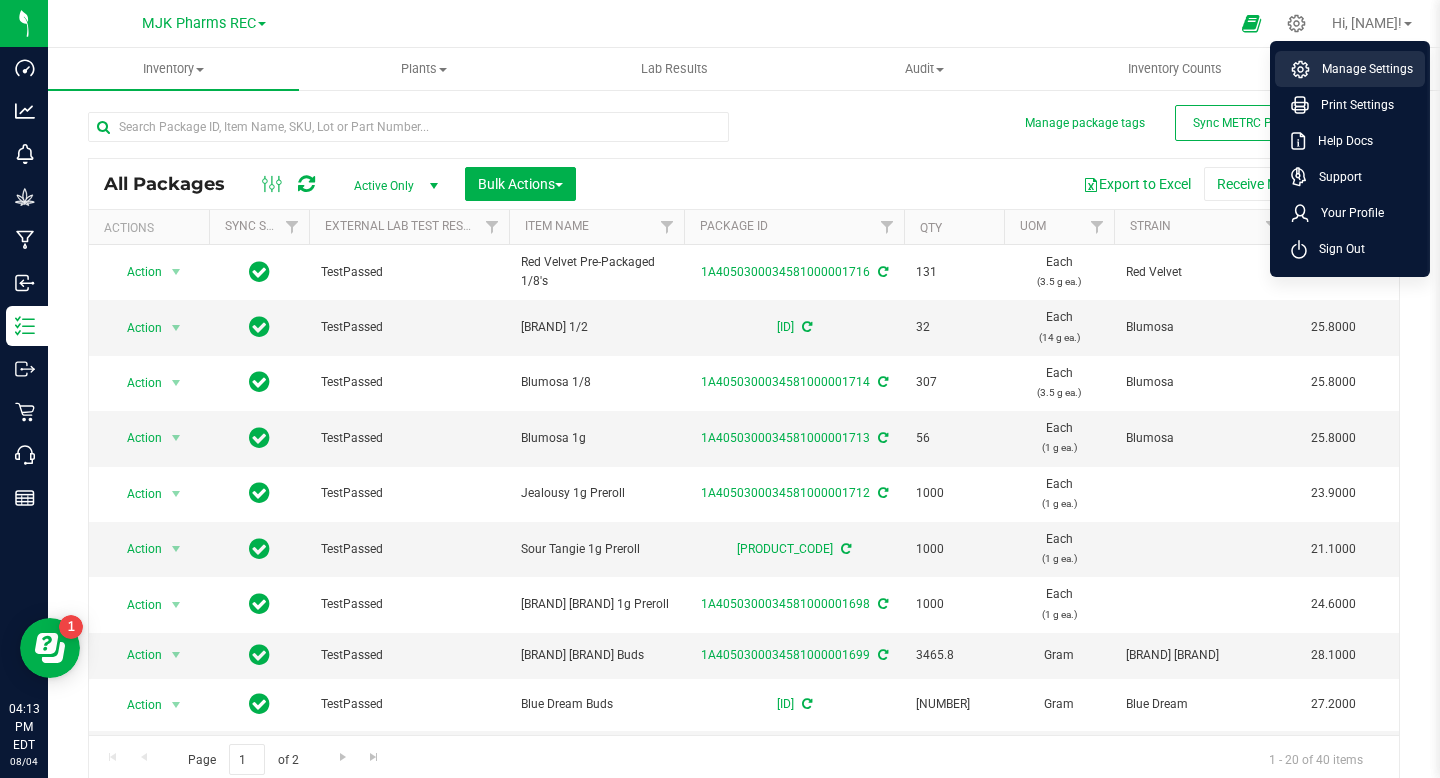 click on "Manage Settings" at bounding box center (1361, 69) 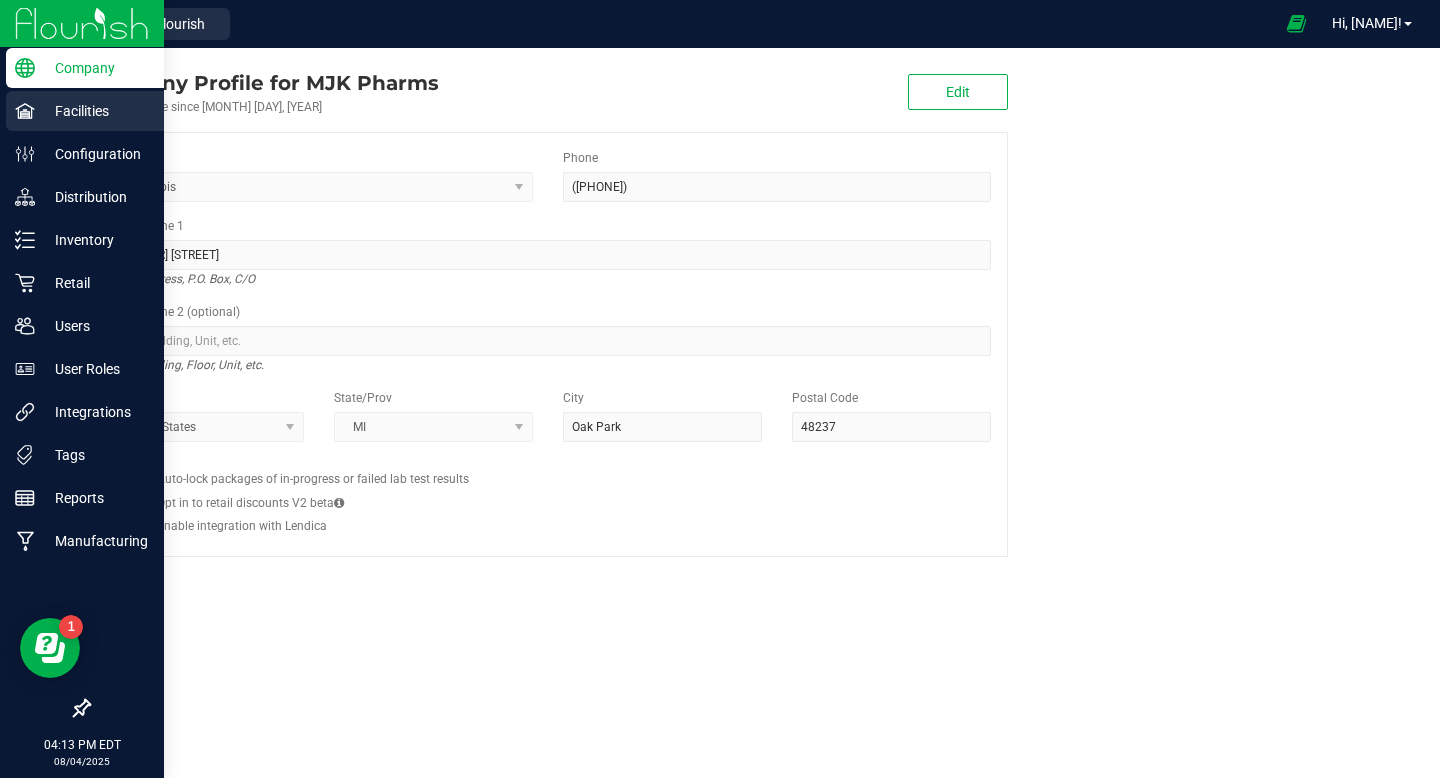 click on "Facilities" at bounding box center (95, 111) 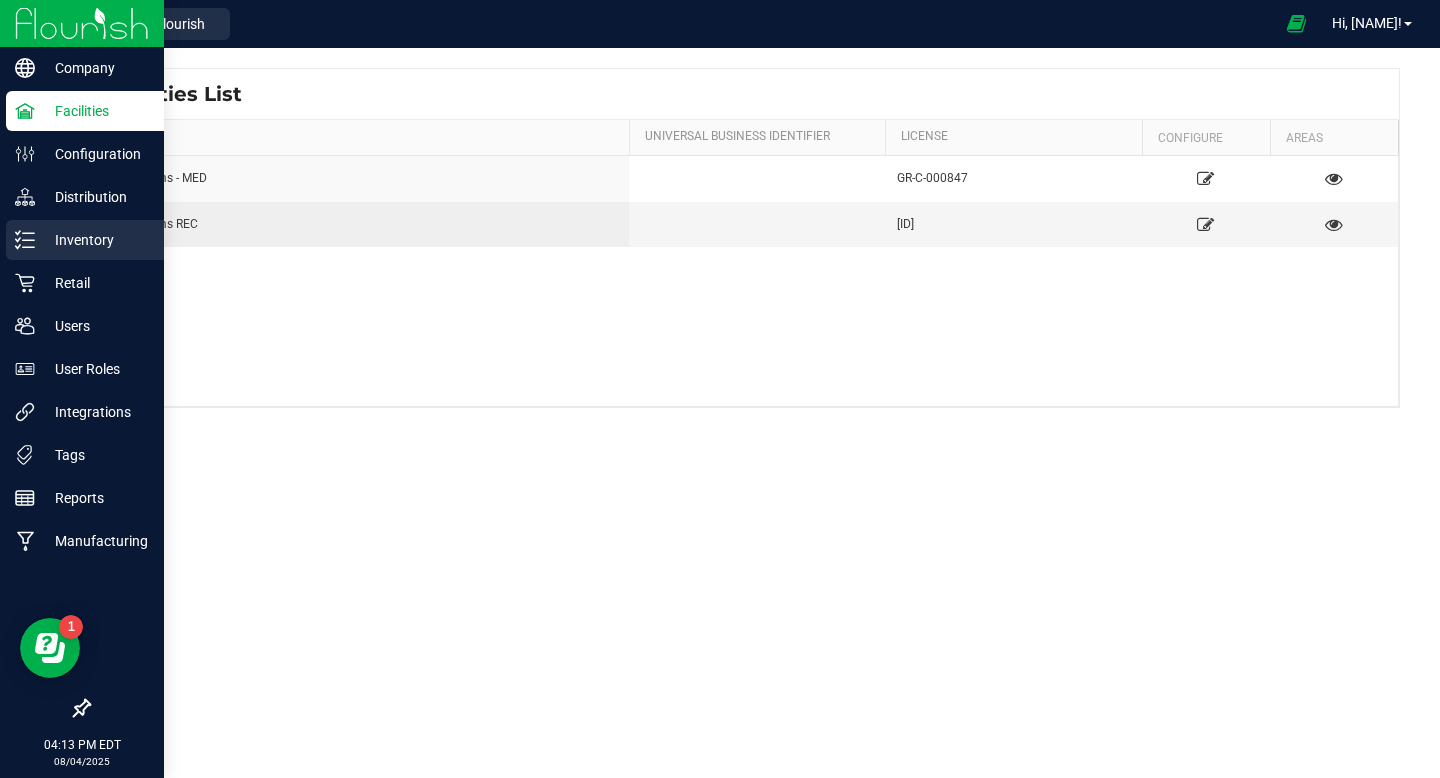 click on "Inventory" at bounding box center (95, 240) 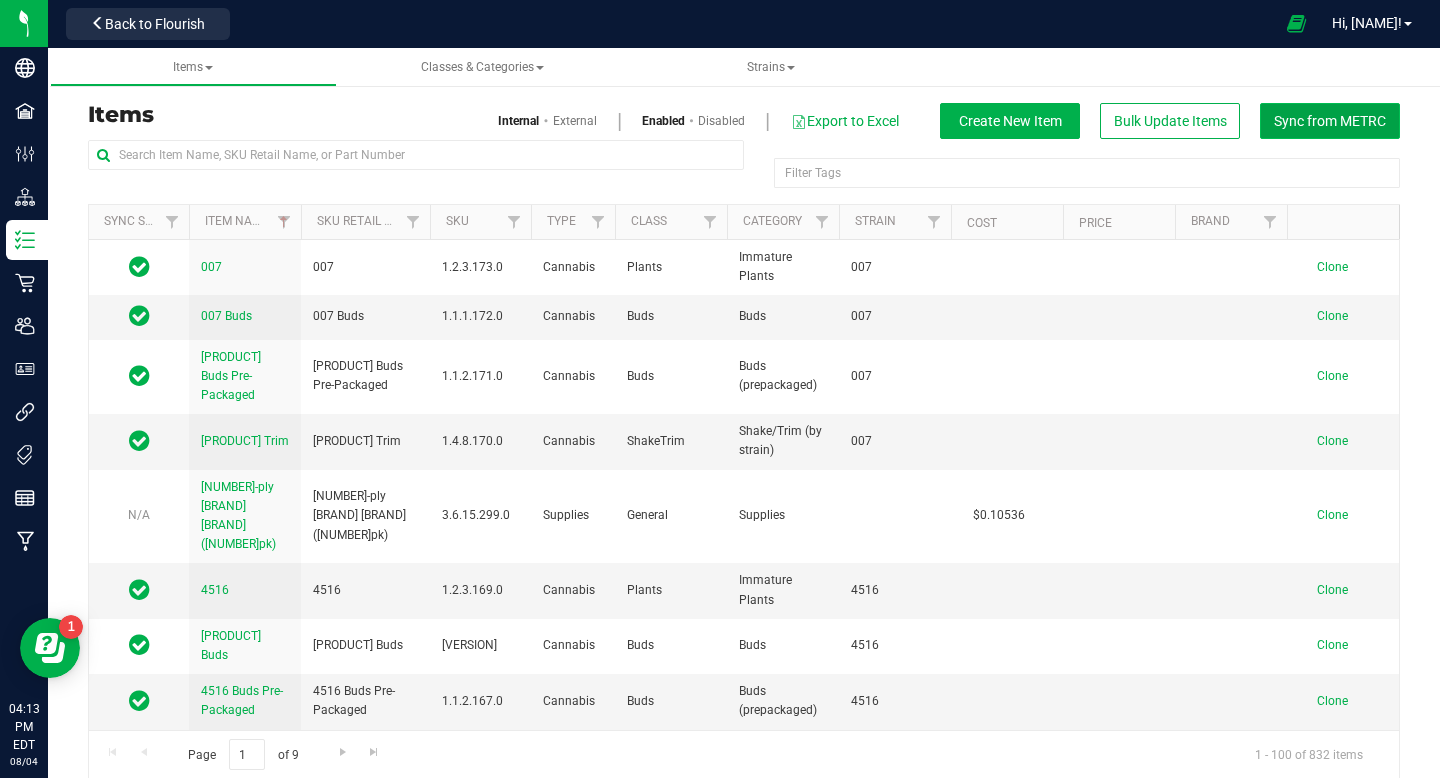 click on "Sync from METRC" at bounding box center [1330, 121] 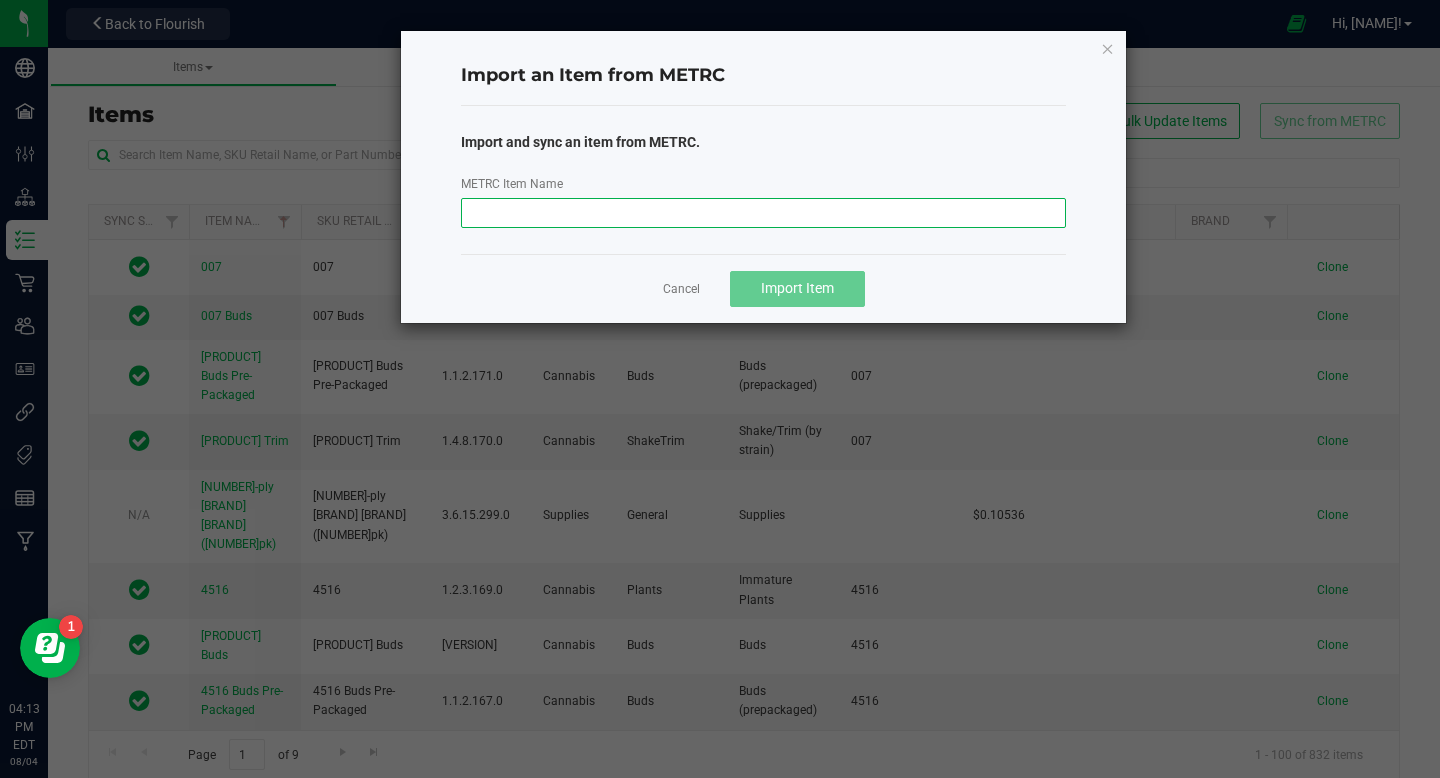 click on "METRC Item Name" at bounding box center (764, 213) 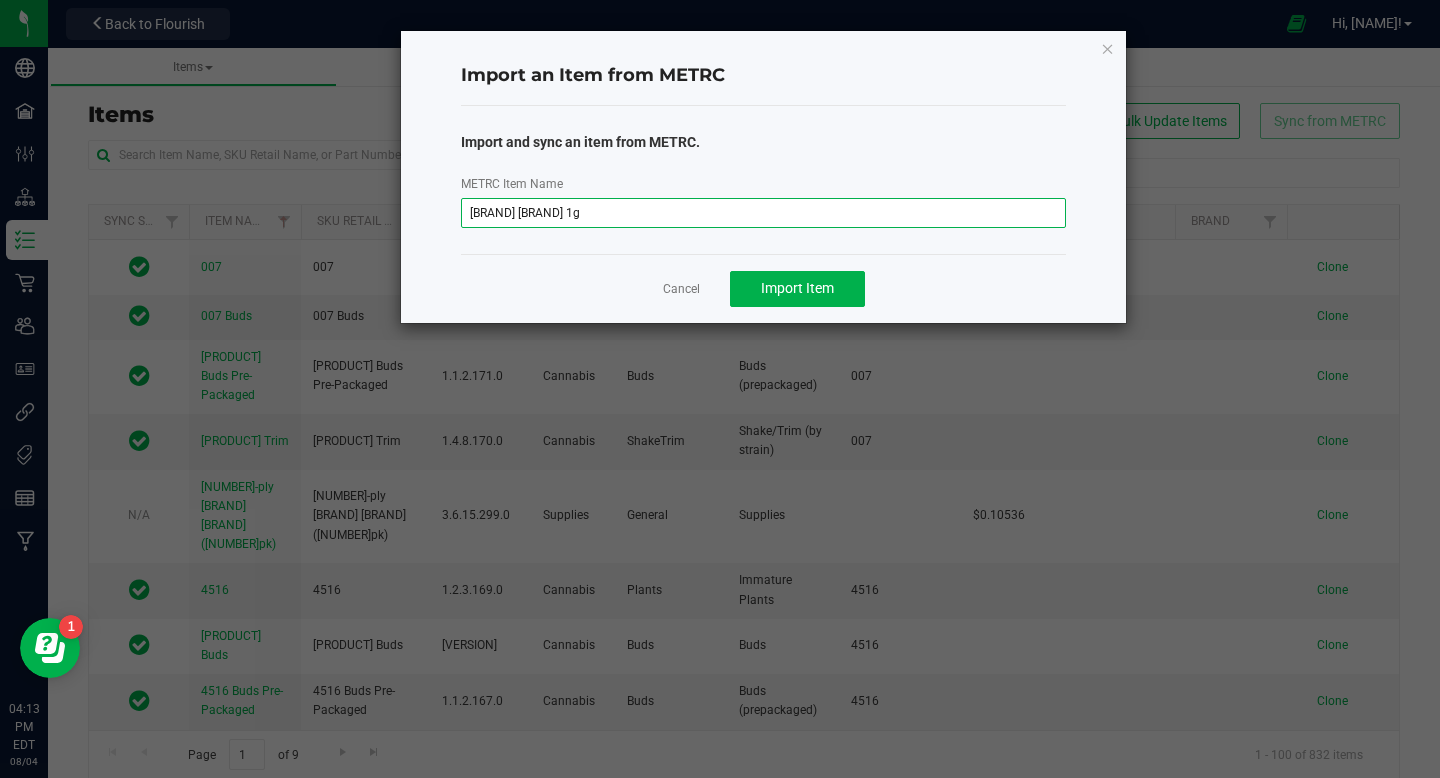 click on "[BRAND] [BRAND] 1g" at bounding box center (764, 213) 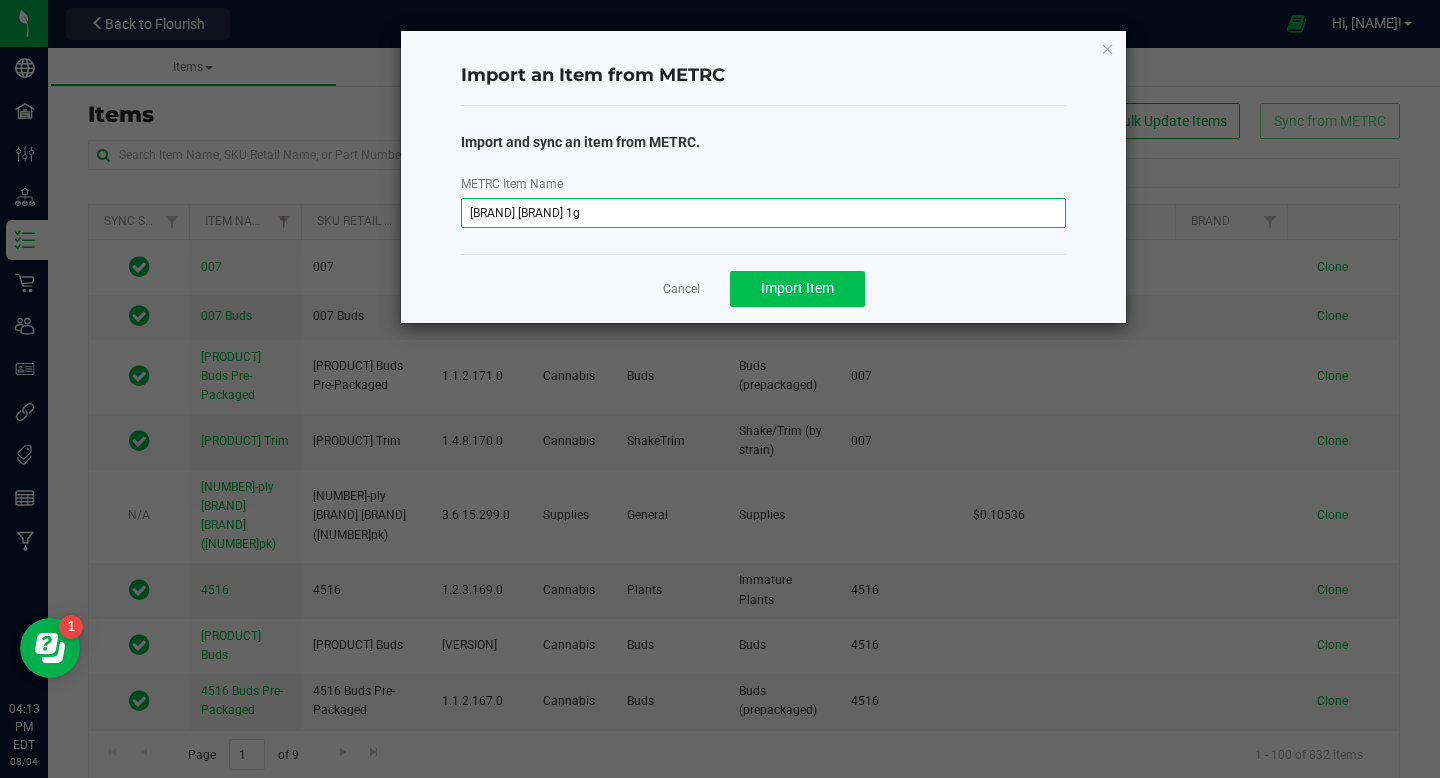 type on "[BRAND] [BRAND] 1g" 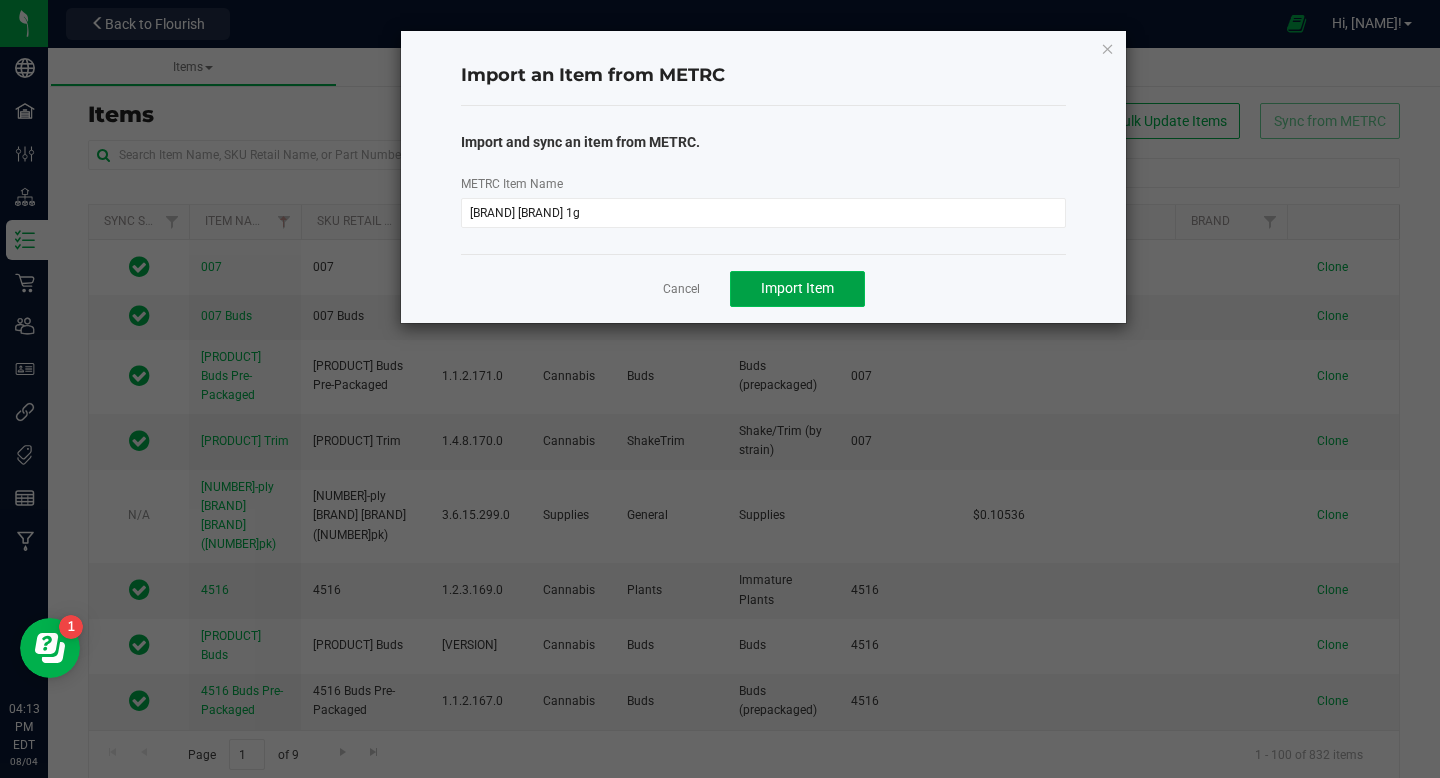 click on "Import Item" 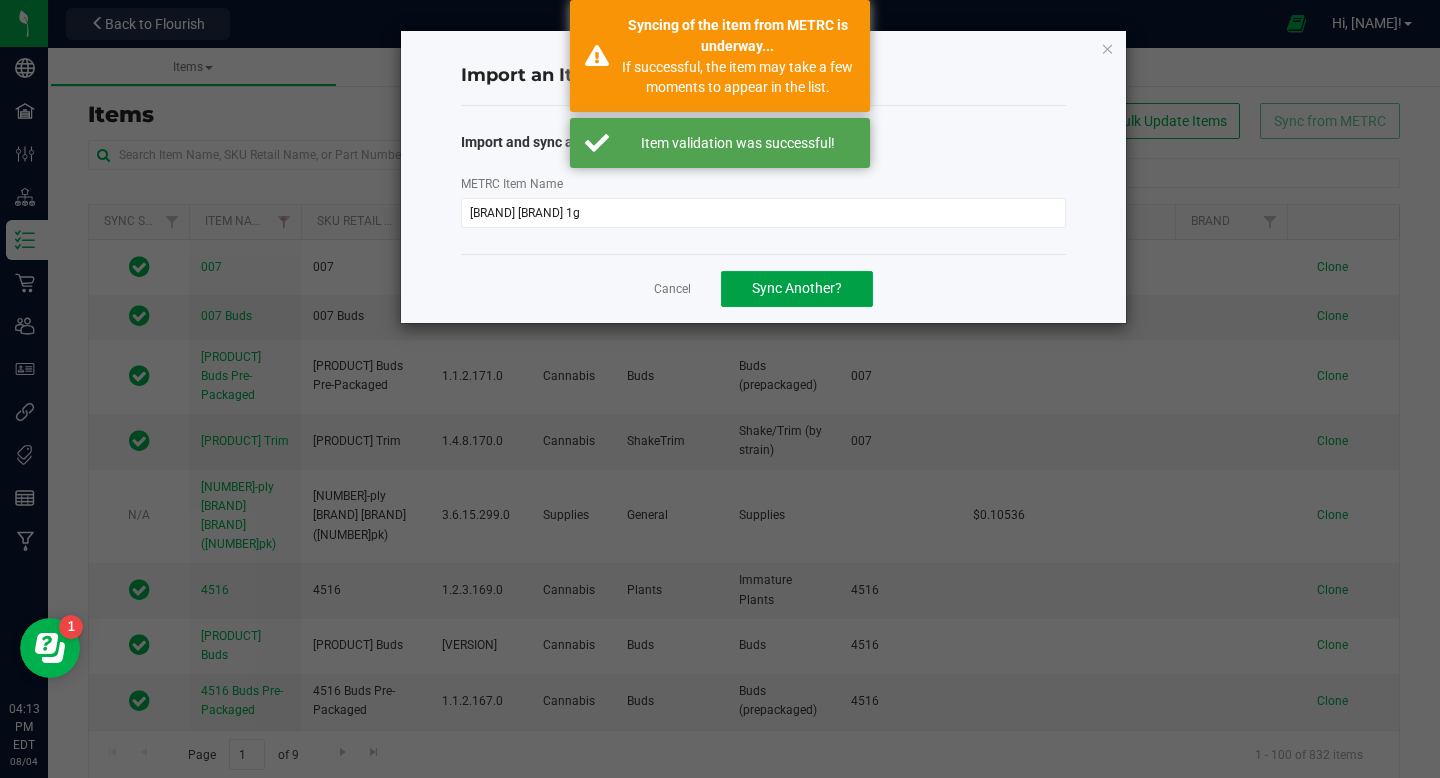 click on "Sync Another?" 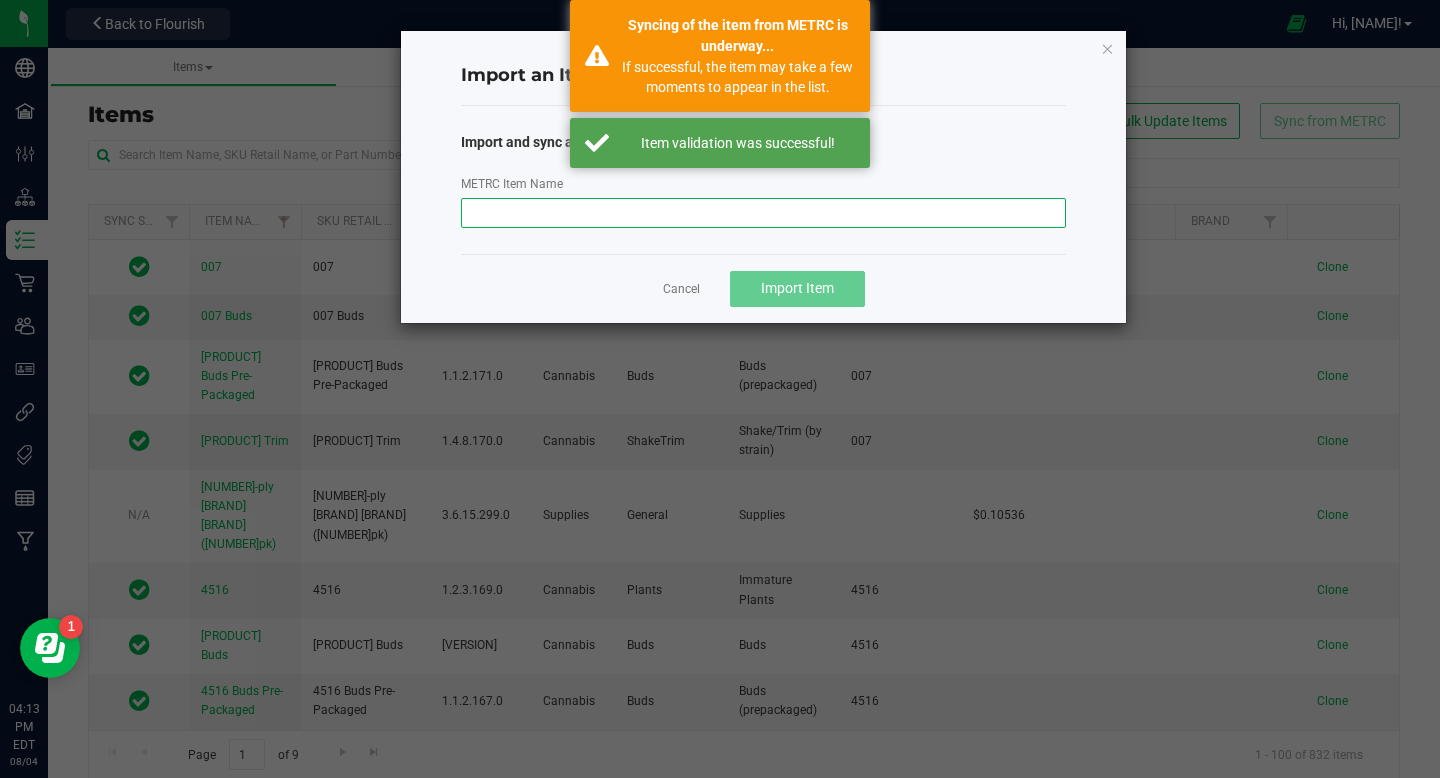 click on "METRC Item Name" at bounding box center (764, 213) 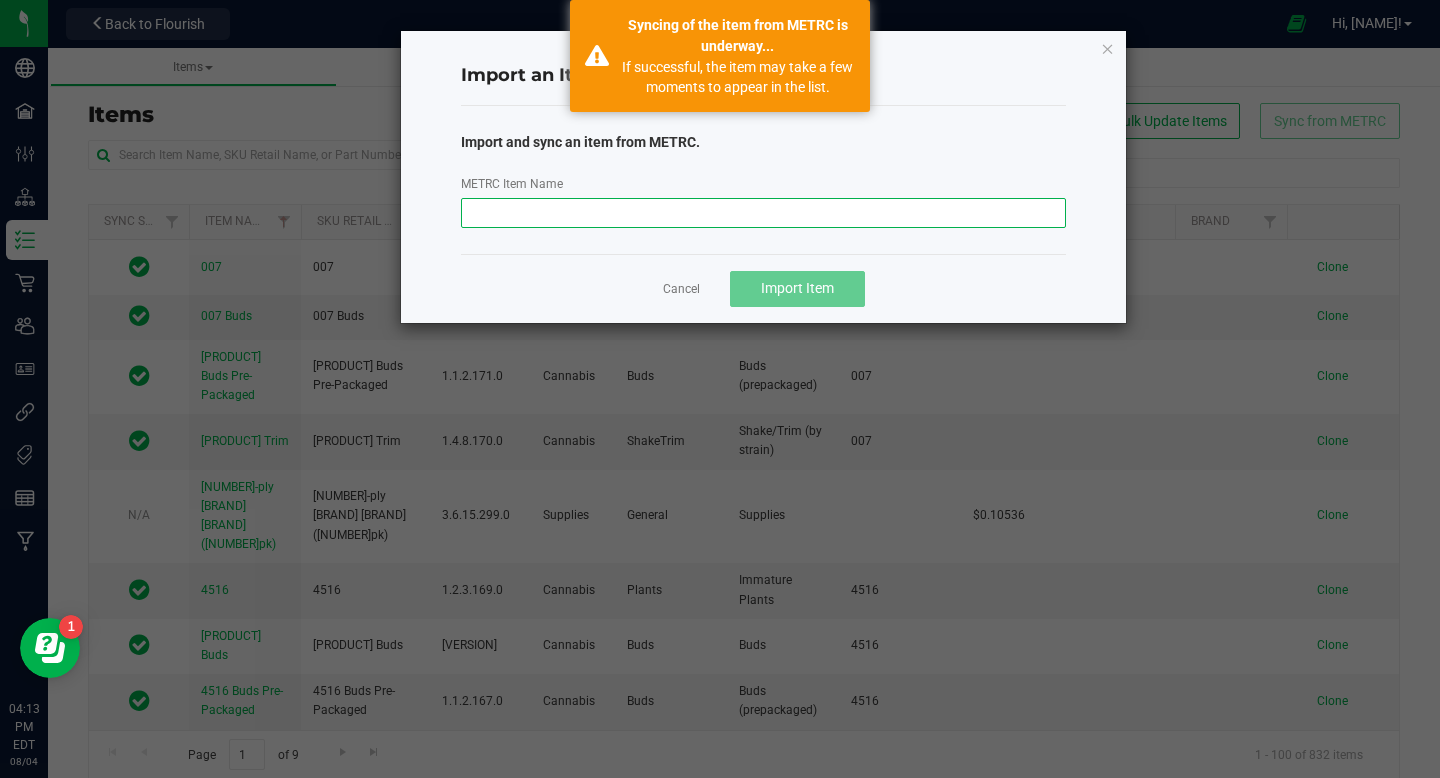 paste on "[BRAND] [BRAND] 1g" 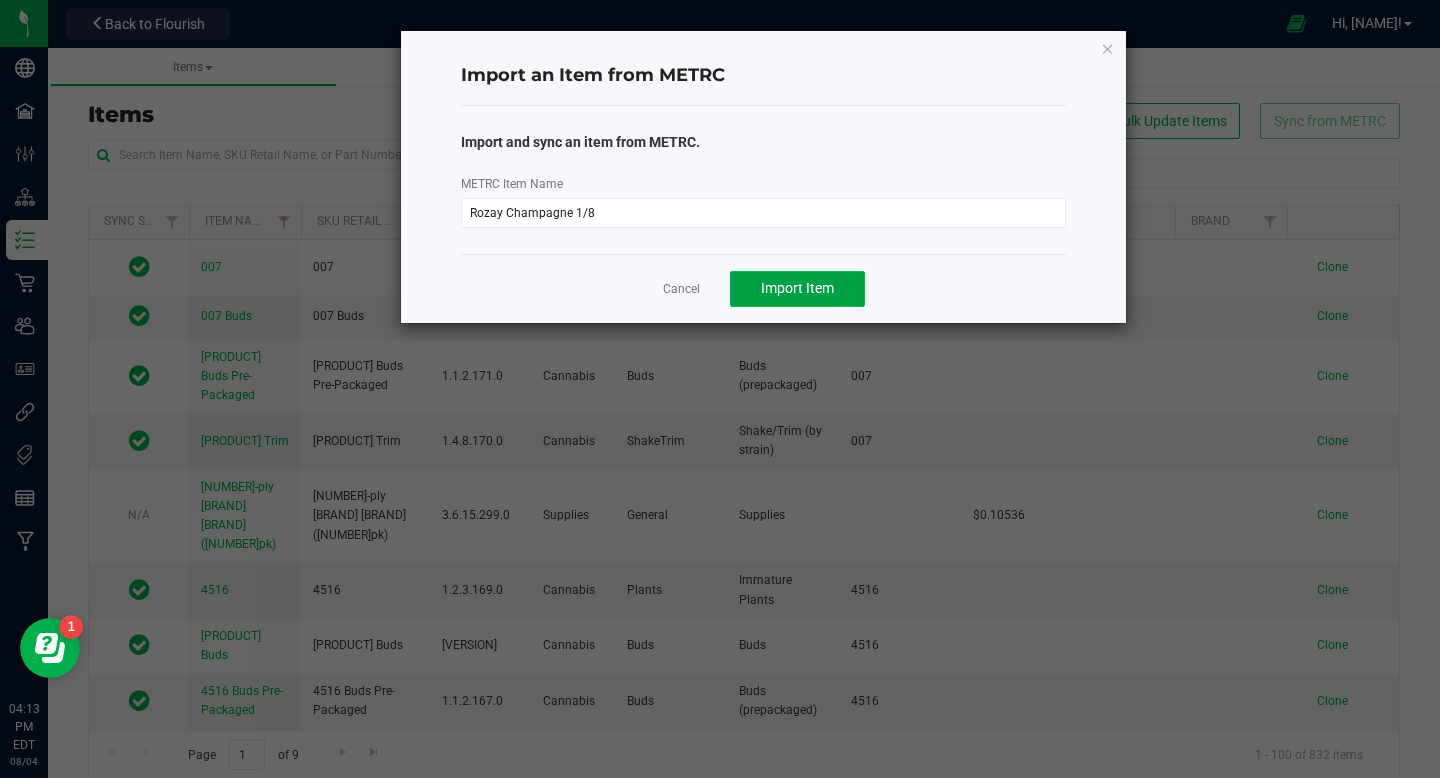 click on "Import Item" 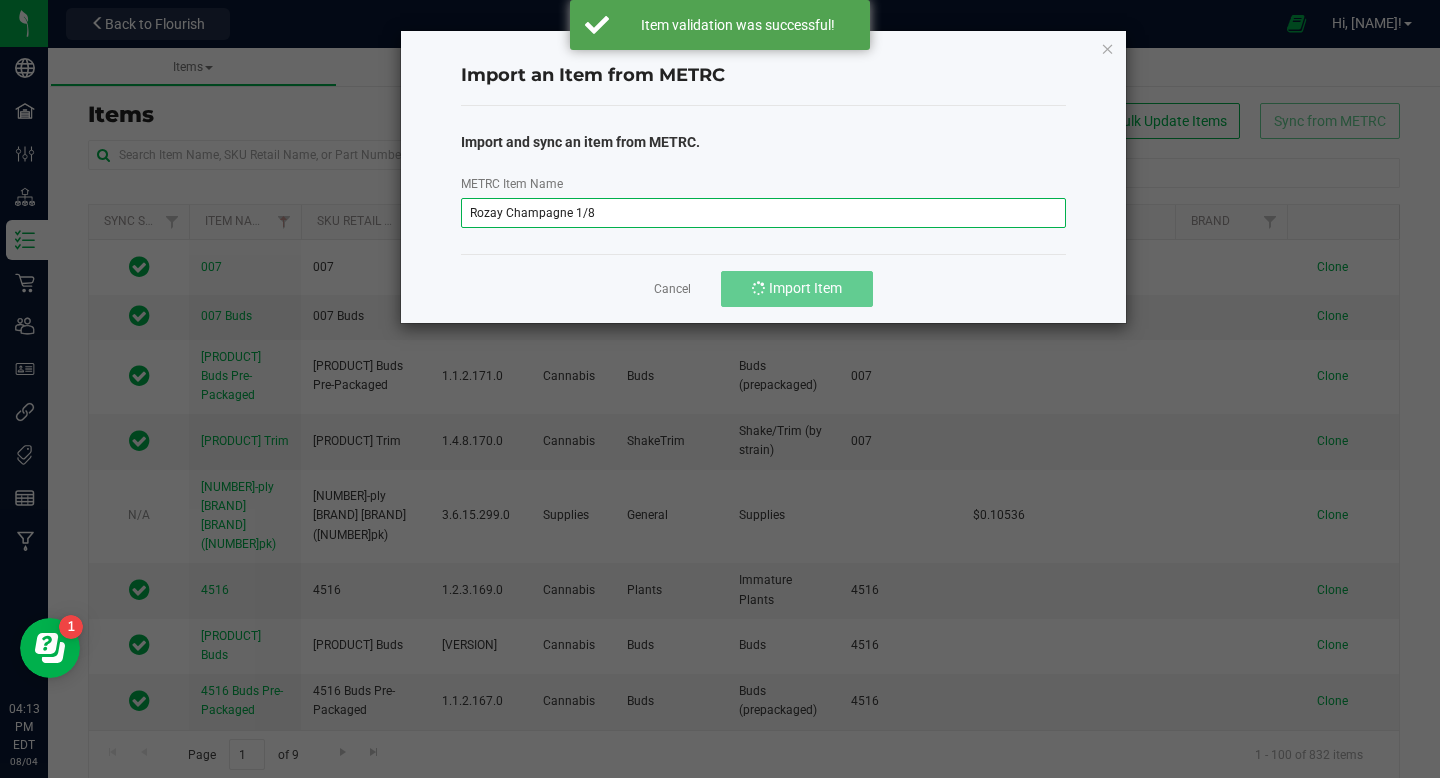 click on "Rozay Champagne 1/8" at bounding box center [764, 213] 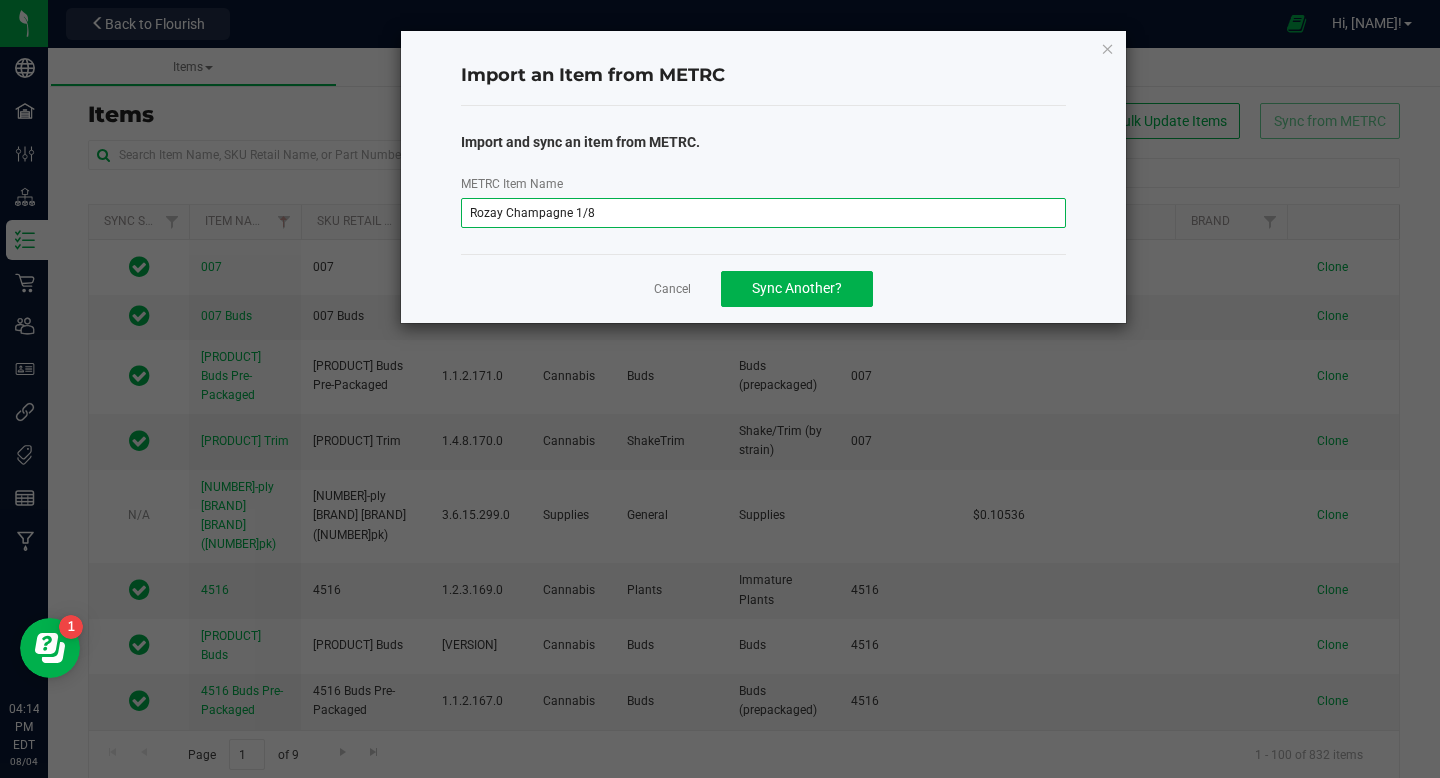 paste 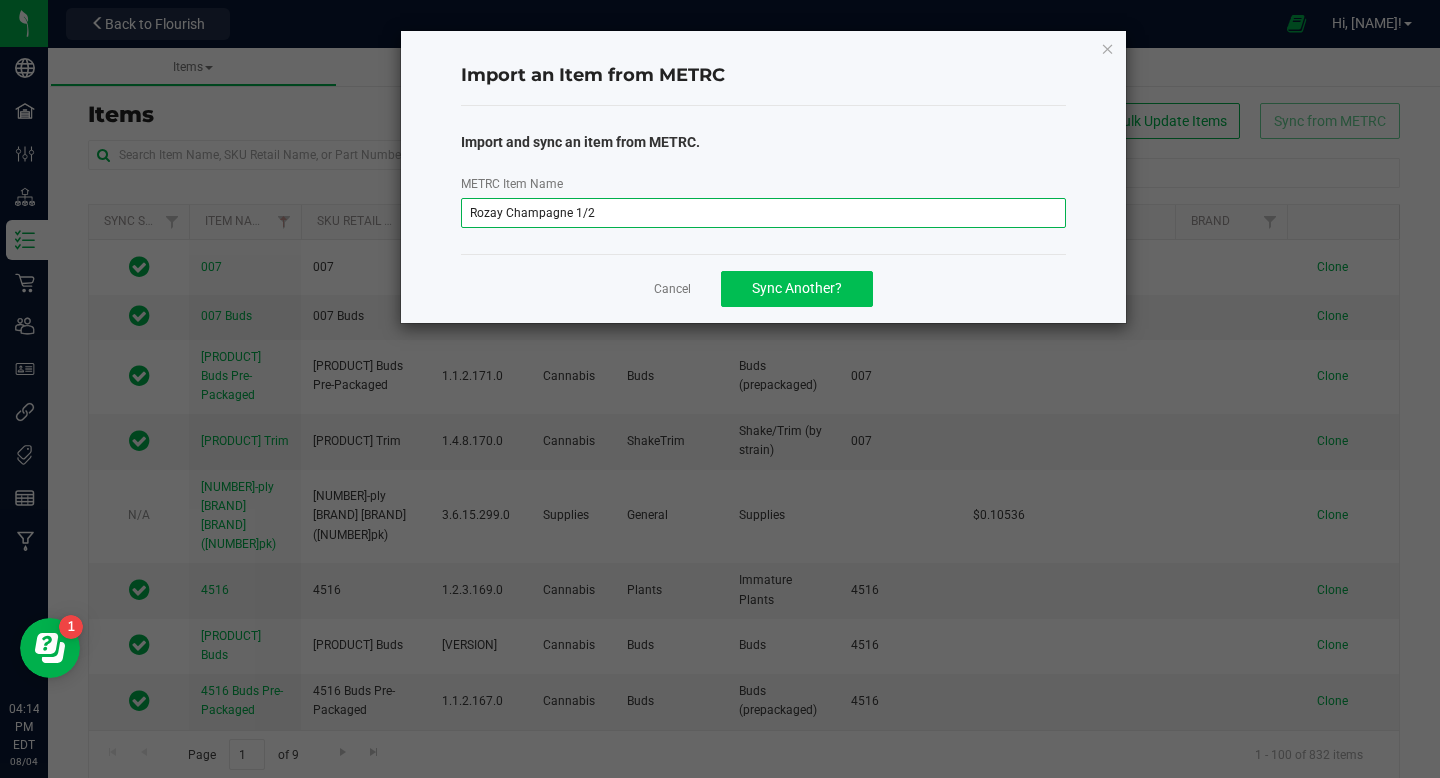 type on "Rozay Champagne 1/2" 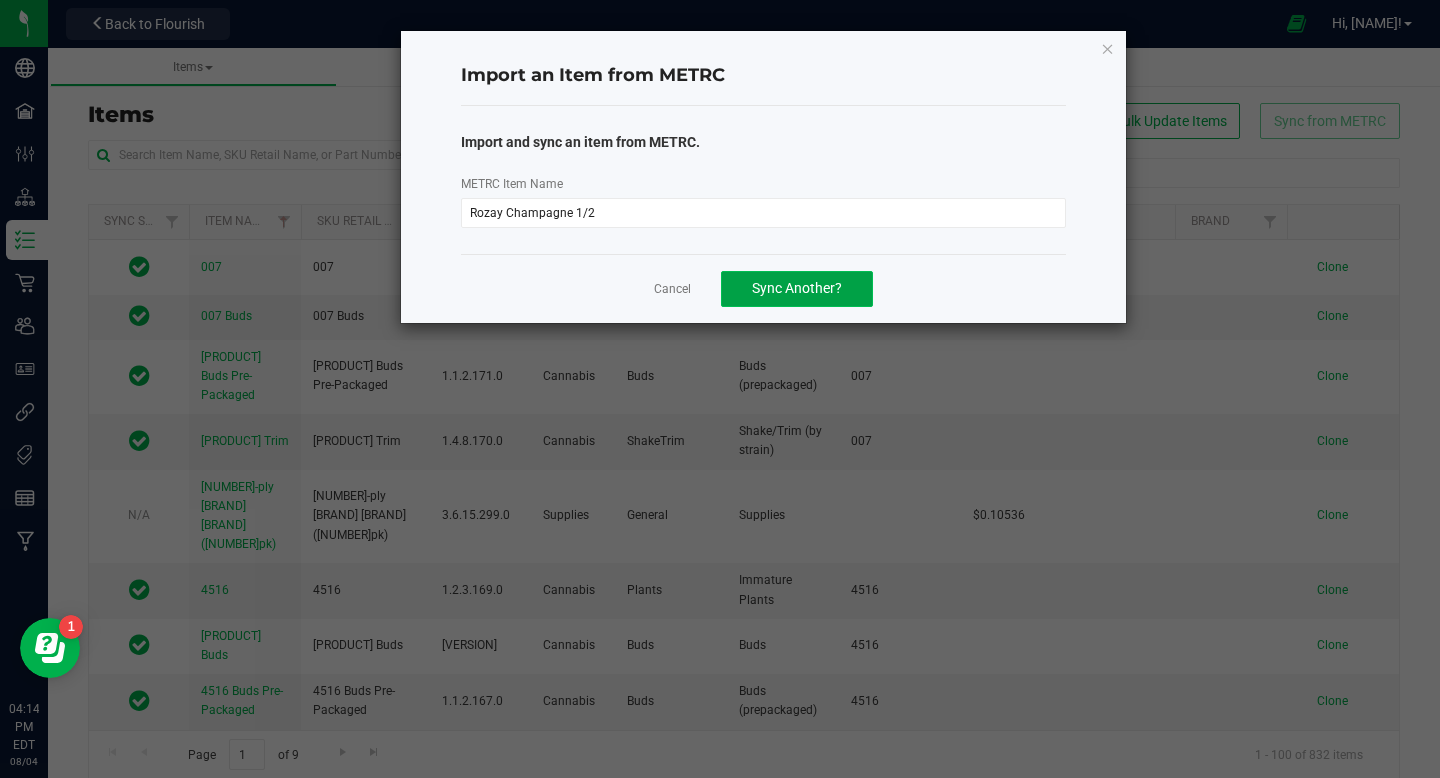 click on "Sync Another?" 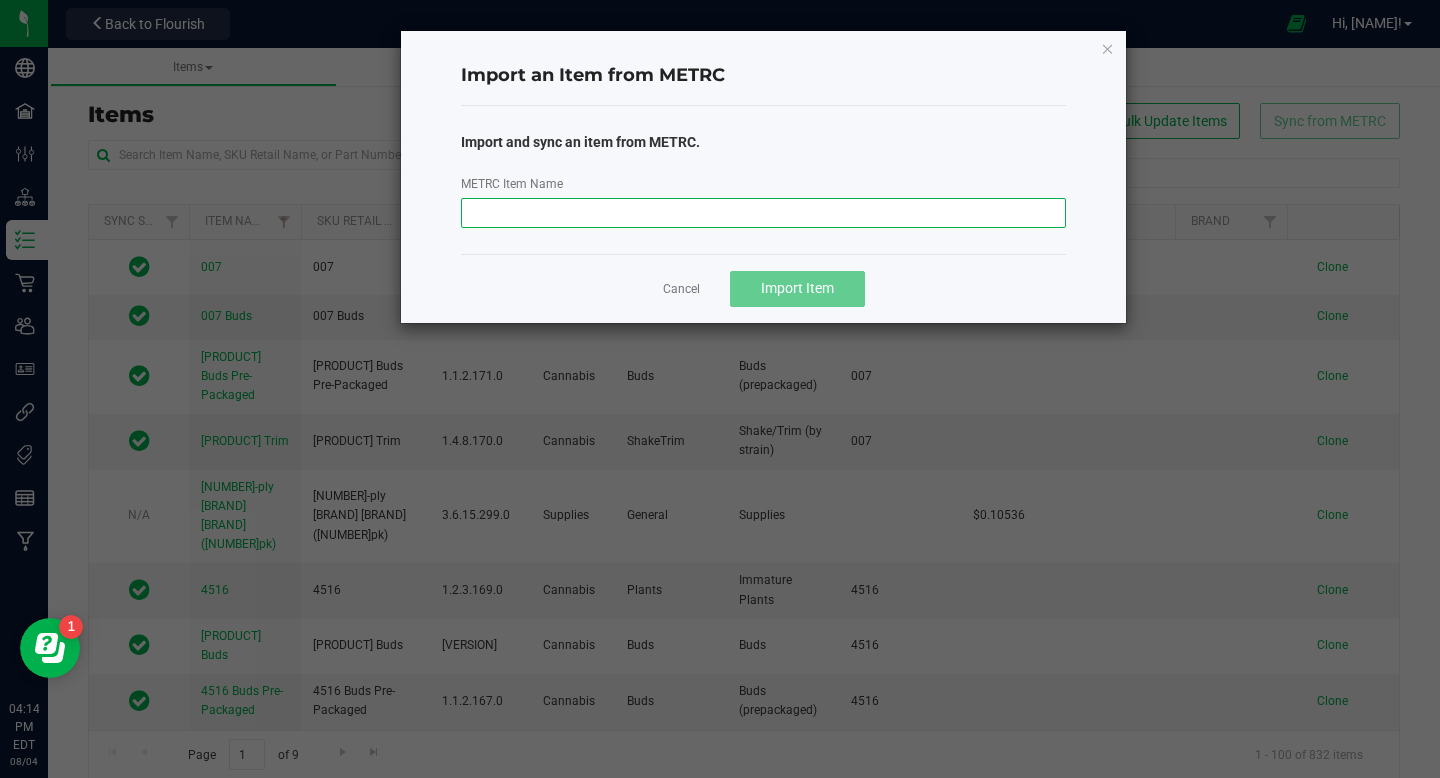 click on "METRC Item Name" at bounding box center (764, 213) 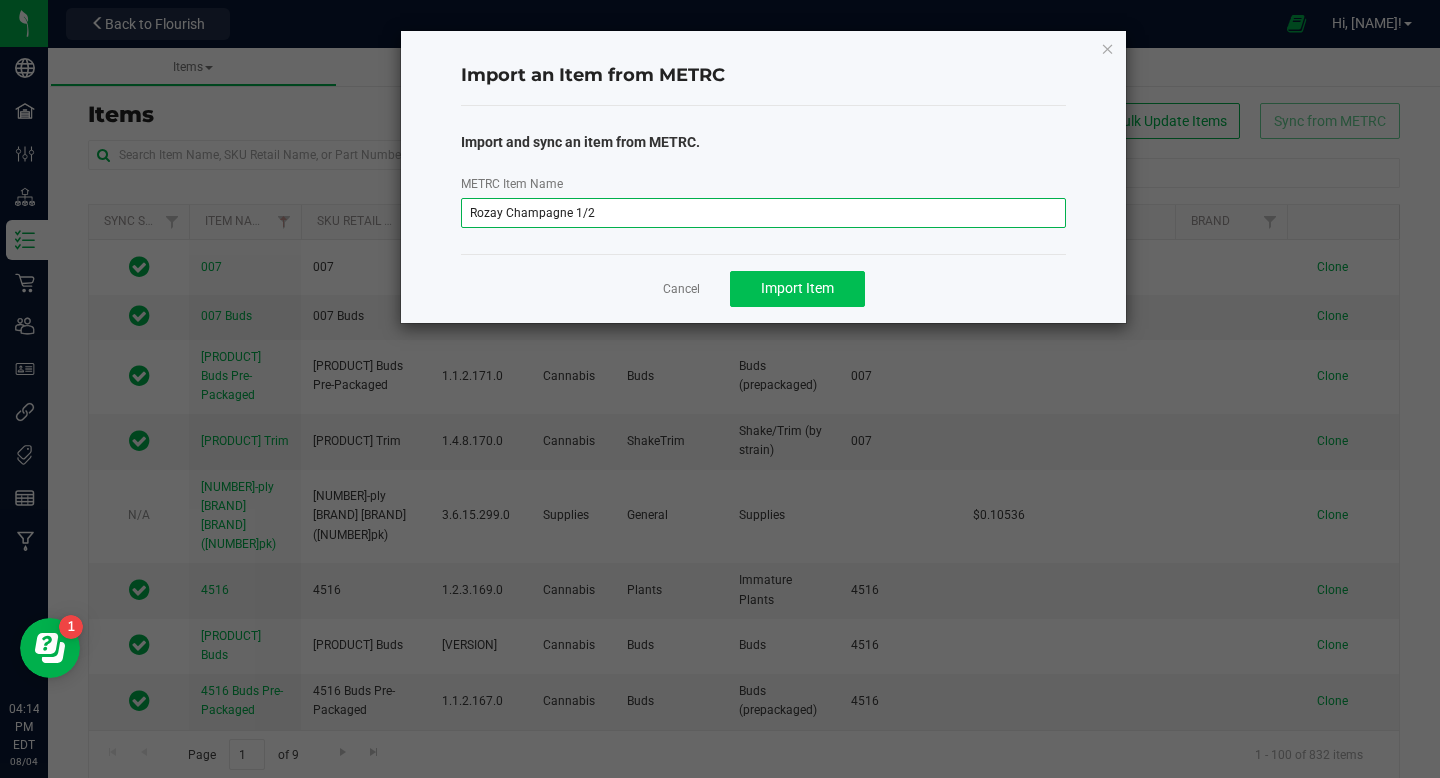 type on "Rozay Champagne 1/2" 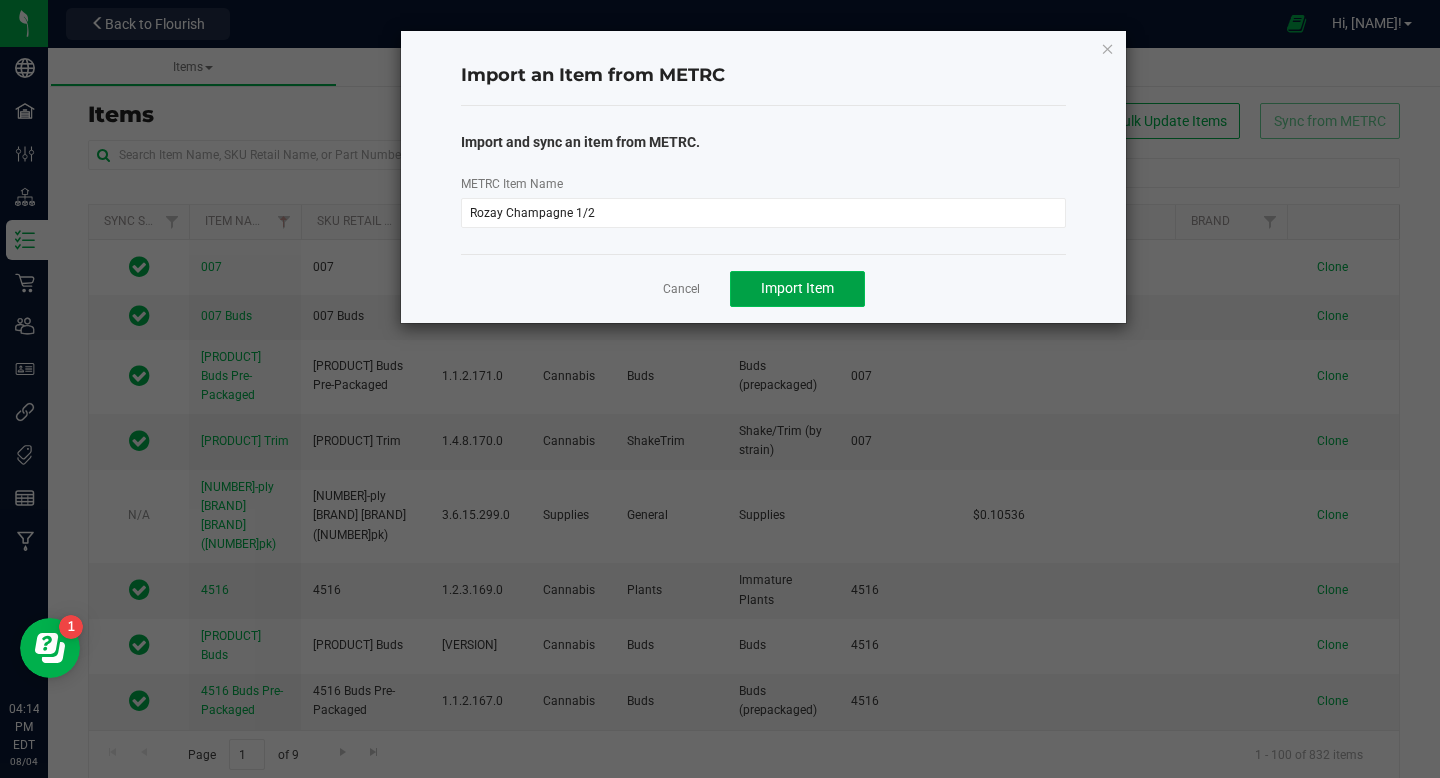 click on "Import Item" 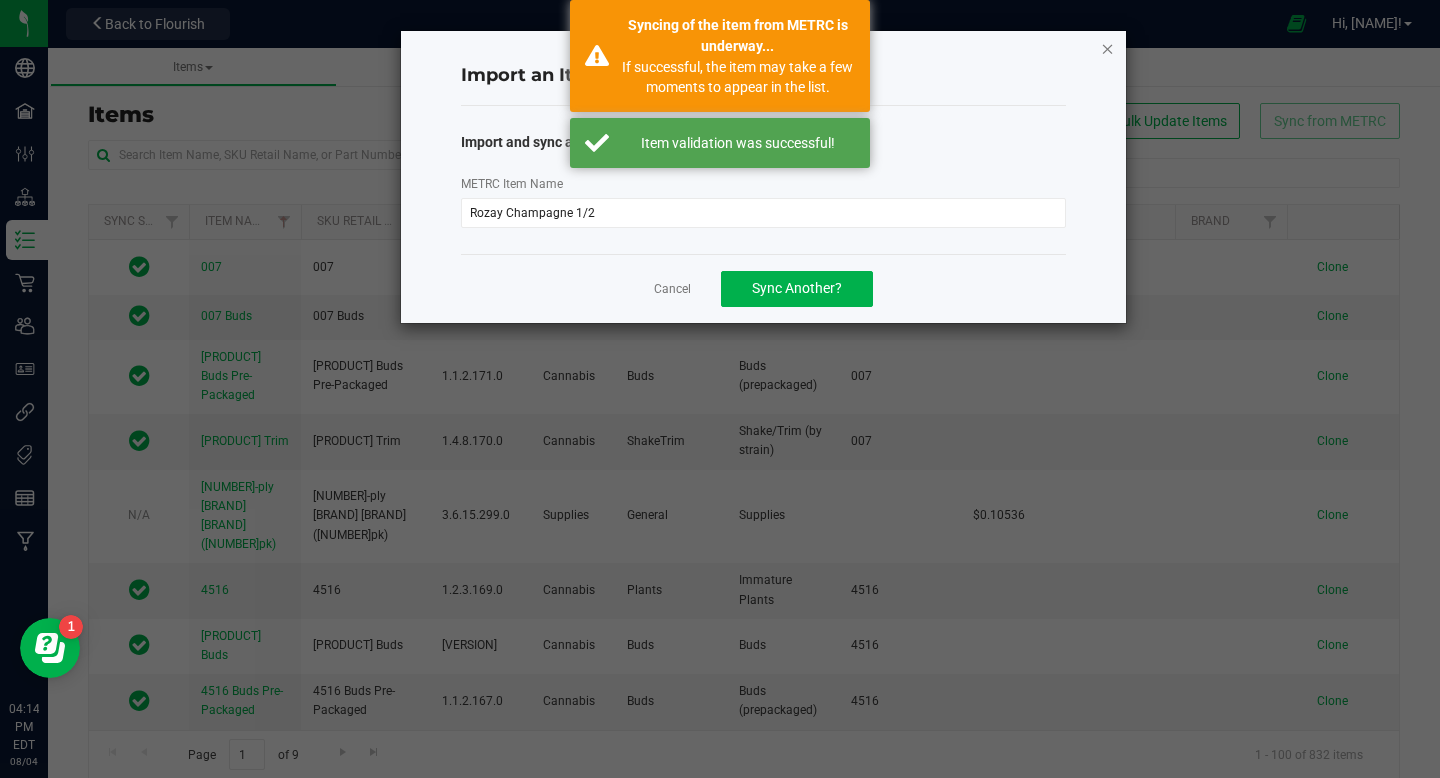 click 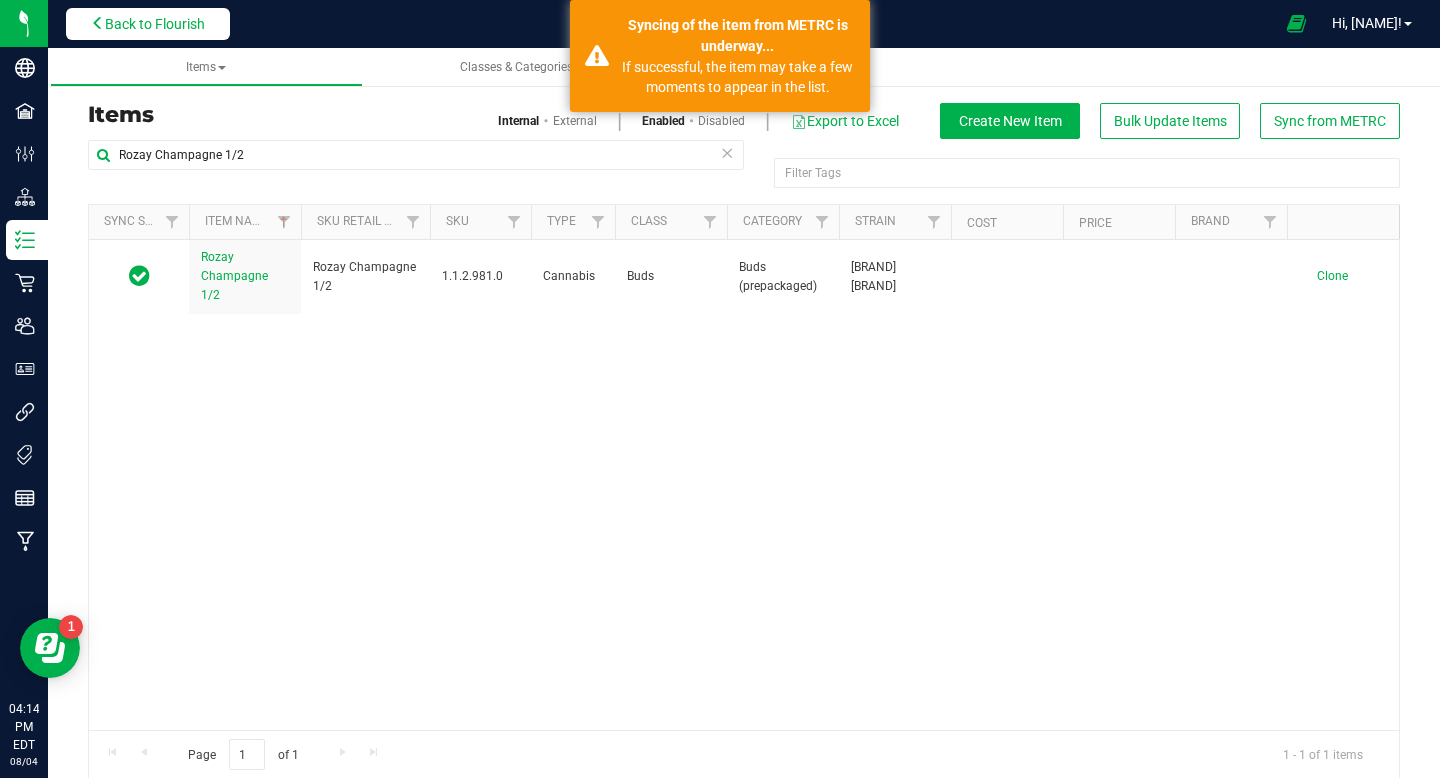 click on "Back to Flourish" at bounding box center (155, 24) 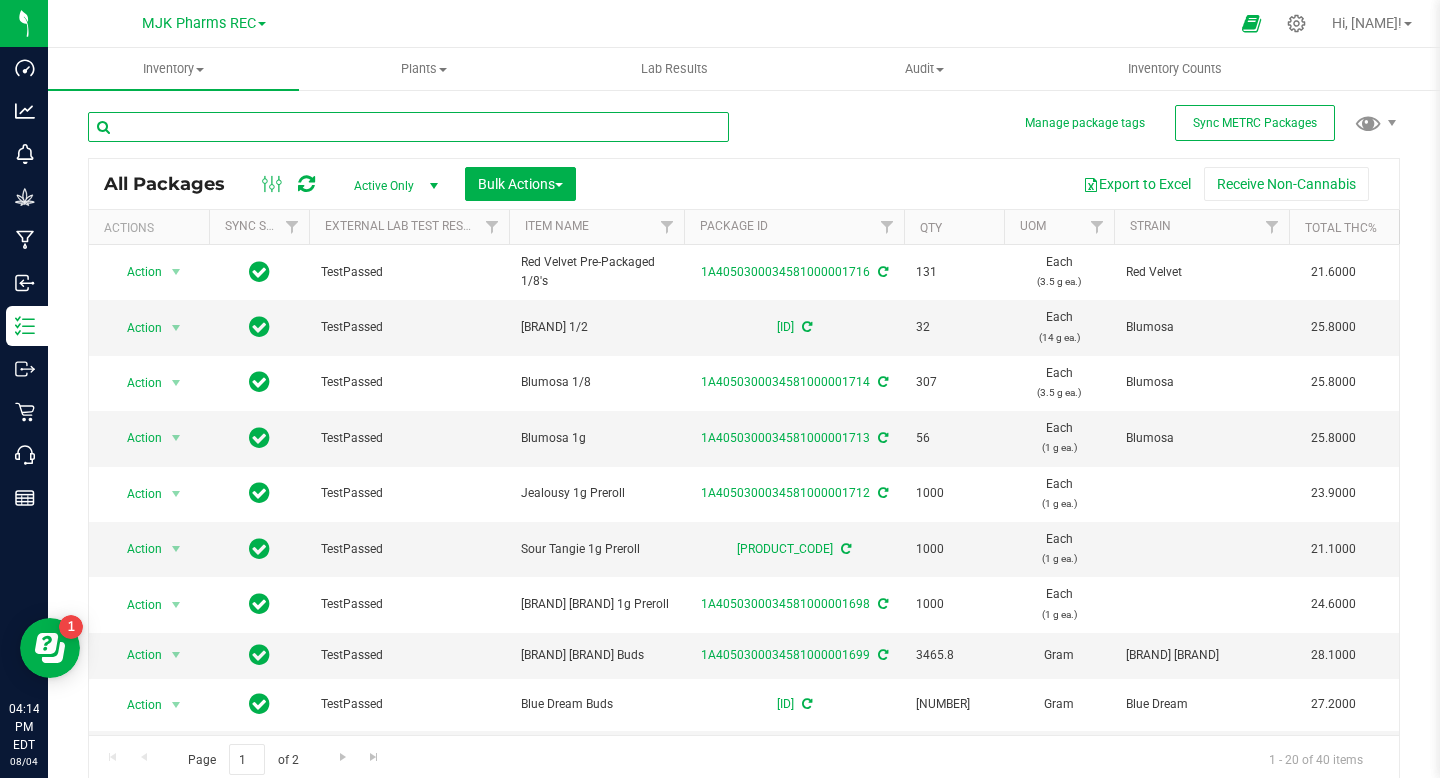 click at bounding box center [408, 127] 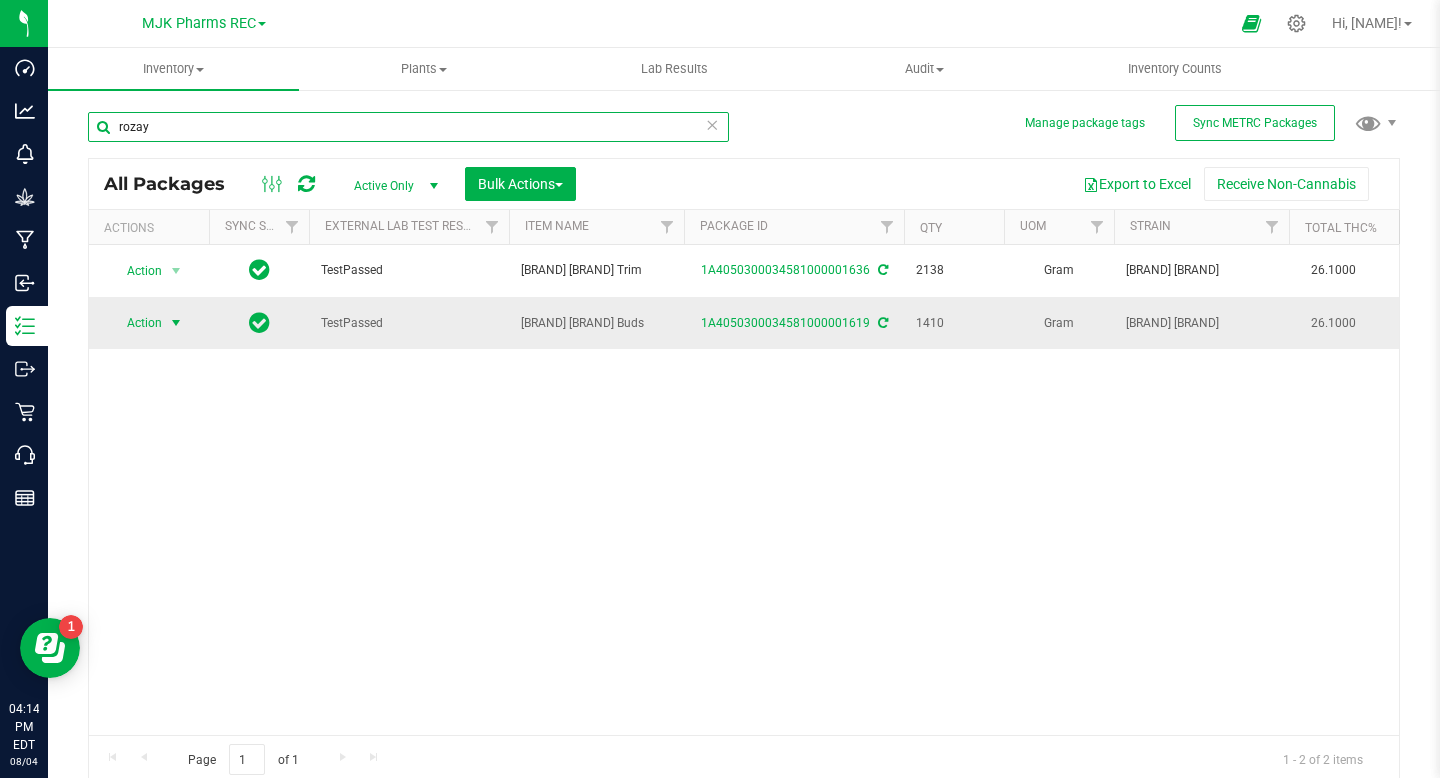 type on "rozay" 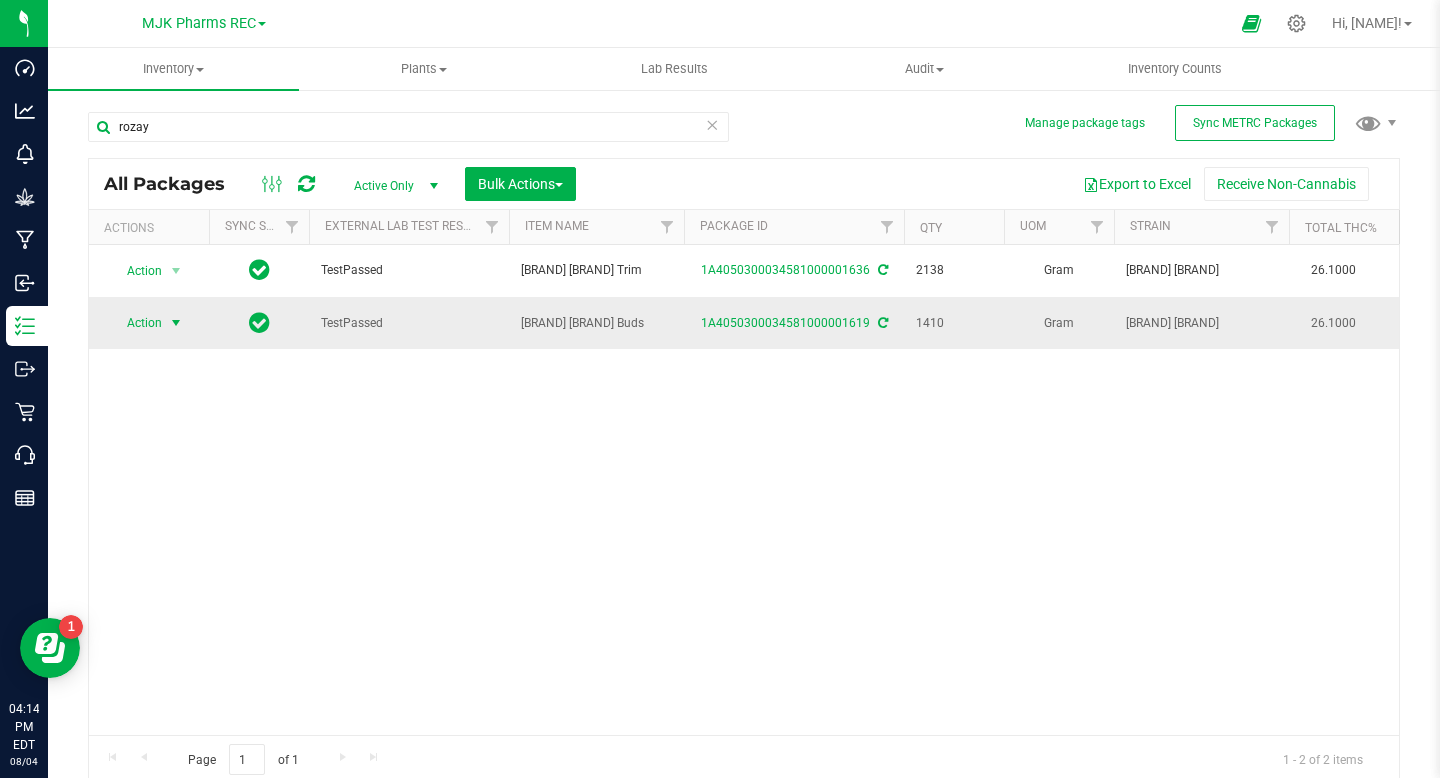 click on "Action" at bounding box center [136, 323] 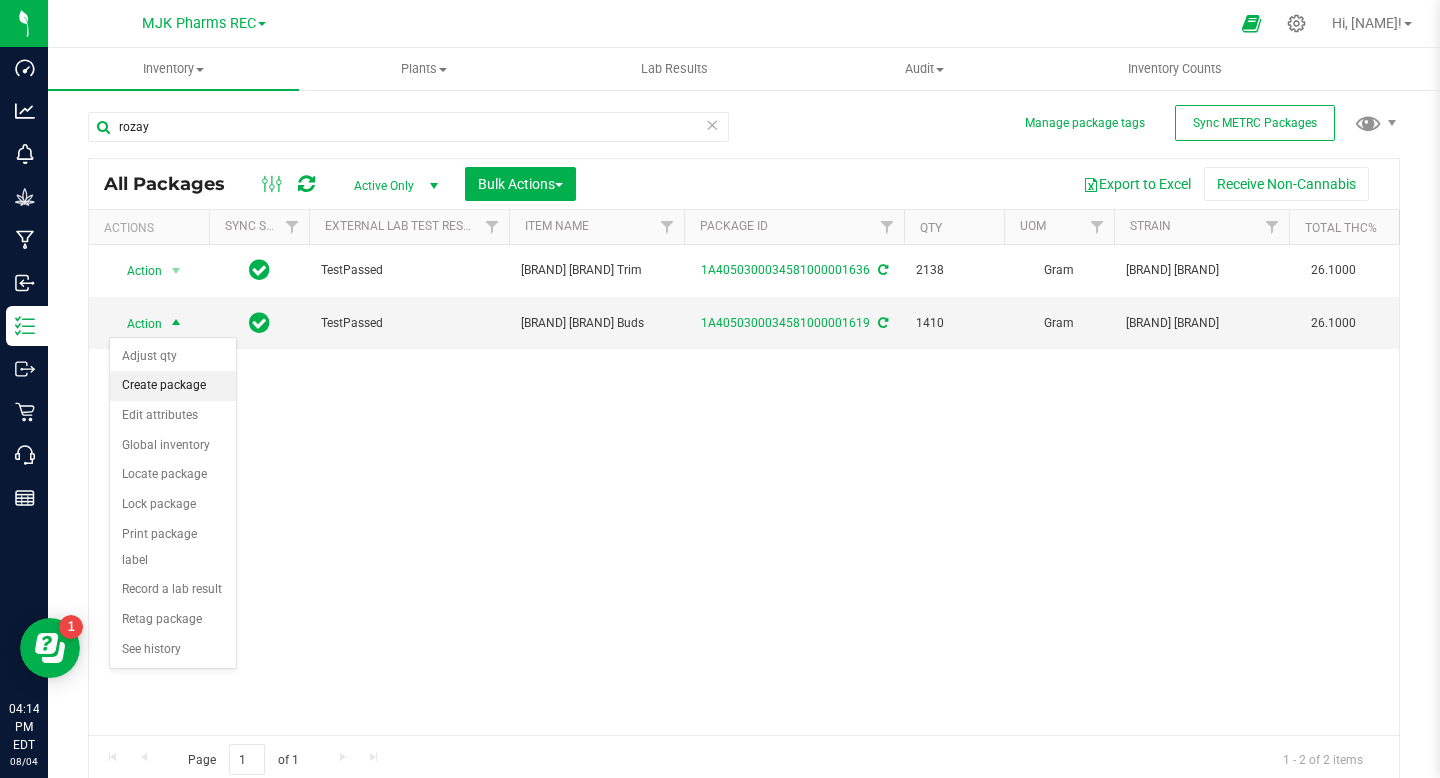click on "Create package" at bounding box center (173, 386) 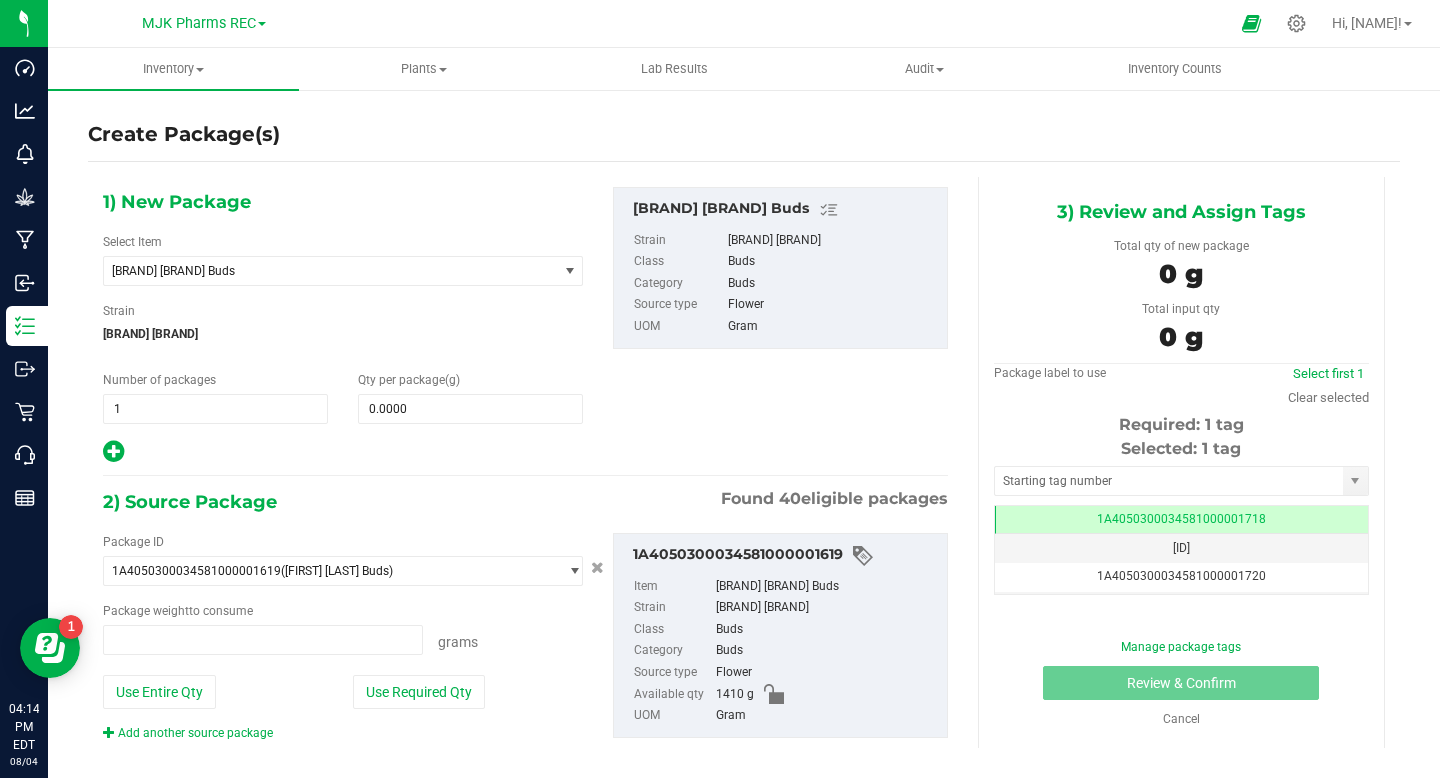type on "0.0000 g" 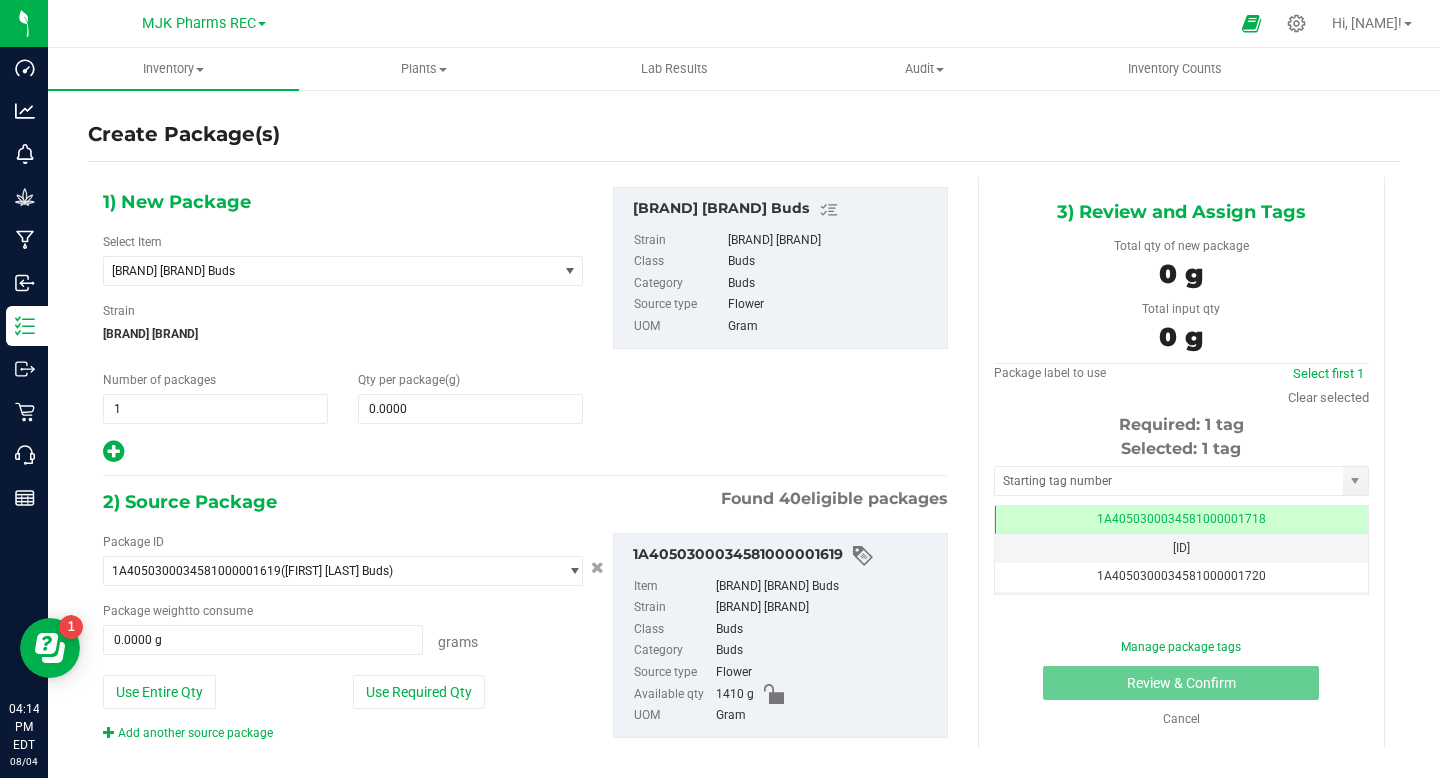 scroll, scrollTop: 0, scrollLeft: 0, axis: both 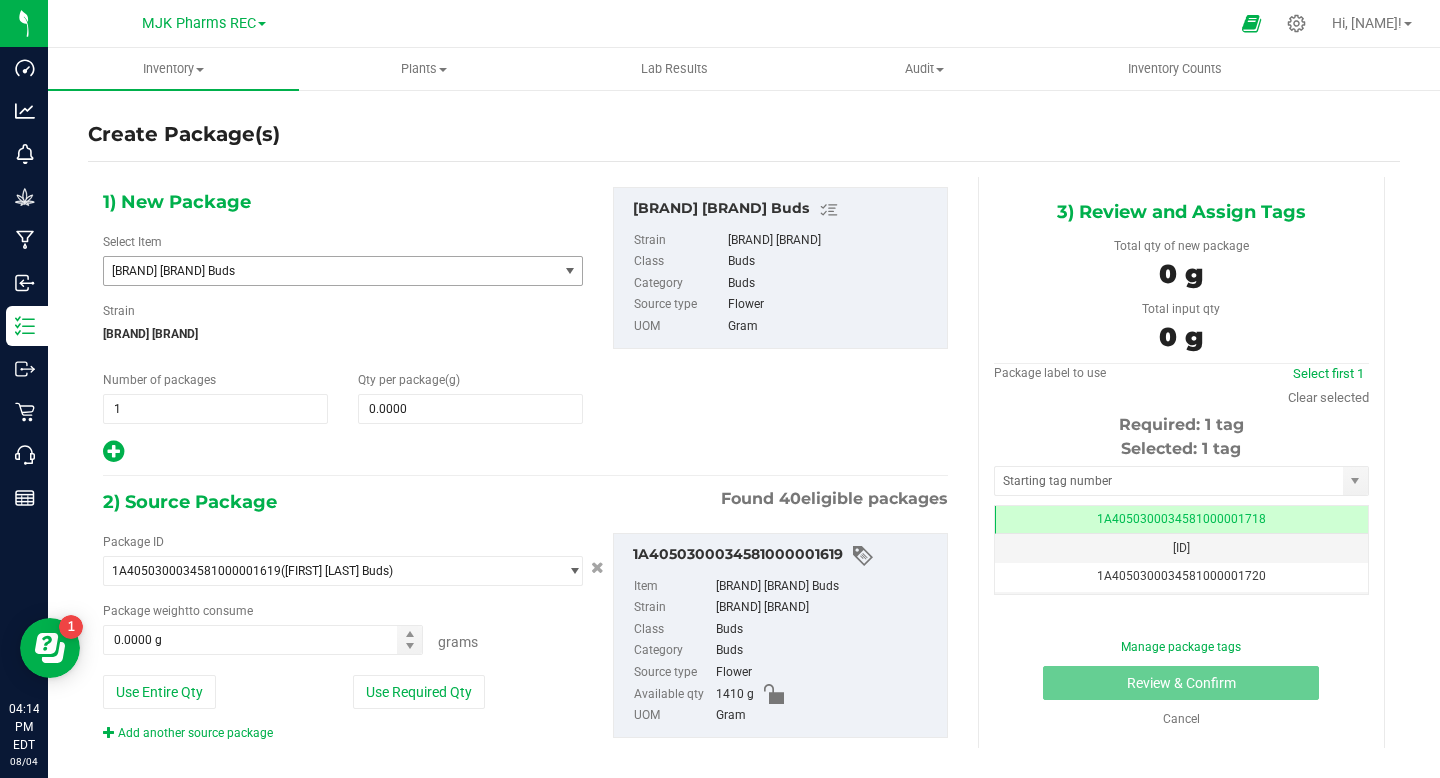 click on "[BRAND] [BRAND] Buds" at bounding box center [322, 271] 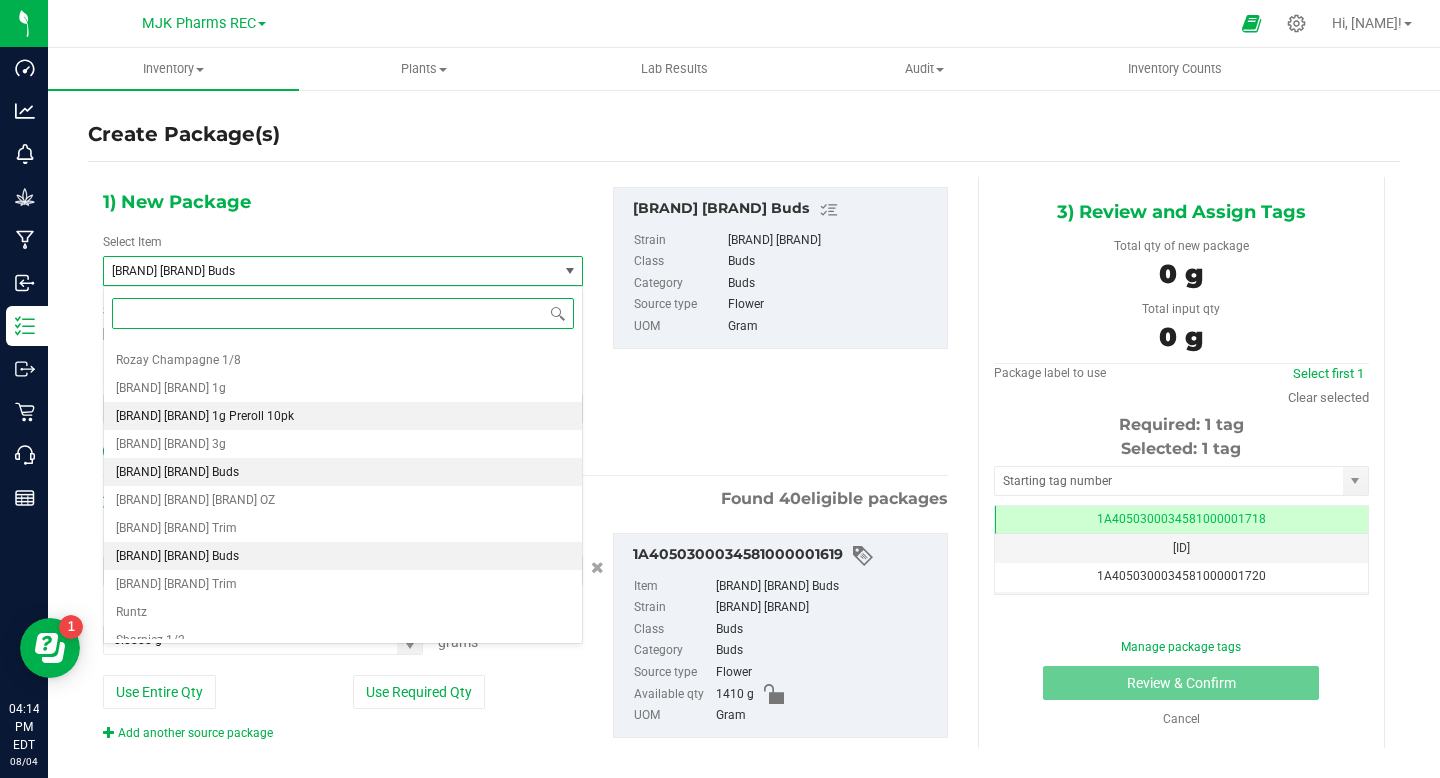 scroll, scrollTop: 16115, scrollLeft: 0, axis: vertical 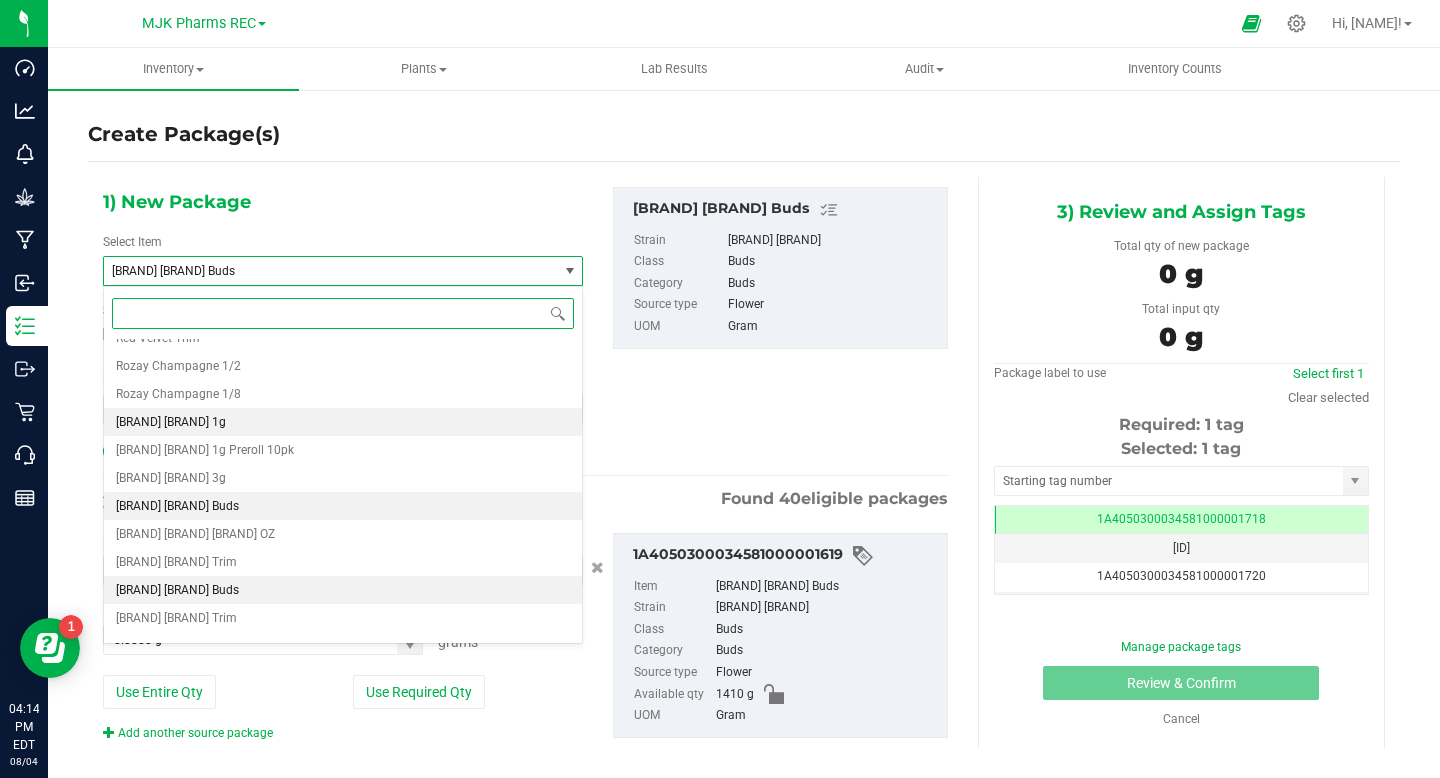 click on "[BRAND] [BRAND] 1g" at bounding box center (343, 422) 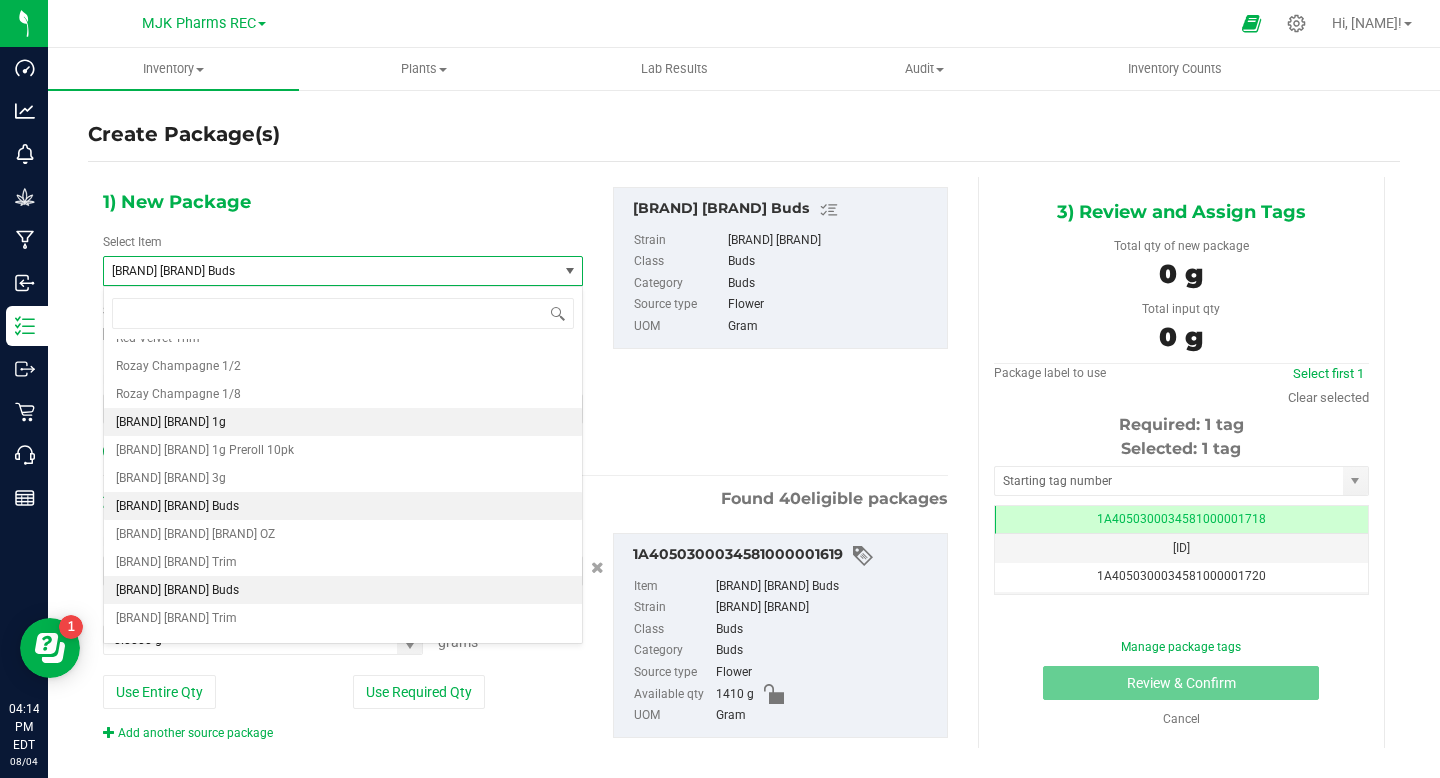 type on "0" 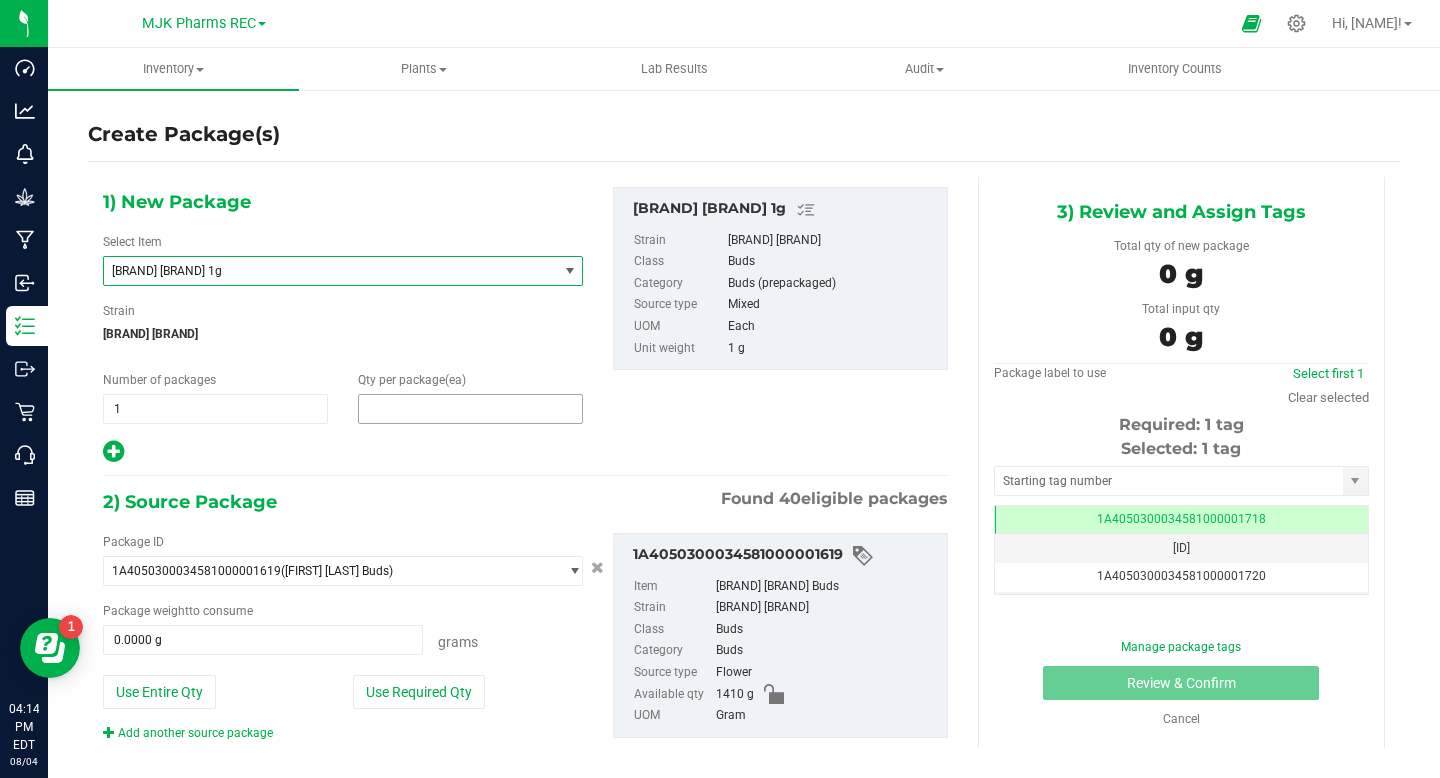 click at bounding box center (470, 409) 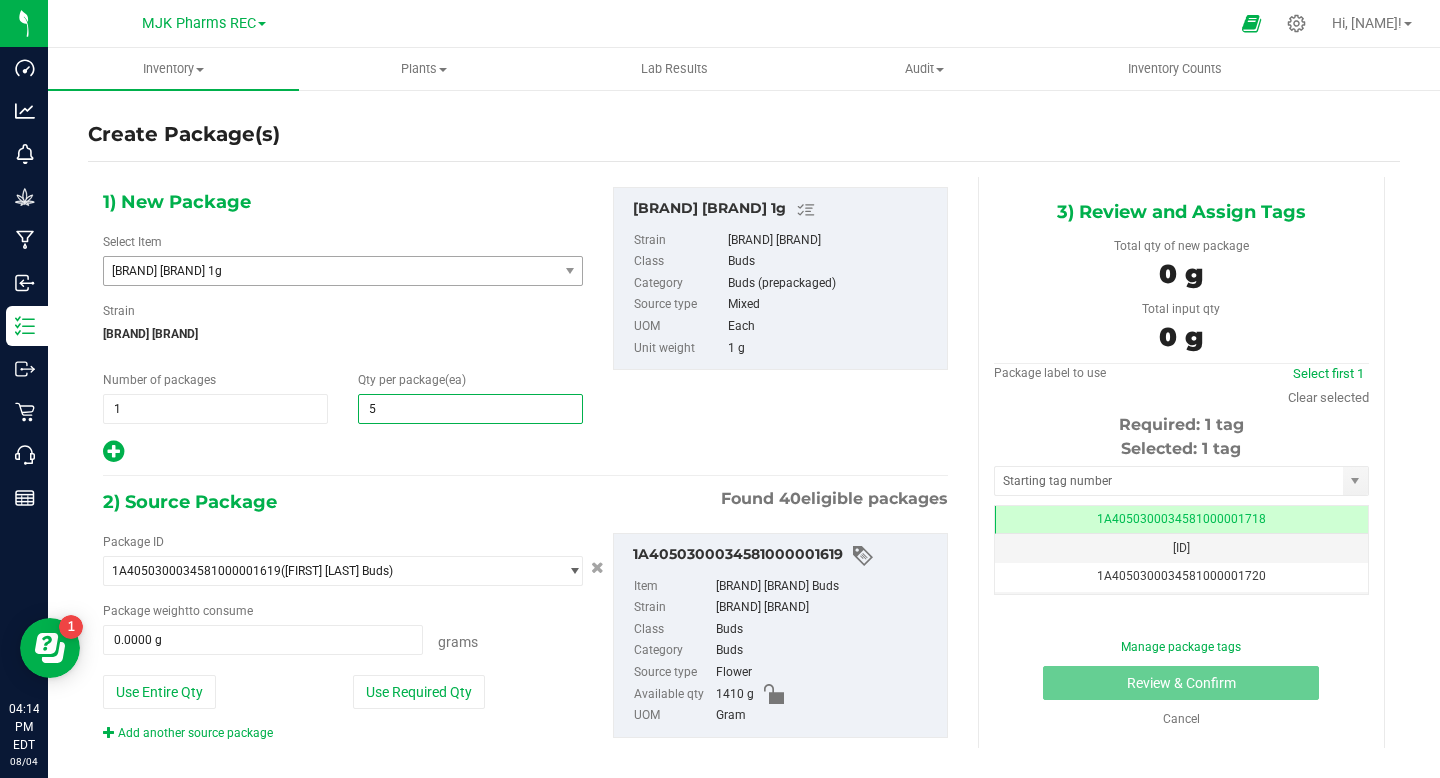 type on "56" 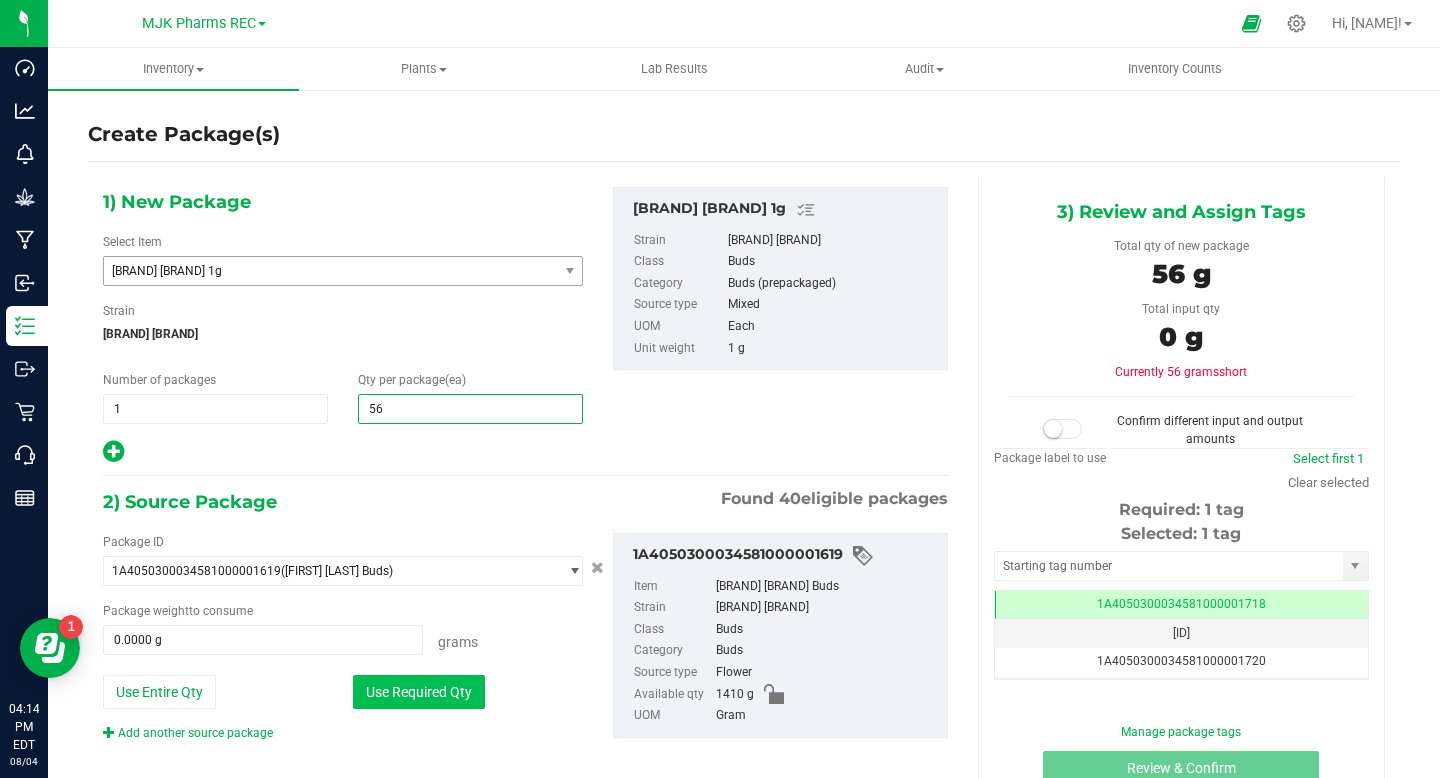 type on "56" 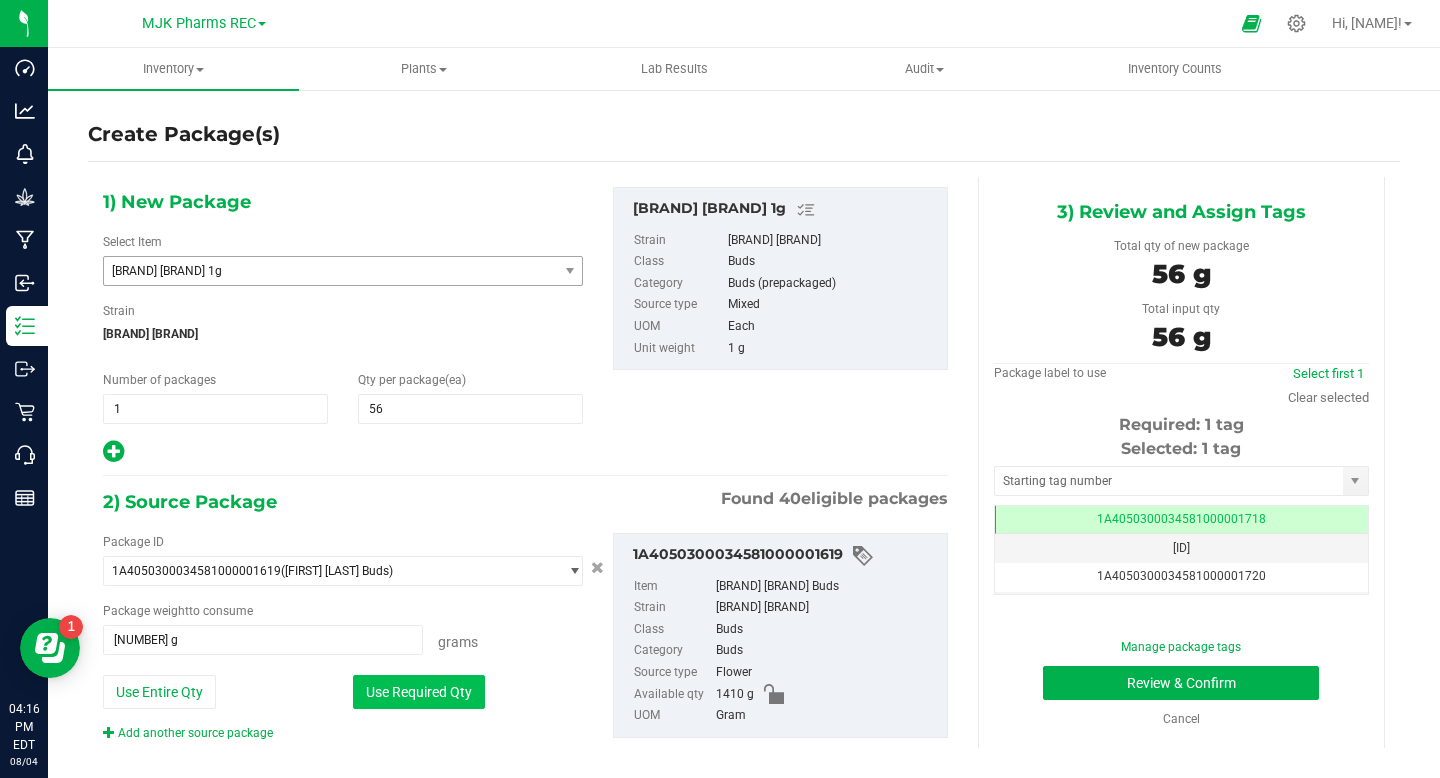 click on "Use Required Qty" at bounding box center [419, 692] 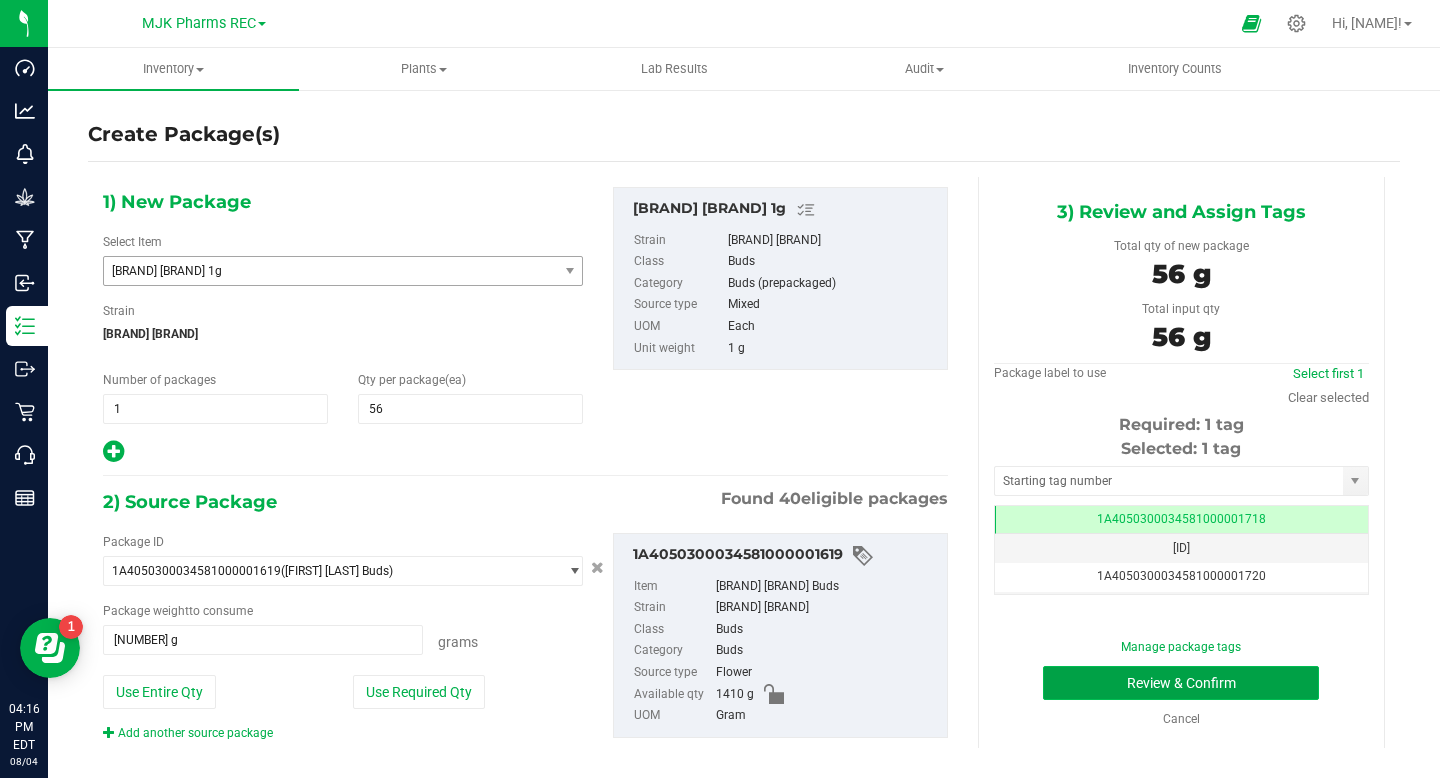 click on "Review & Confirm" at bounding box center [1181, 683] 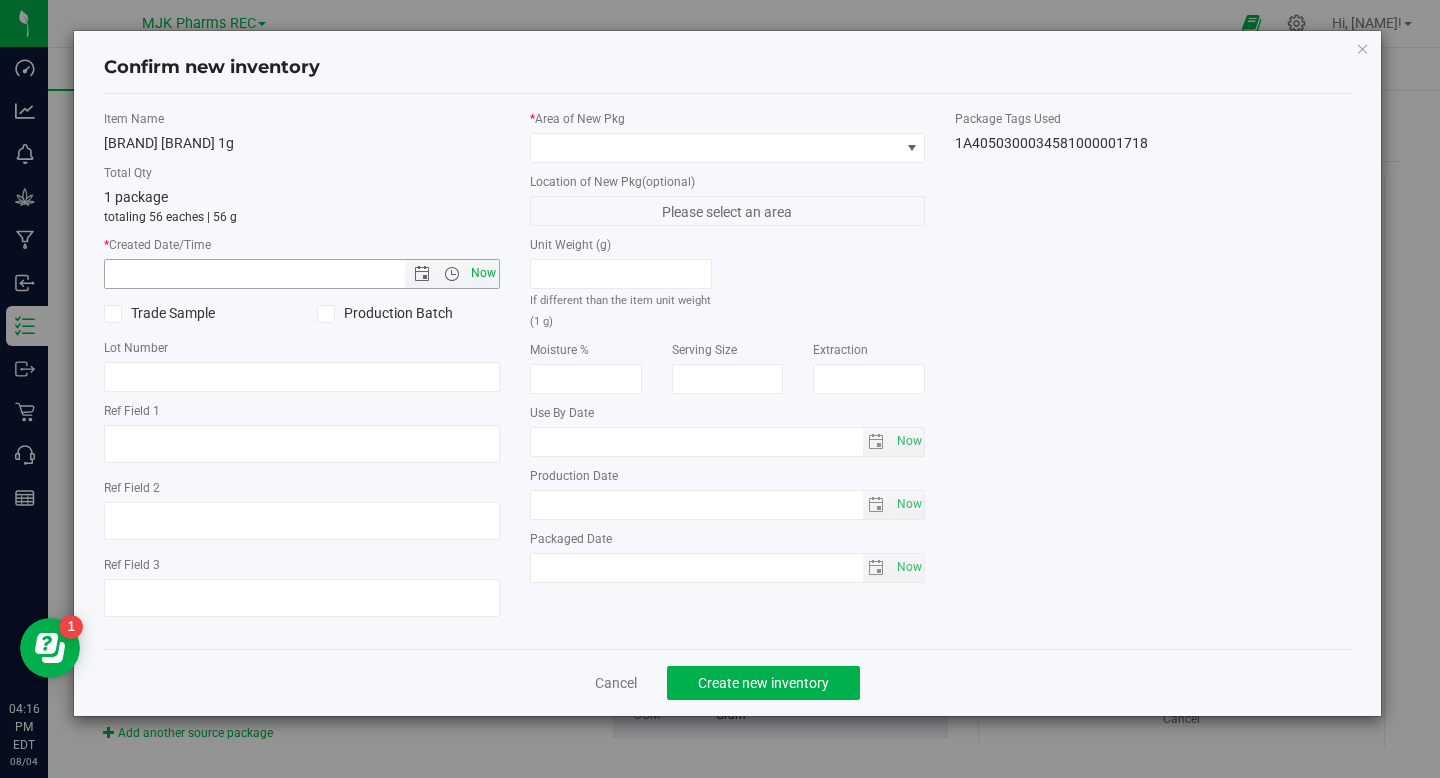 click on "Now" at bounding box center (483, 273) 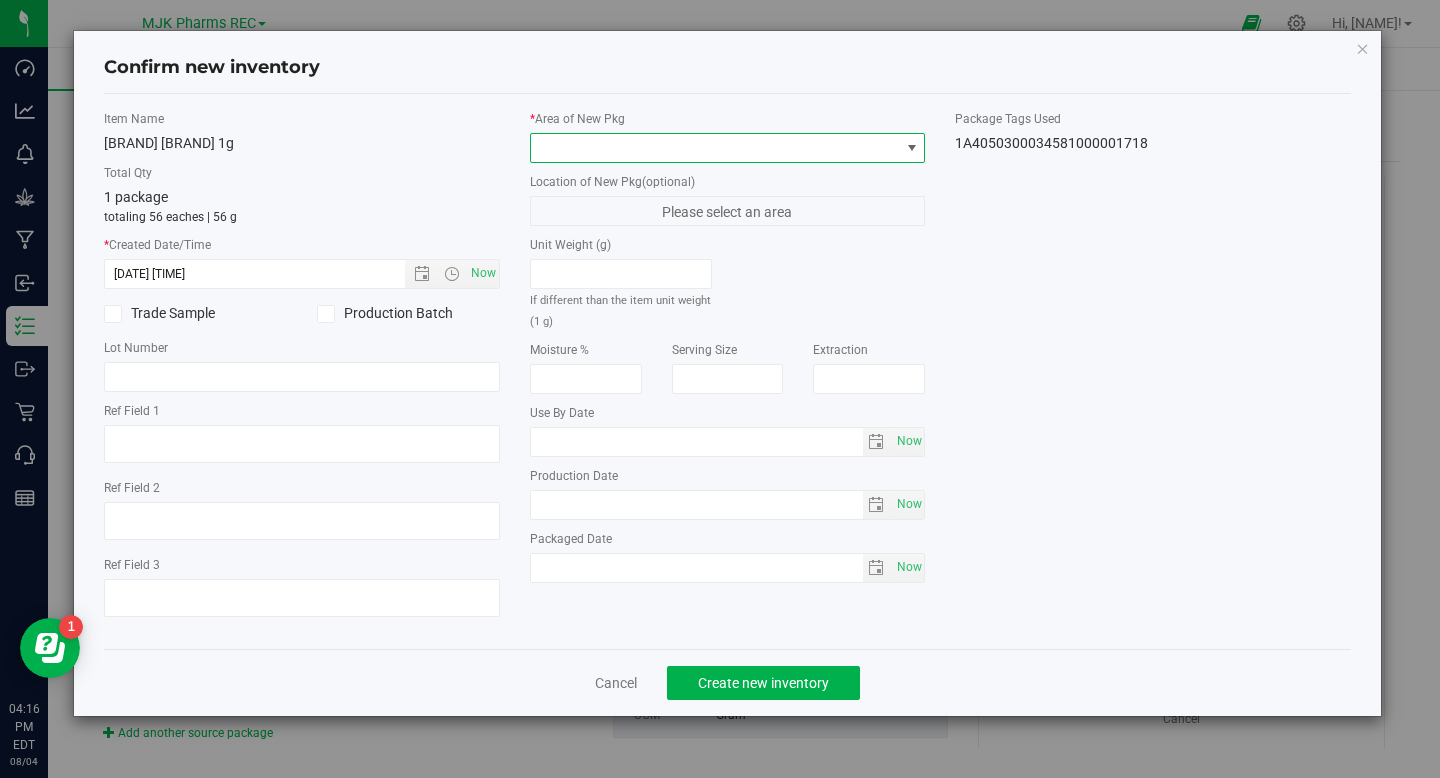 click at bounding box center (715, 148) 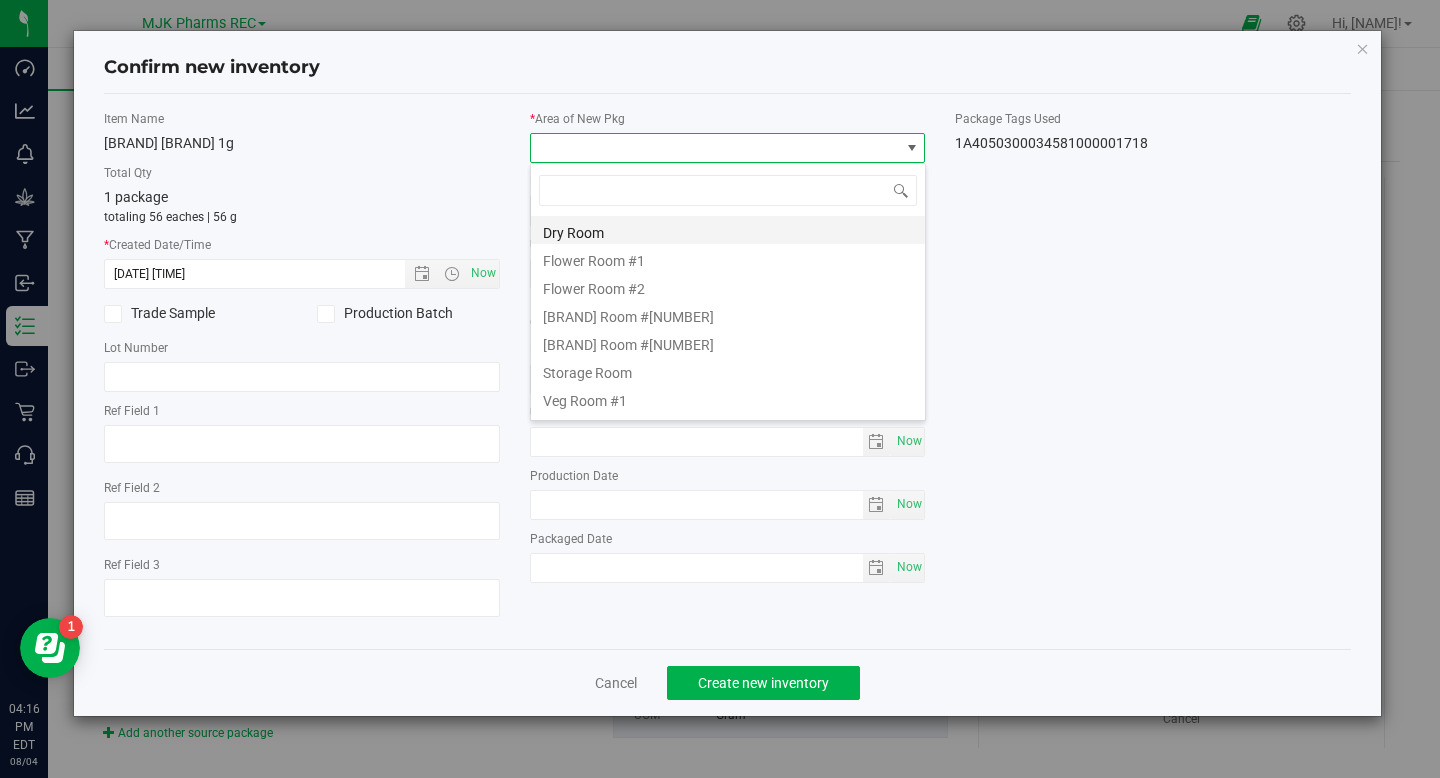 scroll, scrollTop: 99970, scrollLeft: 99604, axis: both 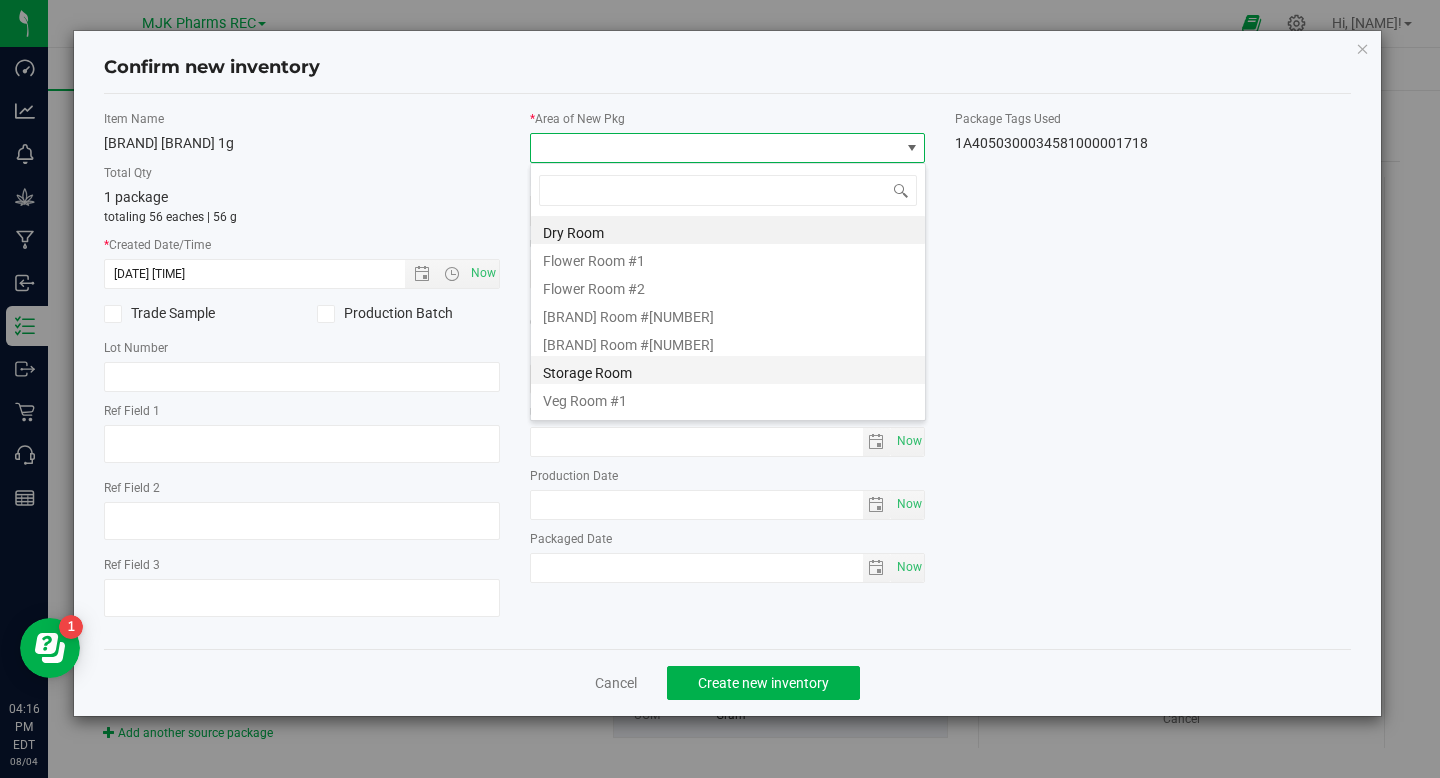 click on "Storage Room" at bounding box center (728, 370) 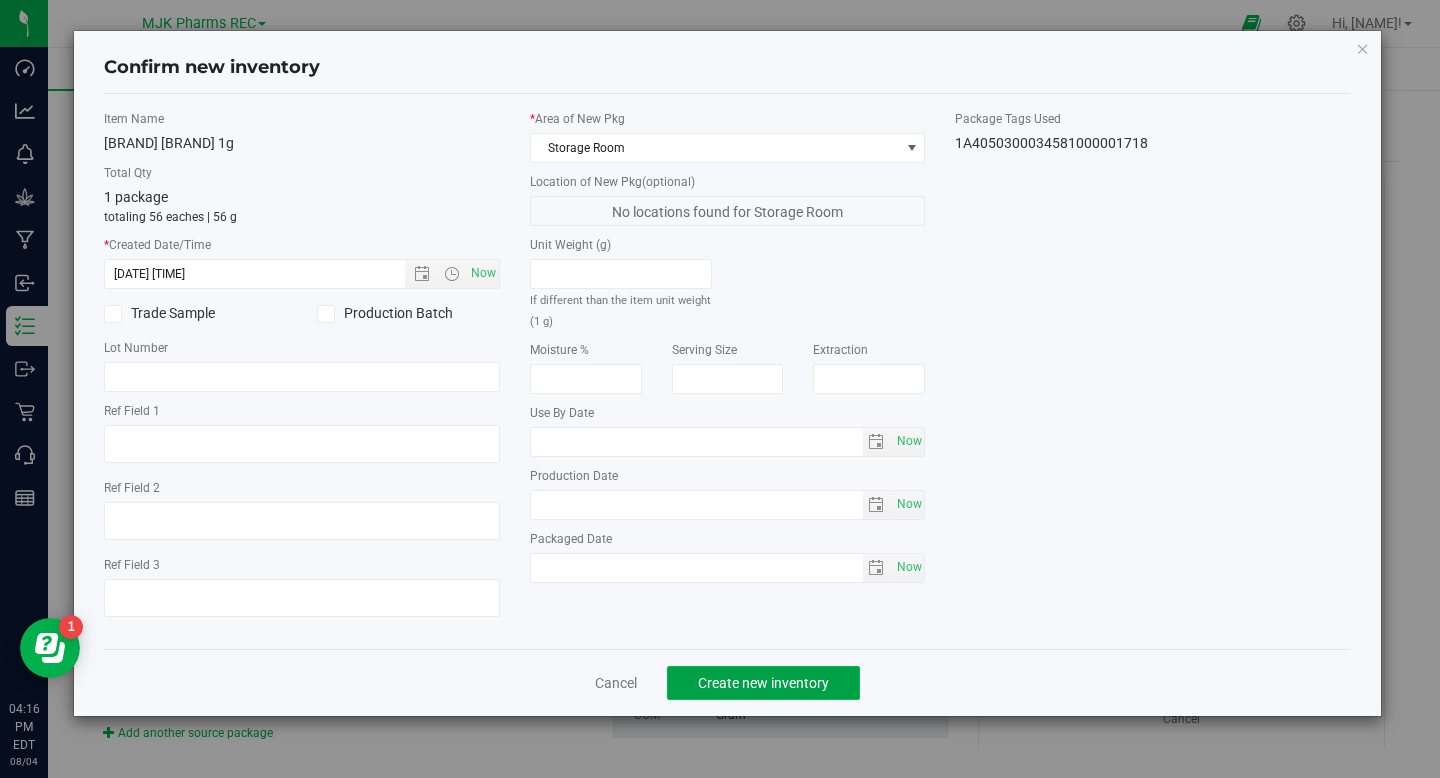 click on "Create new inventory" 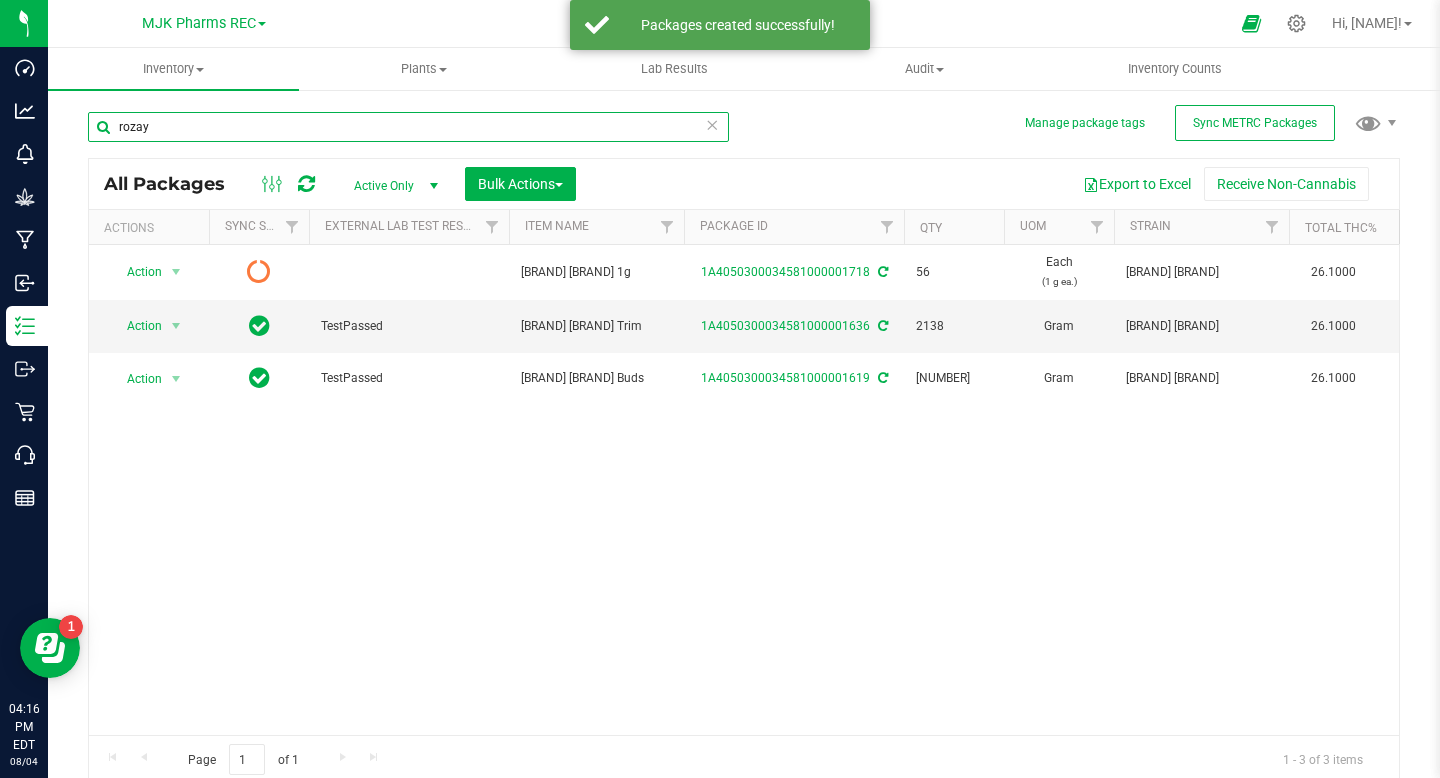 click on "rozay" at bounding box center [408, 127] 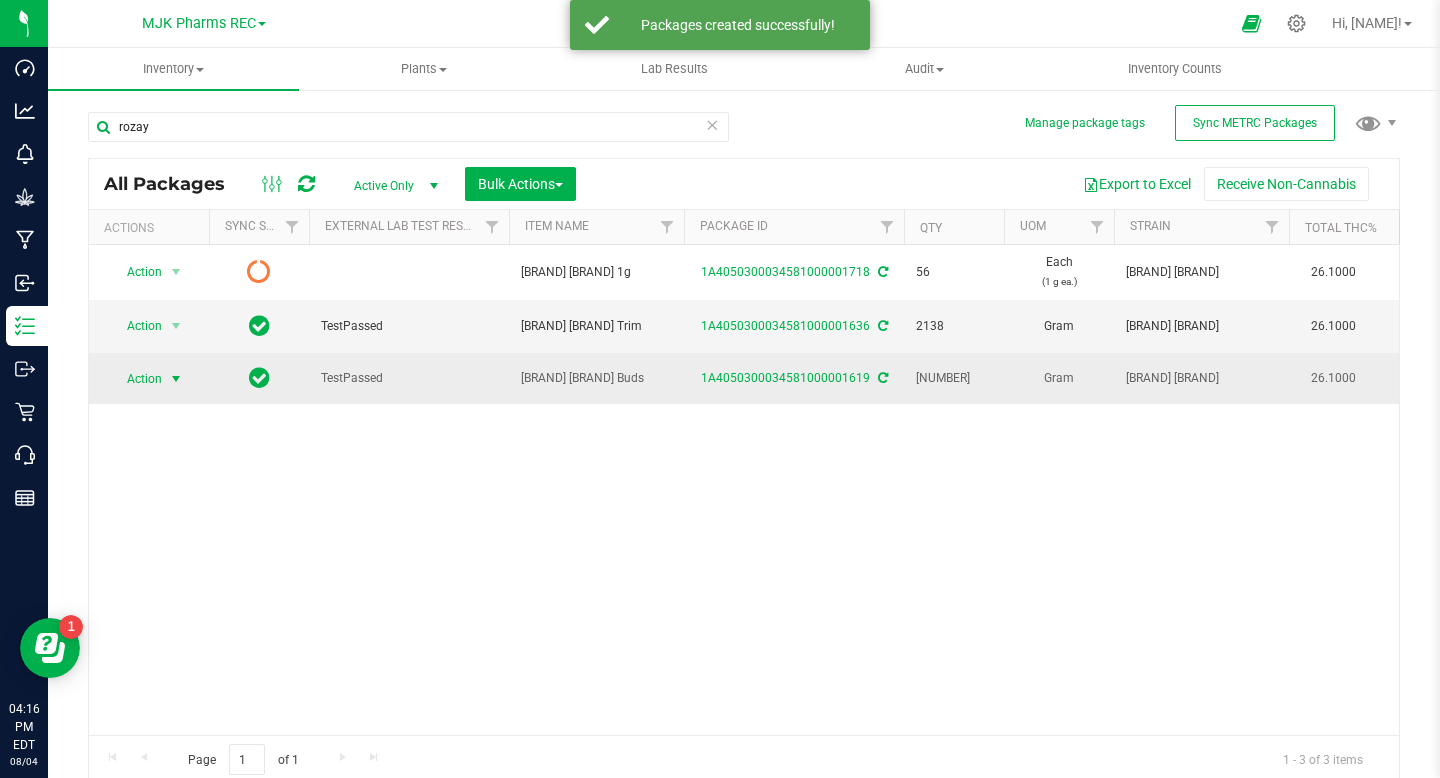 click at bounding box center (176, 379) 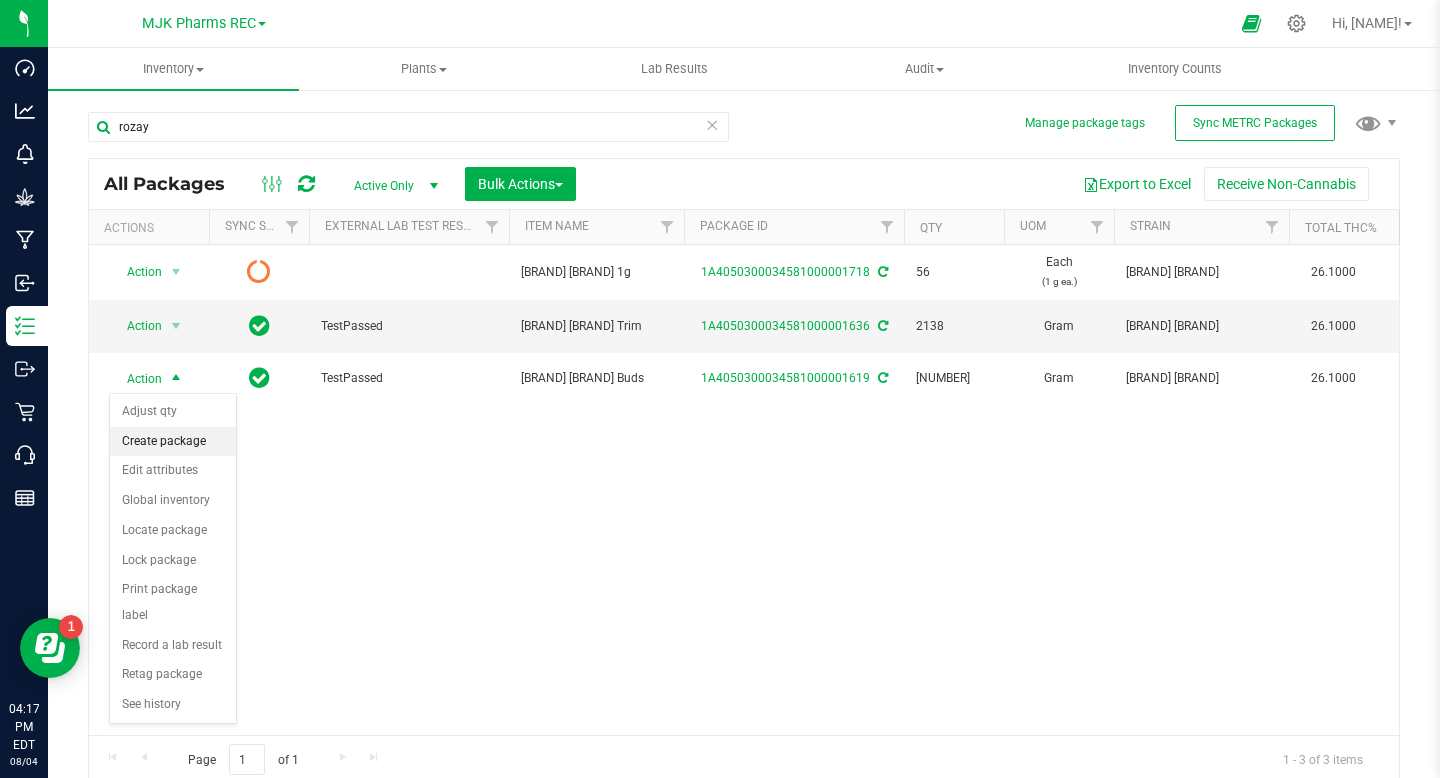 click on "Create package" at bounding box center [173, 442] 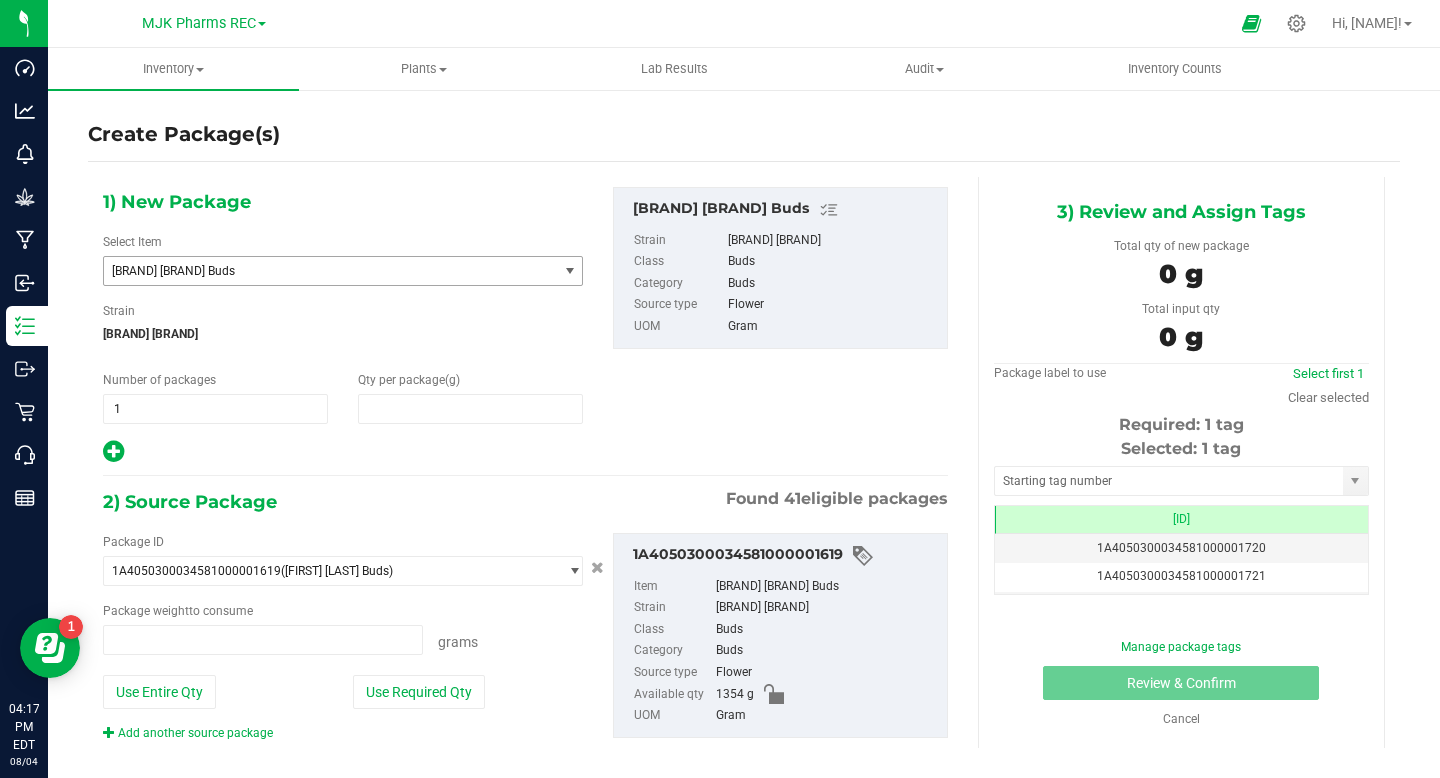 type on "0.0000" 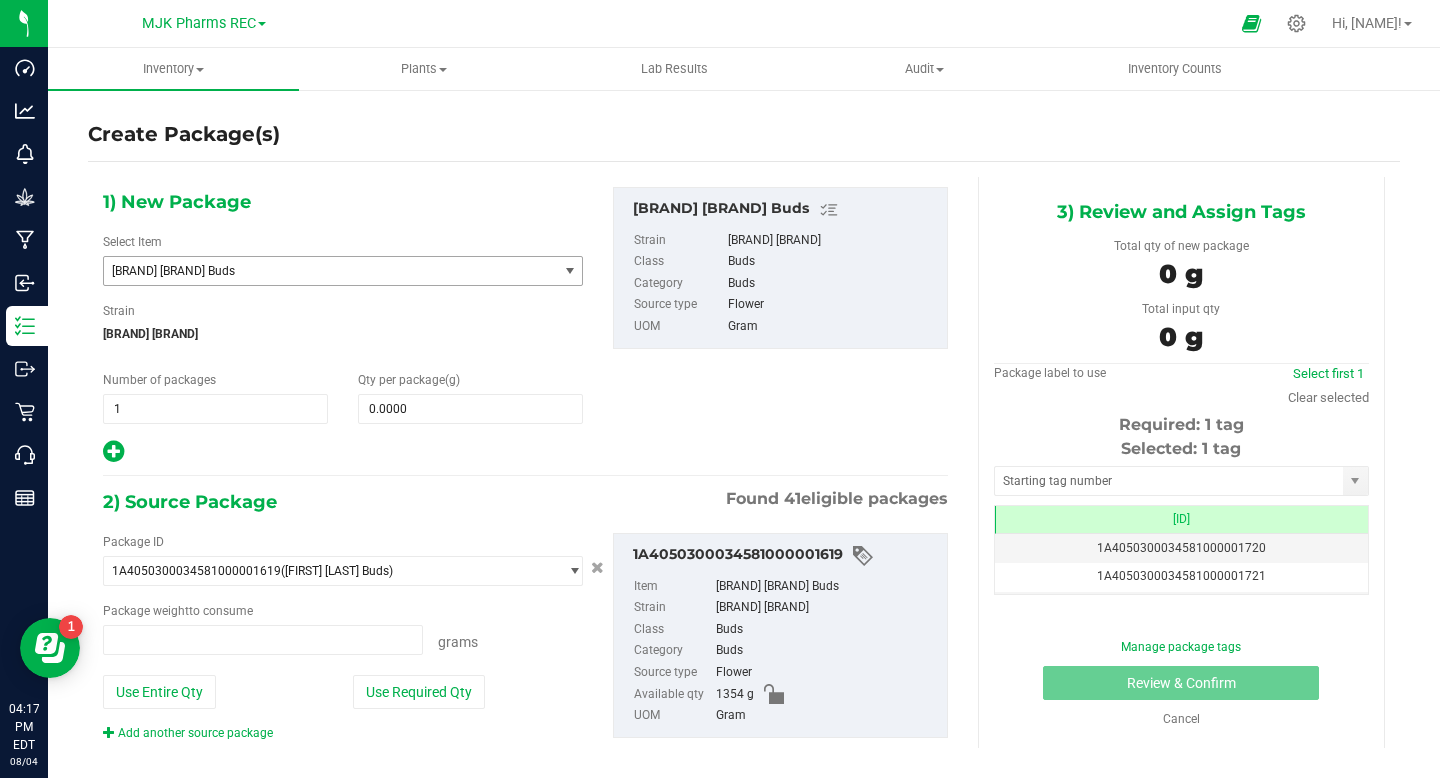 type on "0.0000 g" 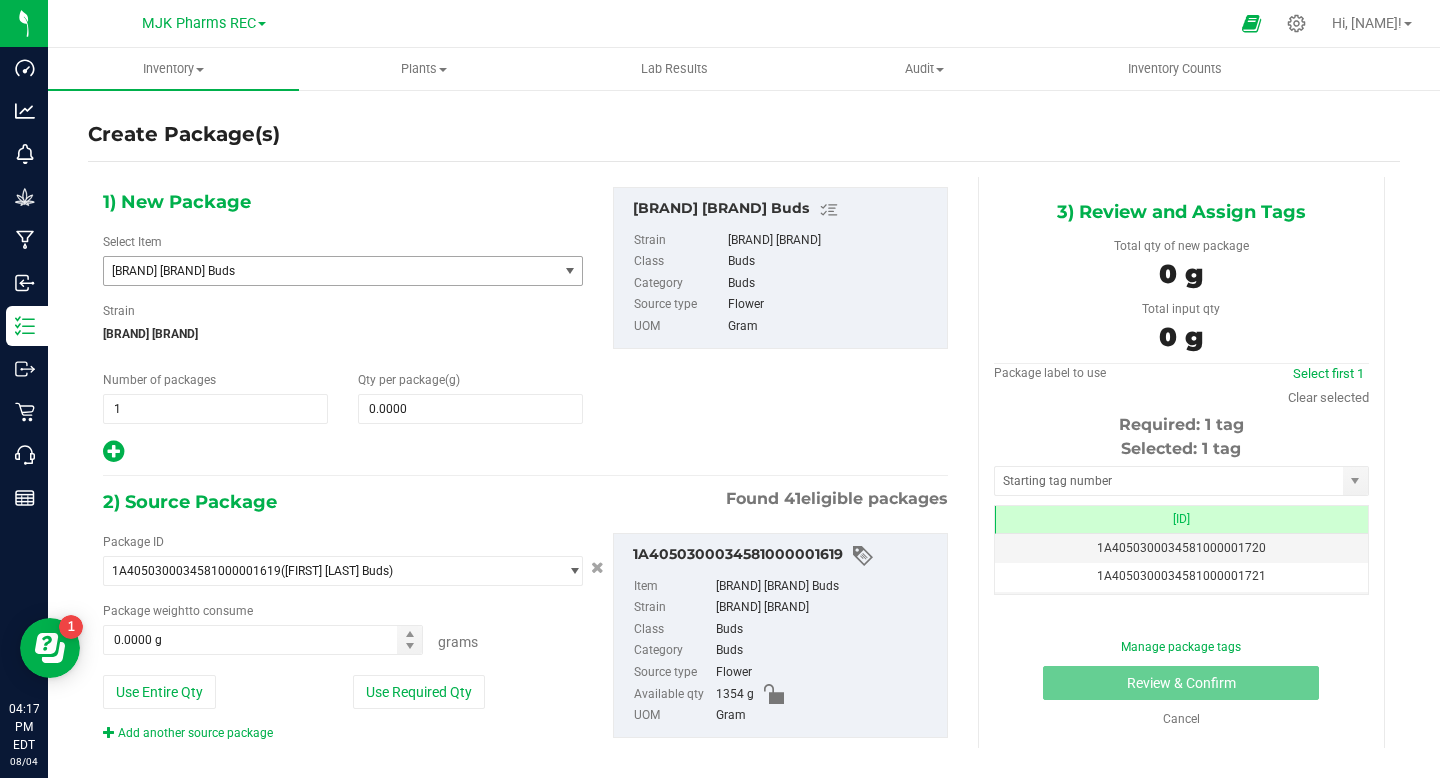 scroll, scrollTop: 0, scrollLeft: 0, axis: both 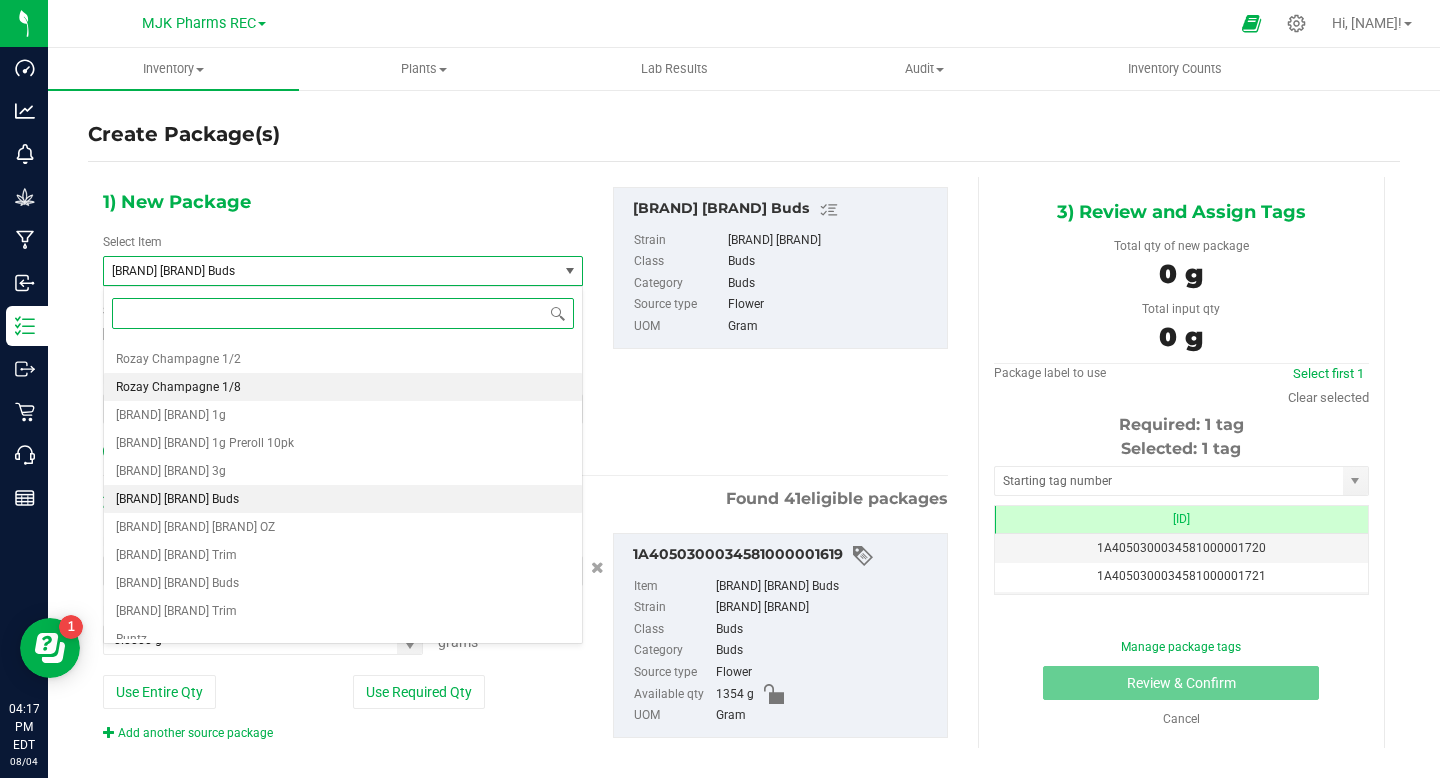 click on "Rozay Champagne 1/8" at bounding box center [343, 387] 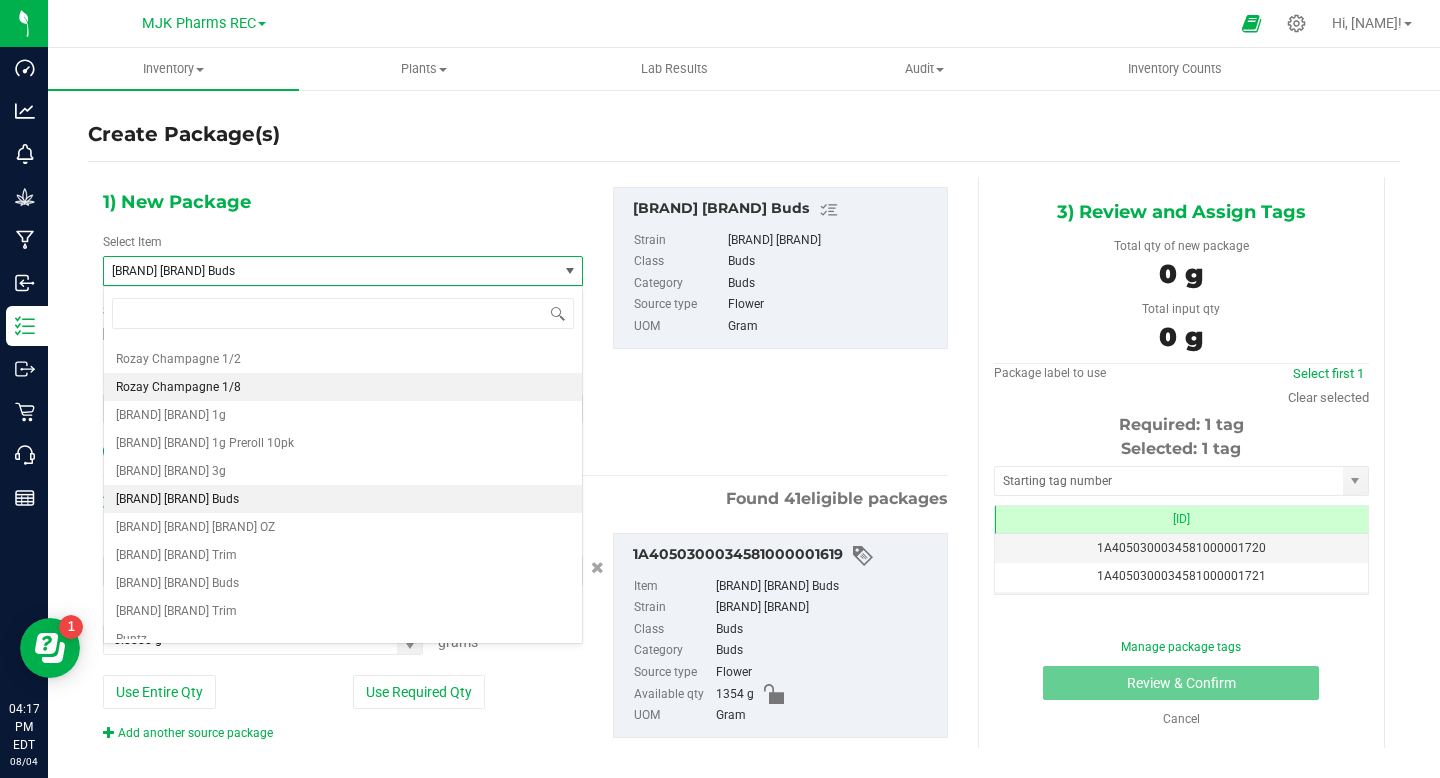 type on "0" 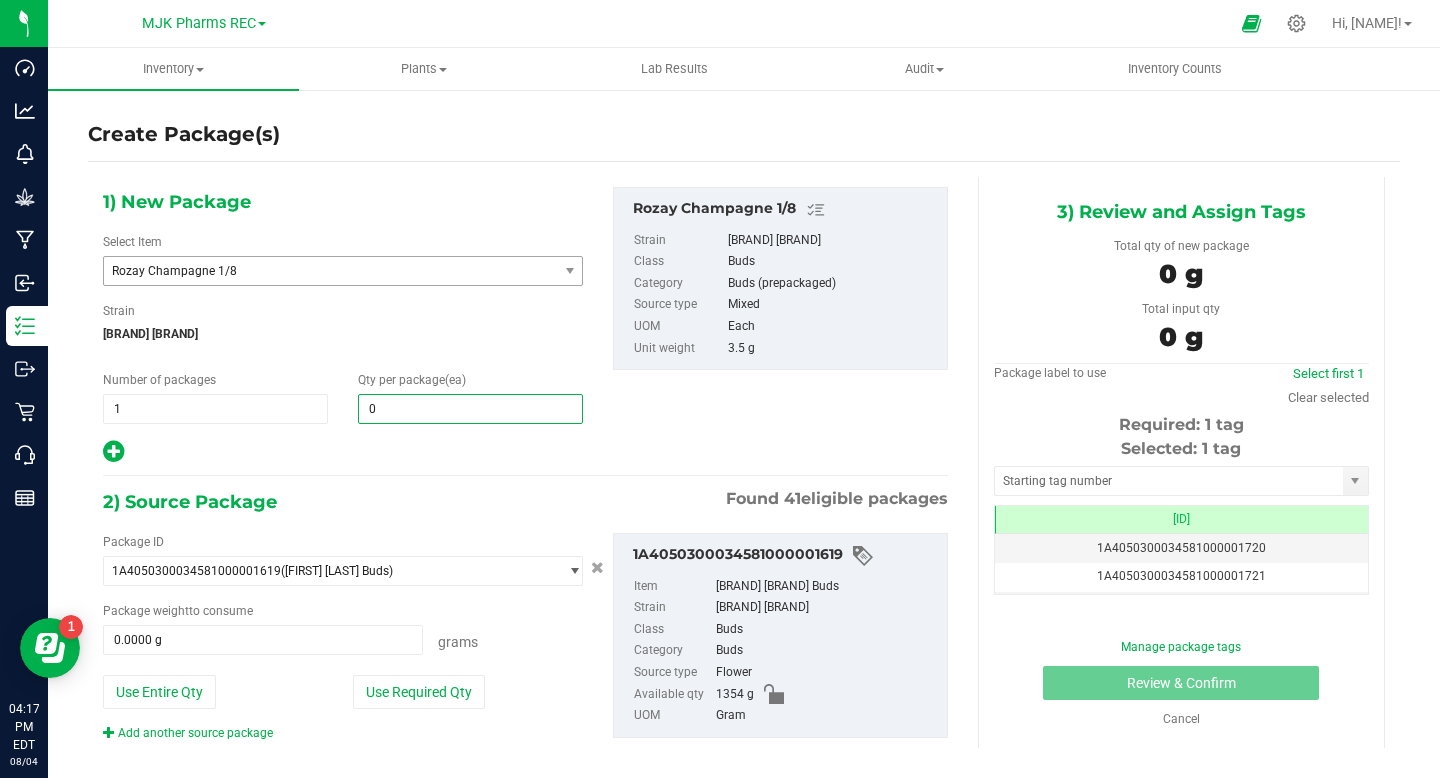 type 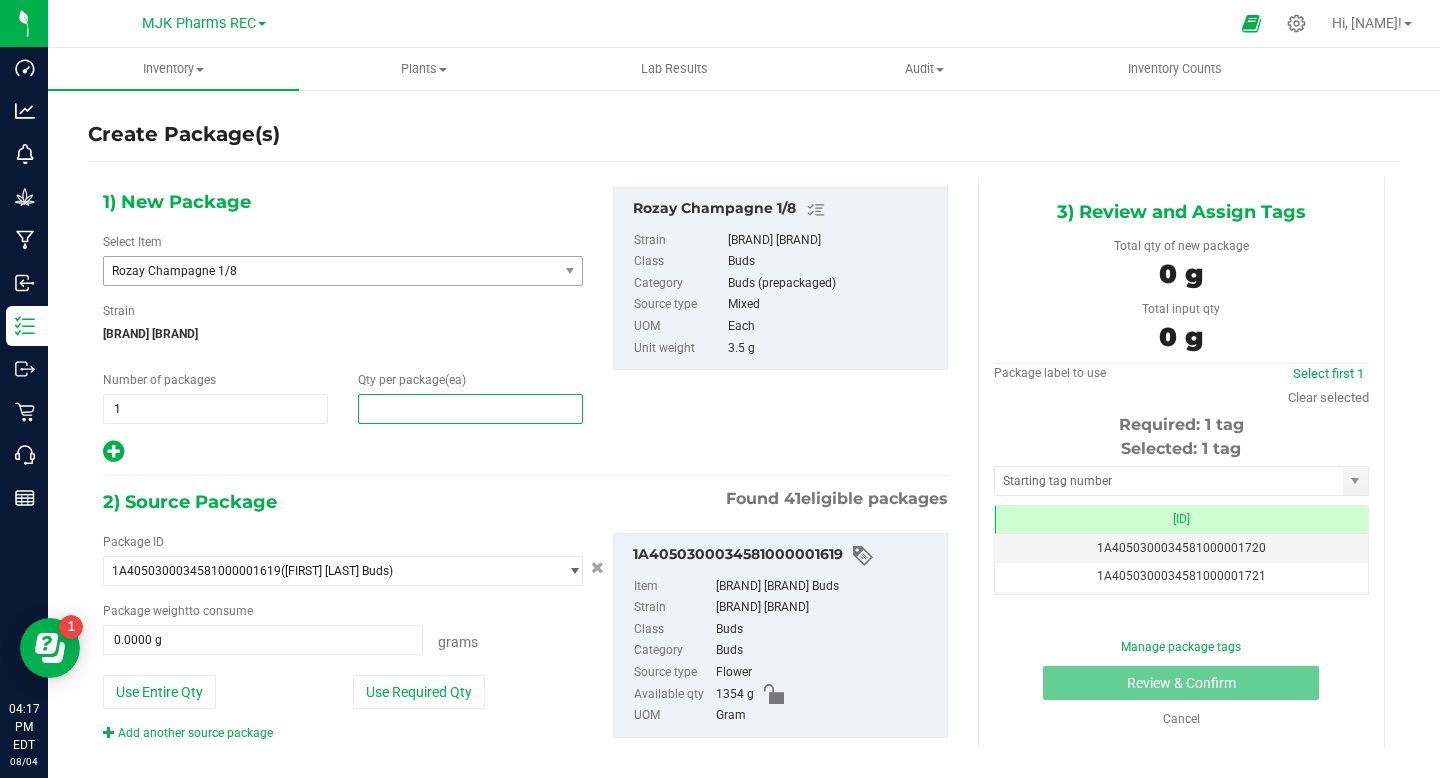 click at bounding box center (470, 409) 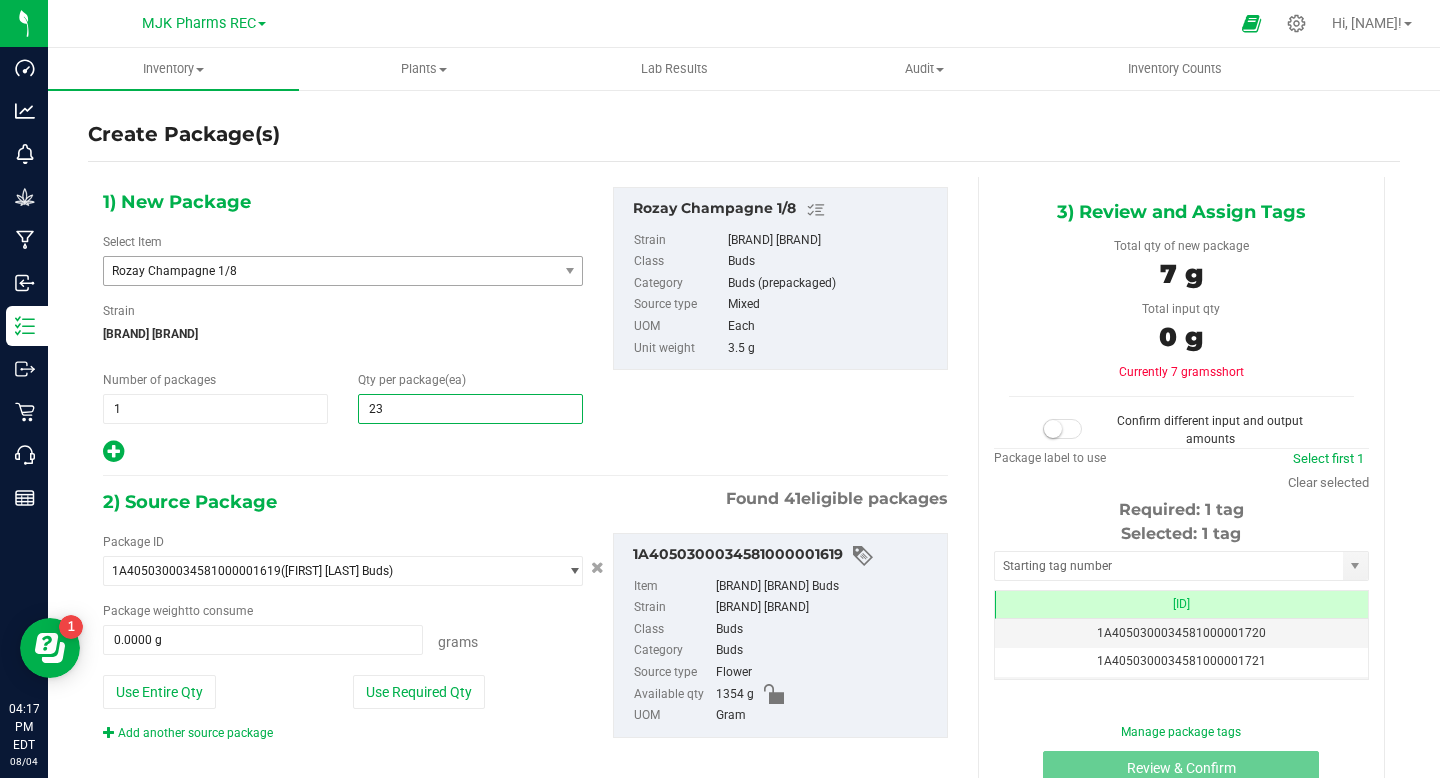 type on "233" 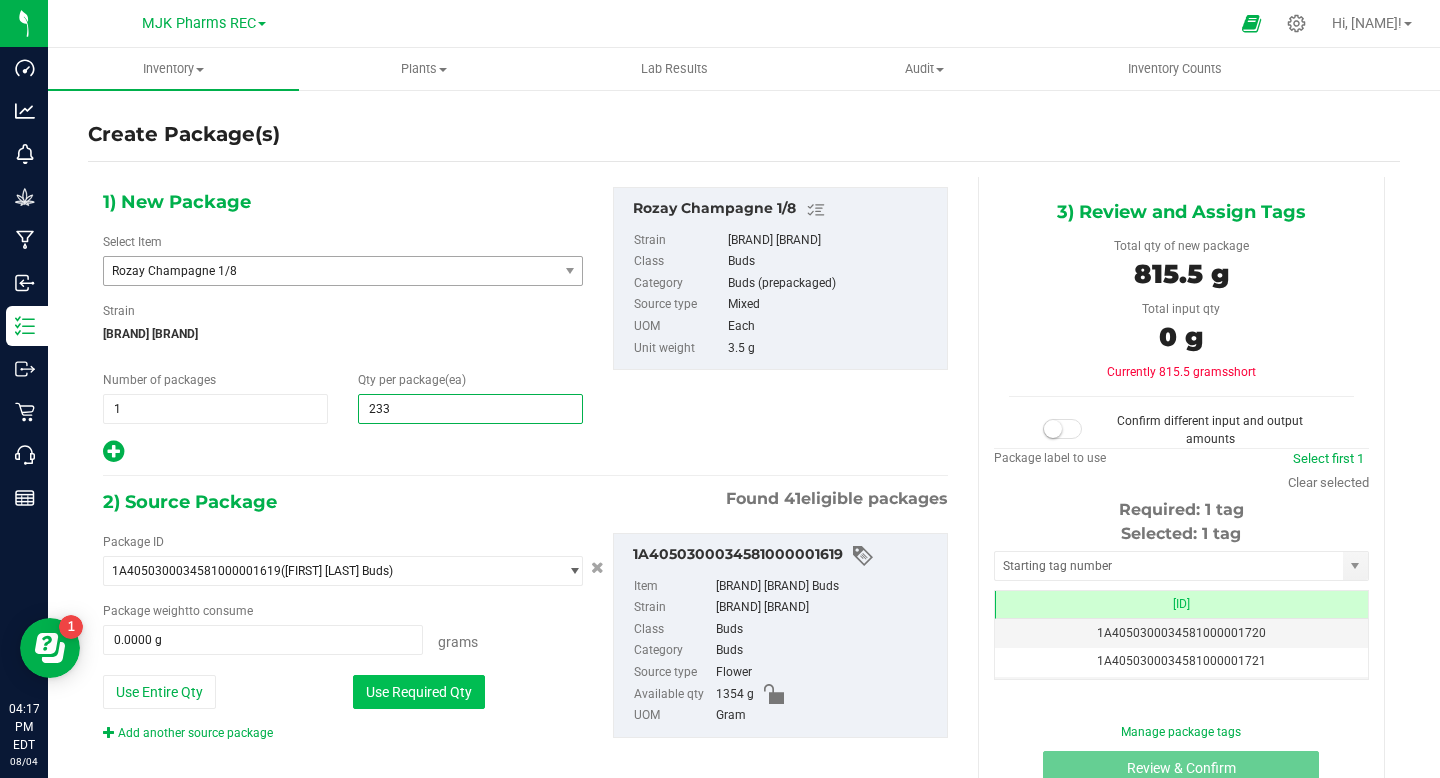 type on "233" 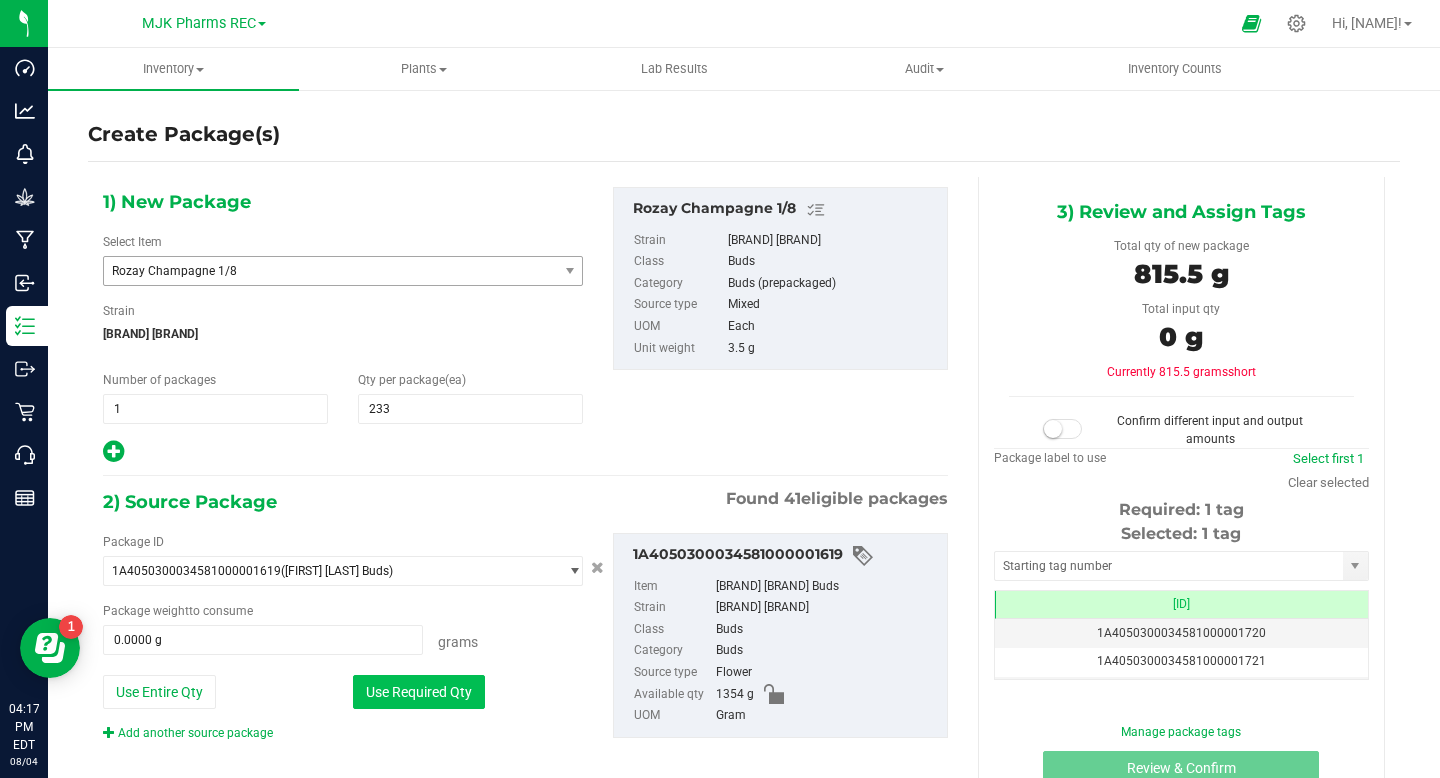 click on "Use Required Qty" at bounding box center [419, 692] 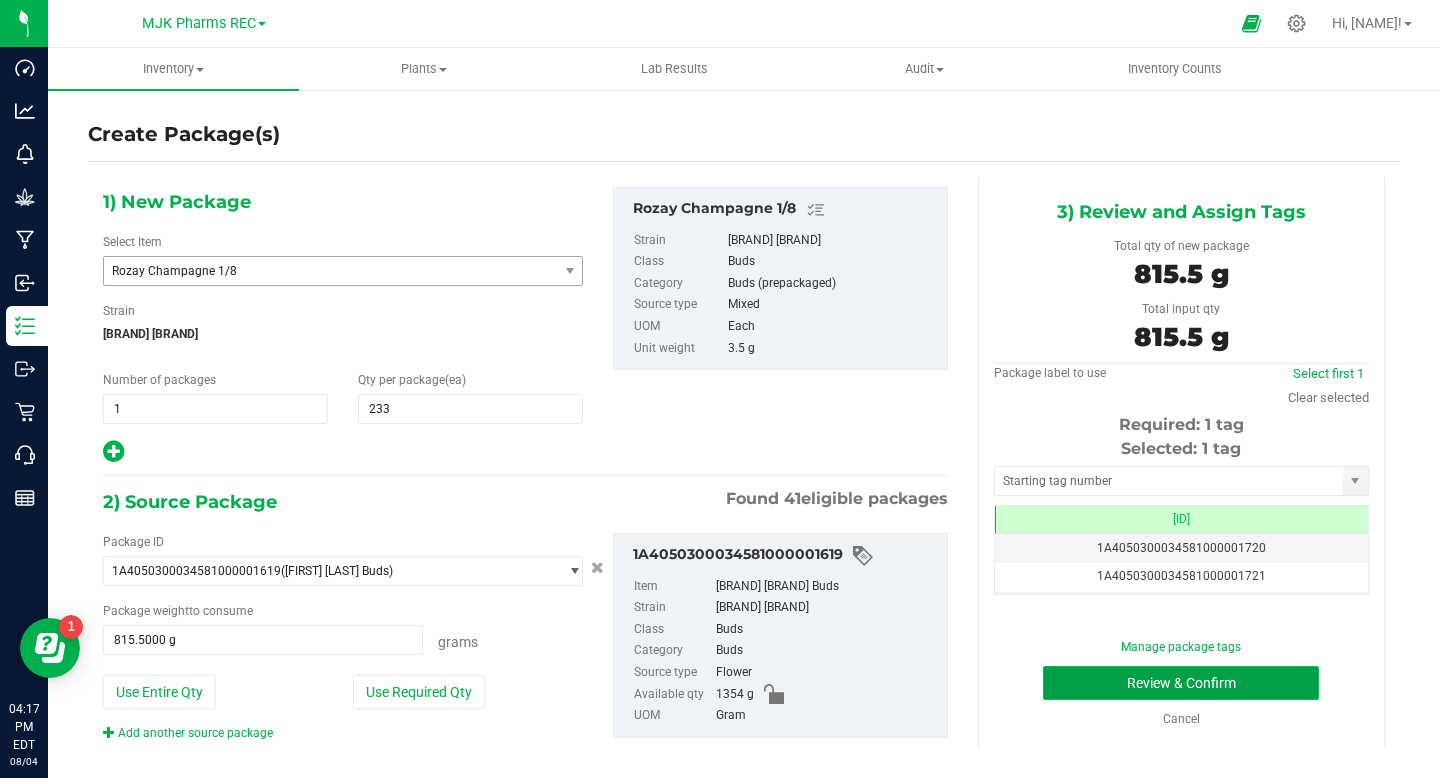 click on "Review & Confirm" at bounding box center [1181, 683] 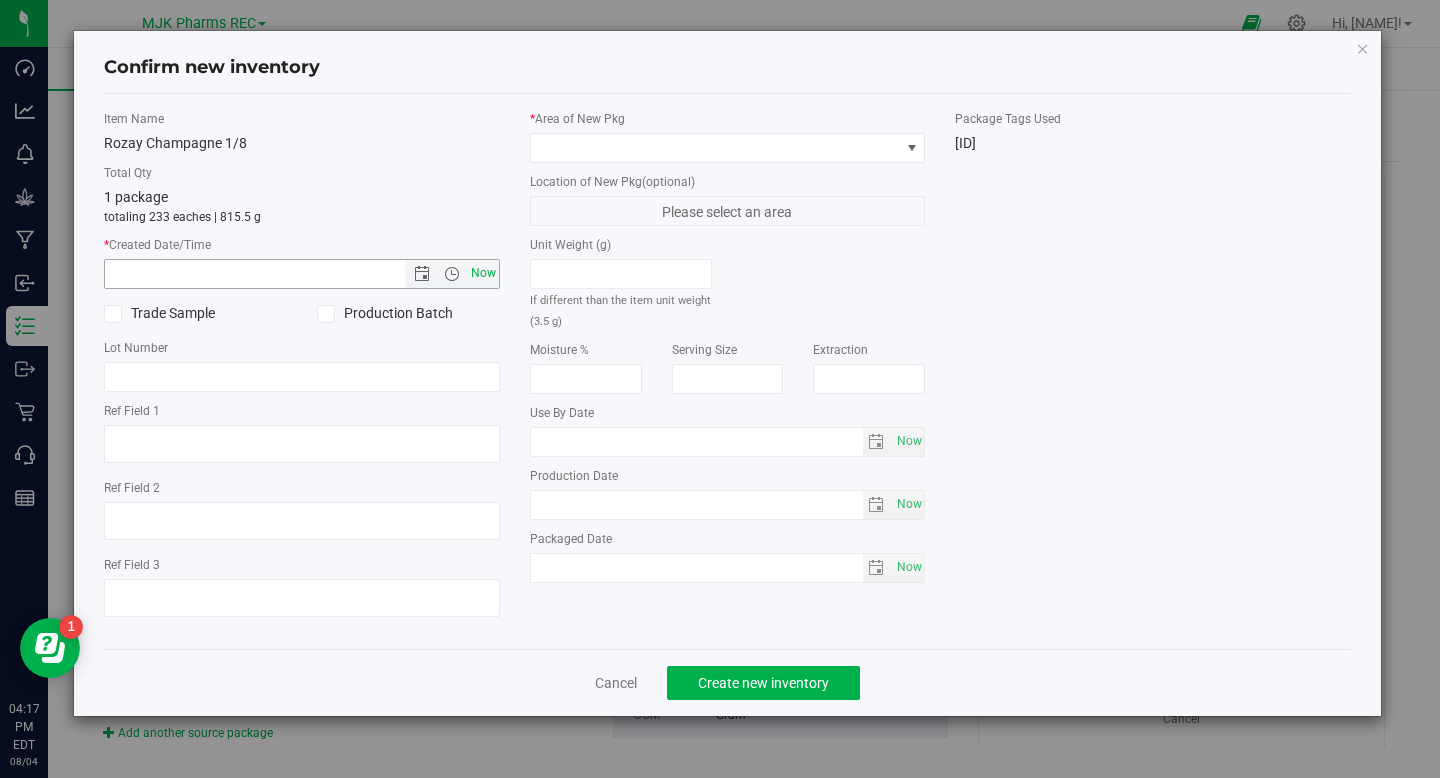 click on "Now" at bounding box center (483, 273) 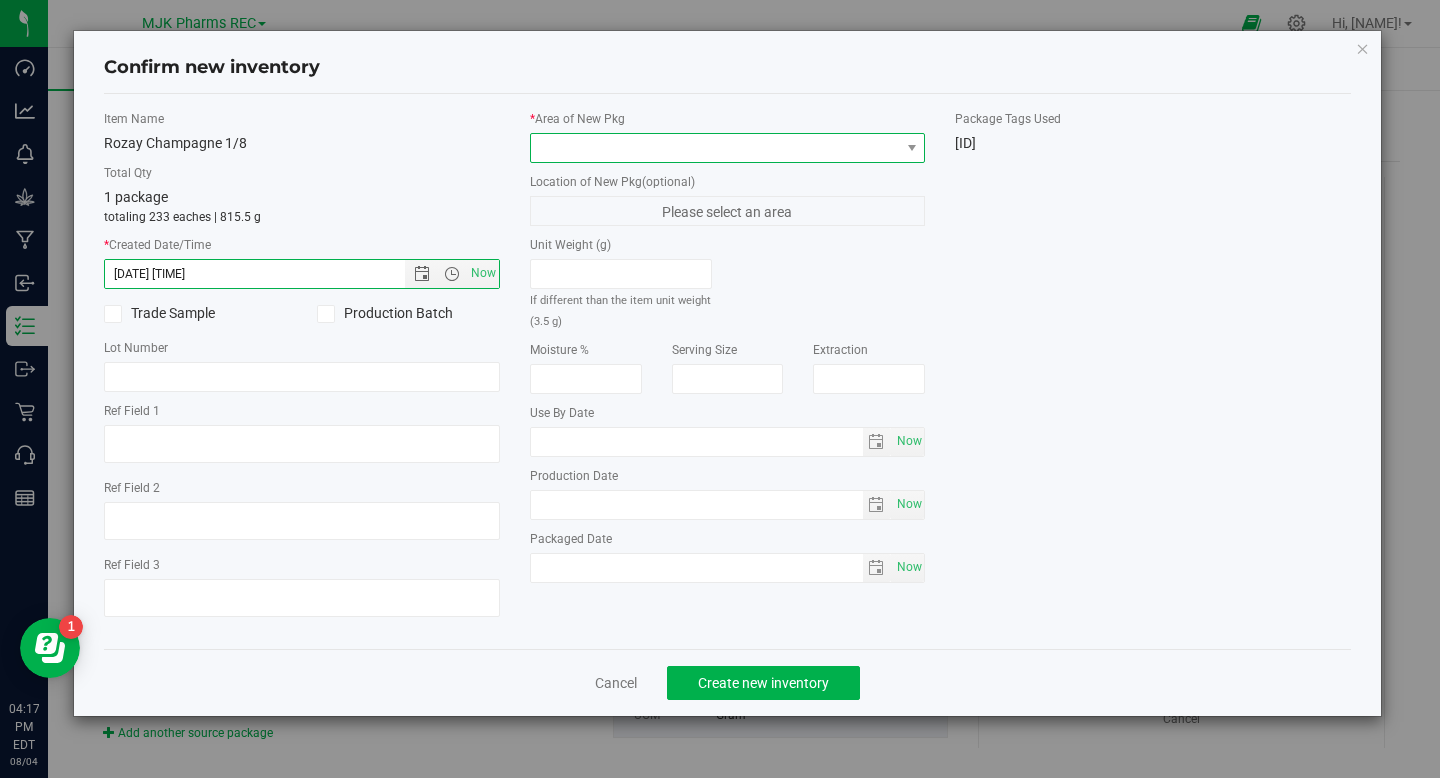 click at bounding box center (715, 148) 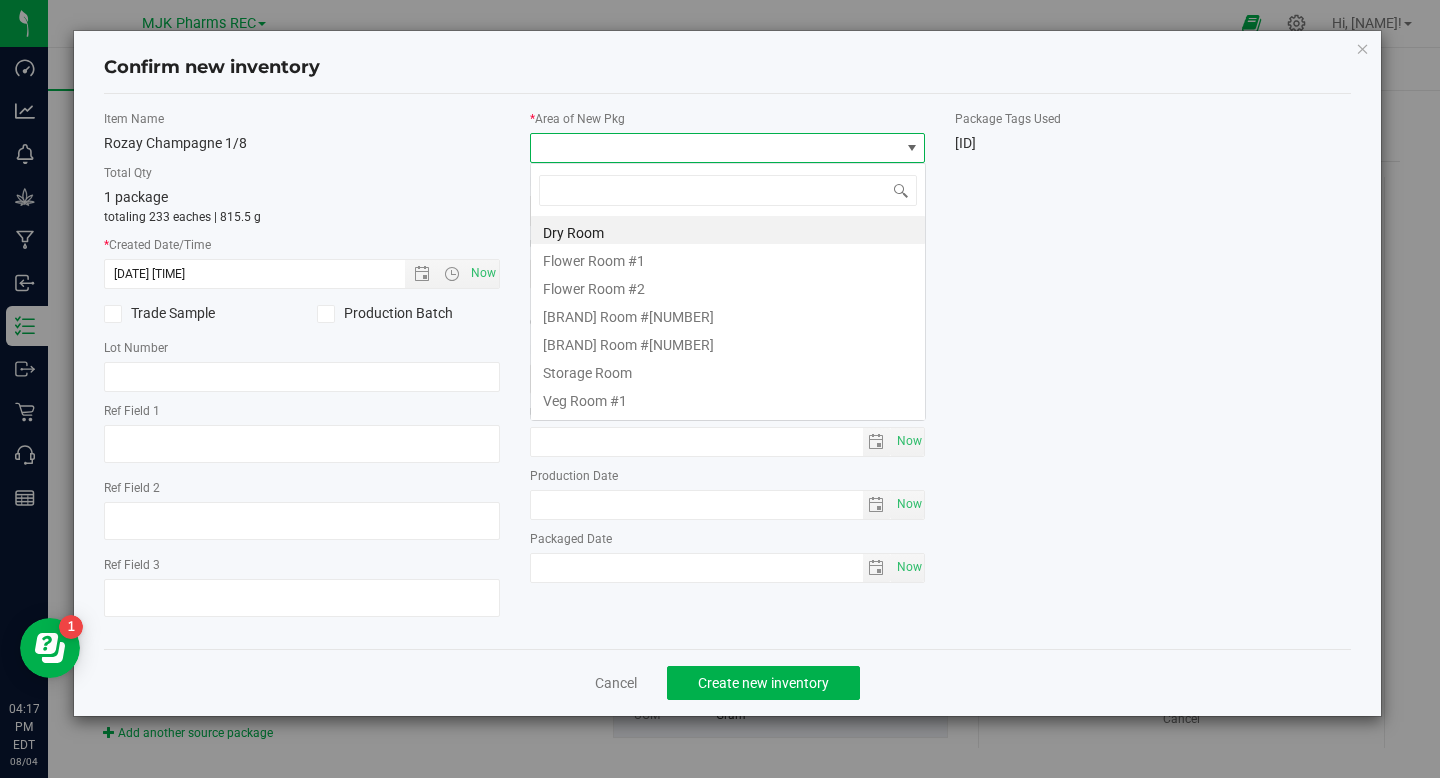 scroll, scrollTop: 99970, scrollLeft: 99604, axis: both 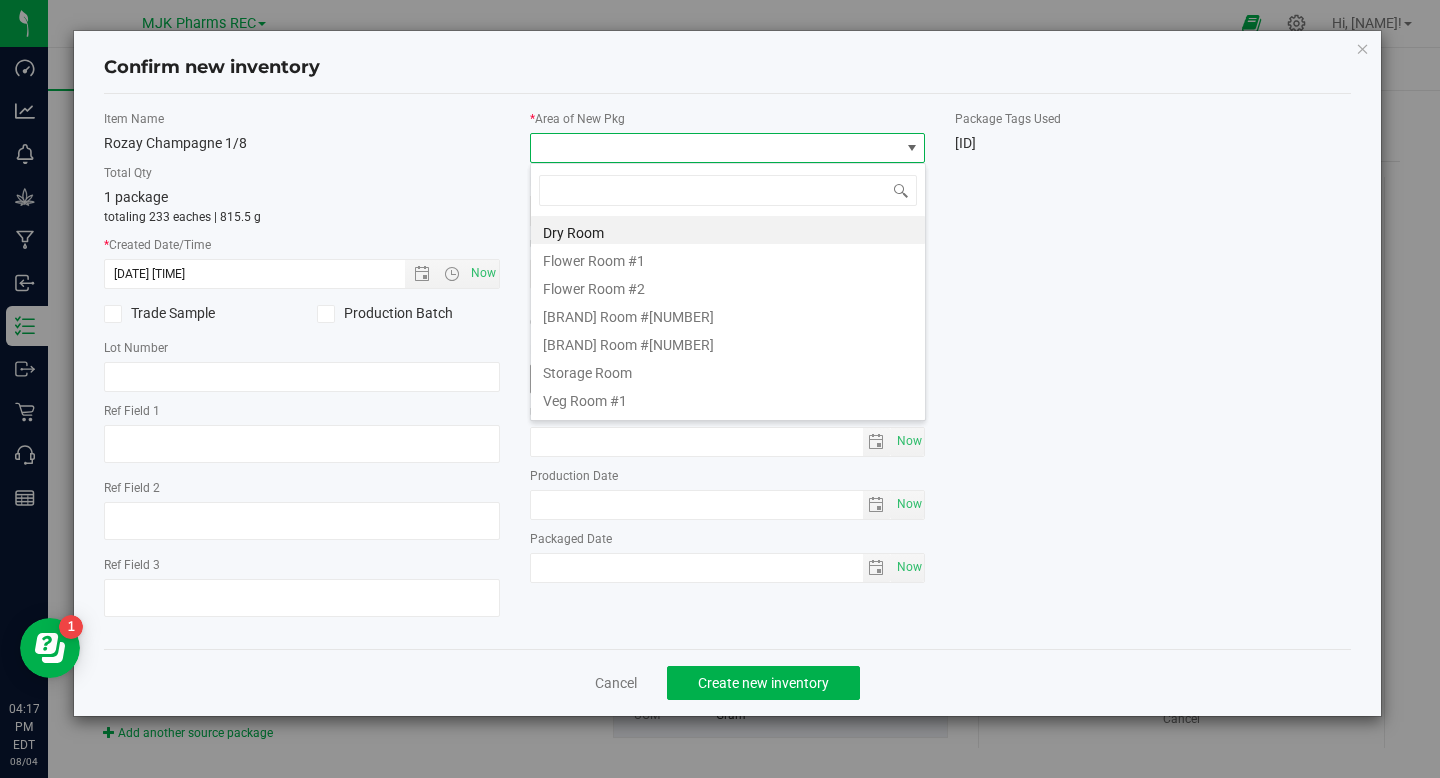 click on "Storage Room" at bounding box center (728, 370) 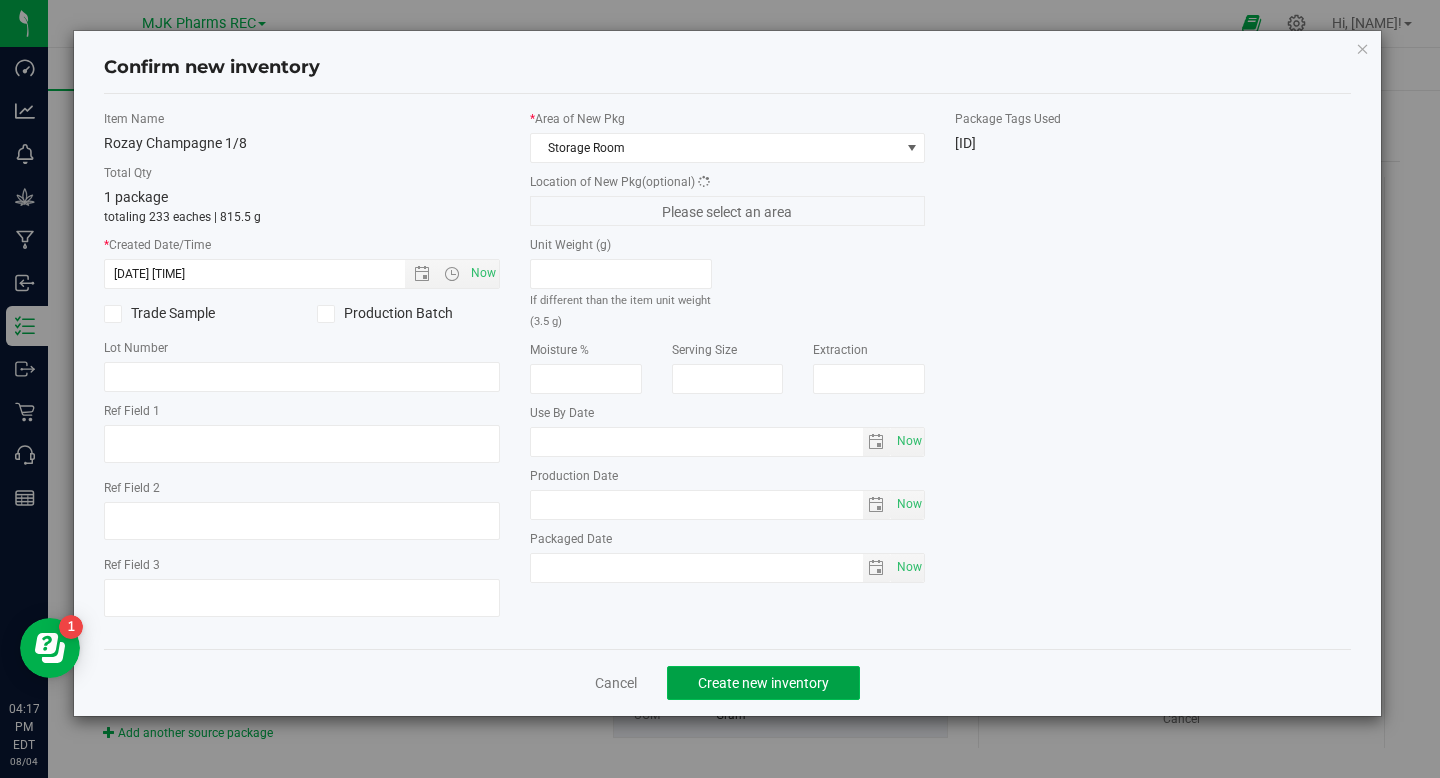 click on "Create new inventory" 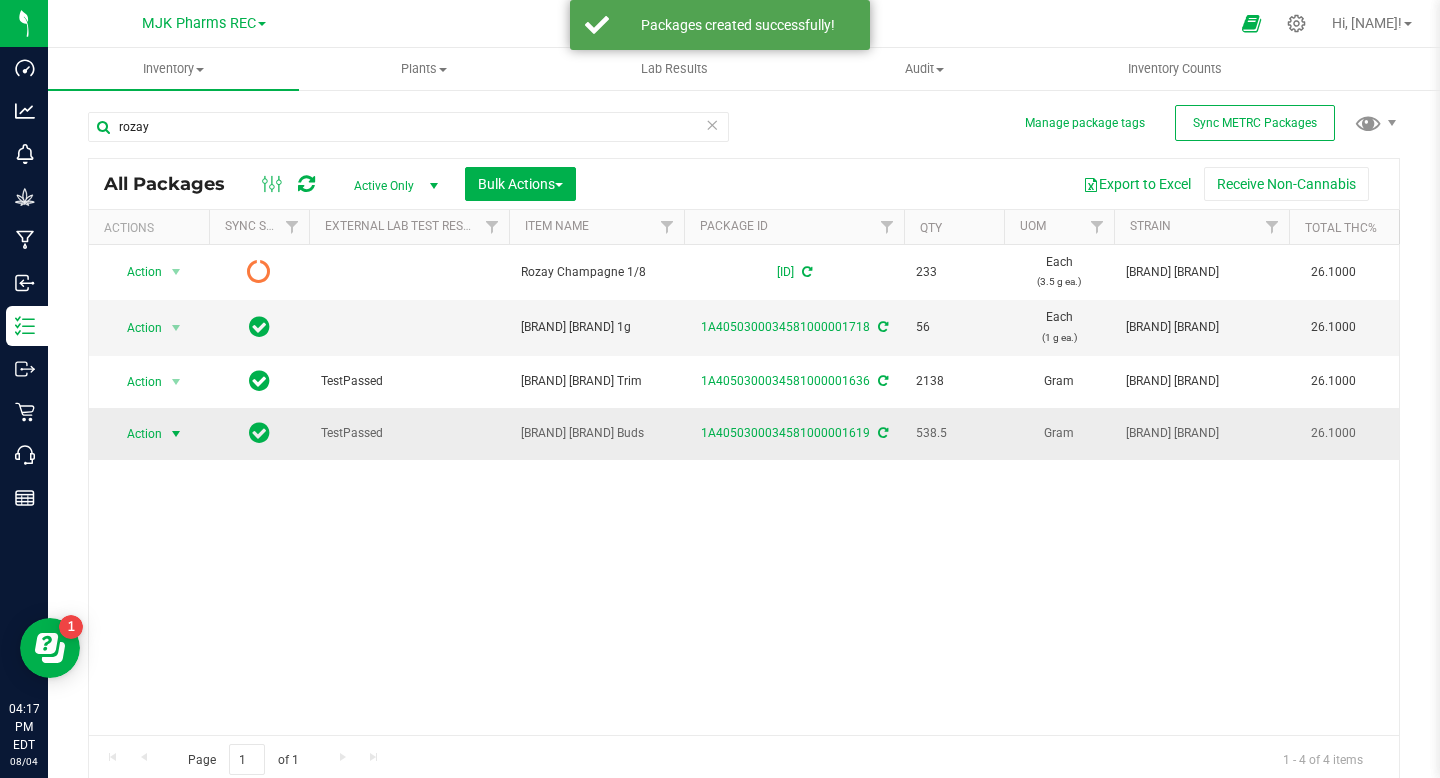 click on "Action" at bounding box center (136, 434) 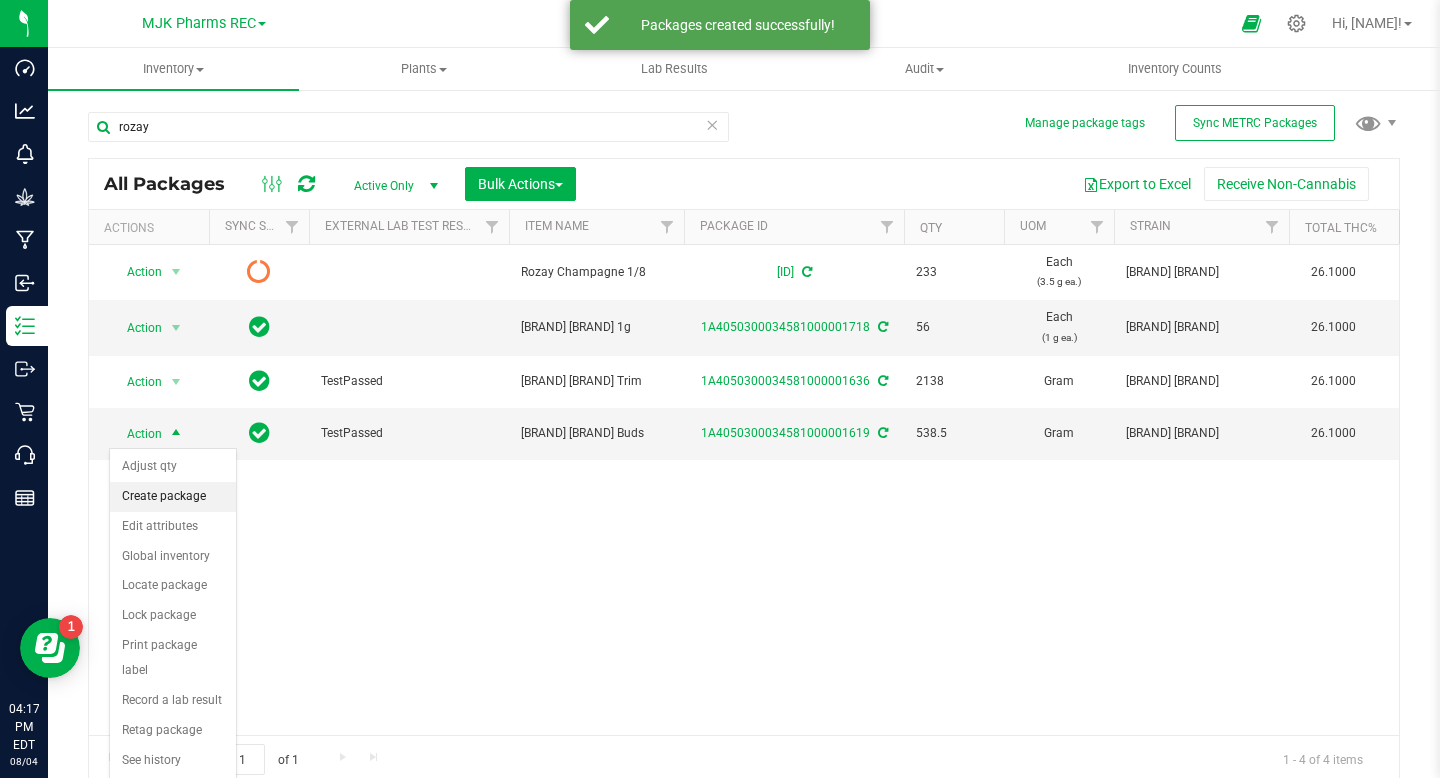 click on "Create package" at bounding box center (173, 497) 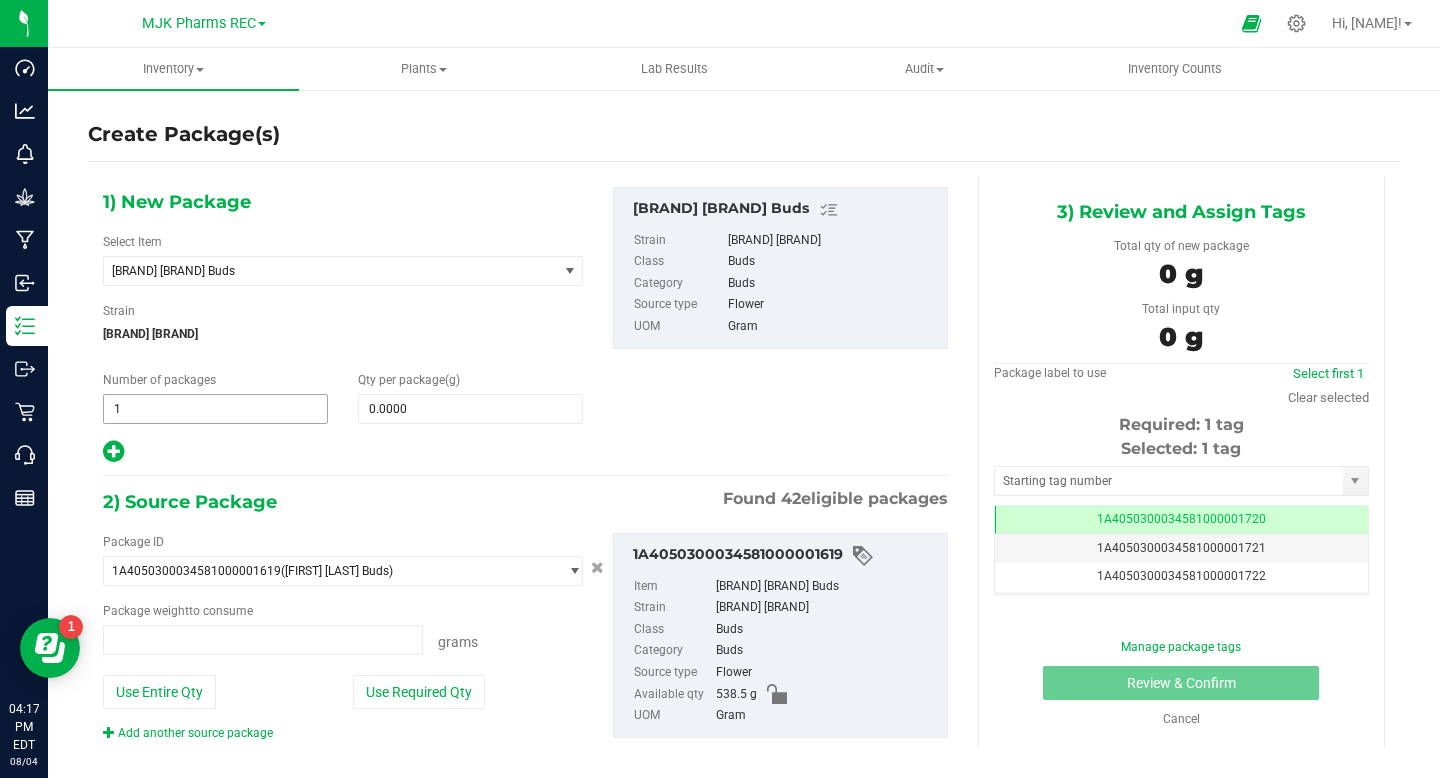 type on "0.0000 g" 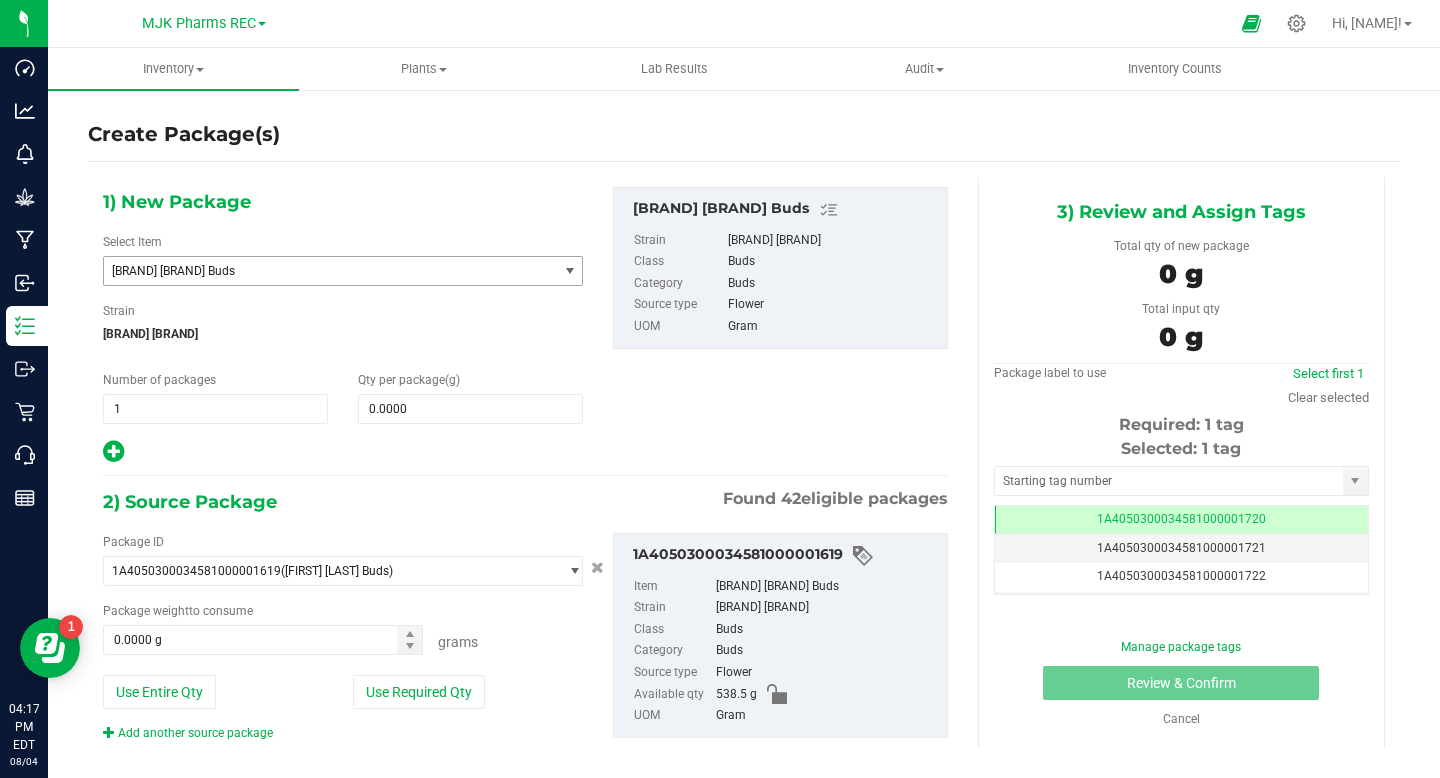 click on "[BRAND] [BRAND] Buds" at bounding box center (330, 271) 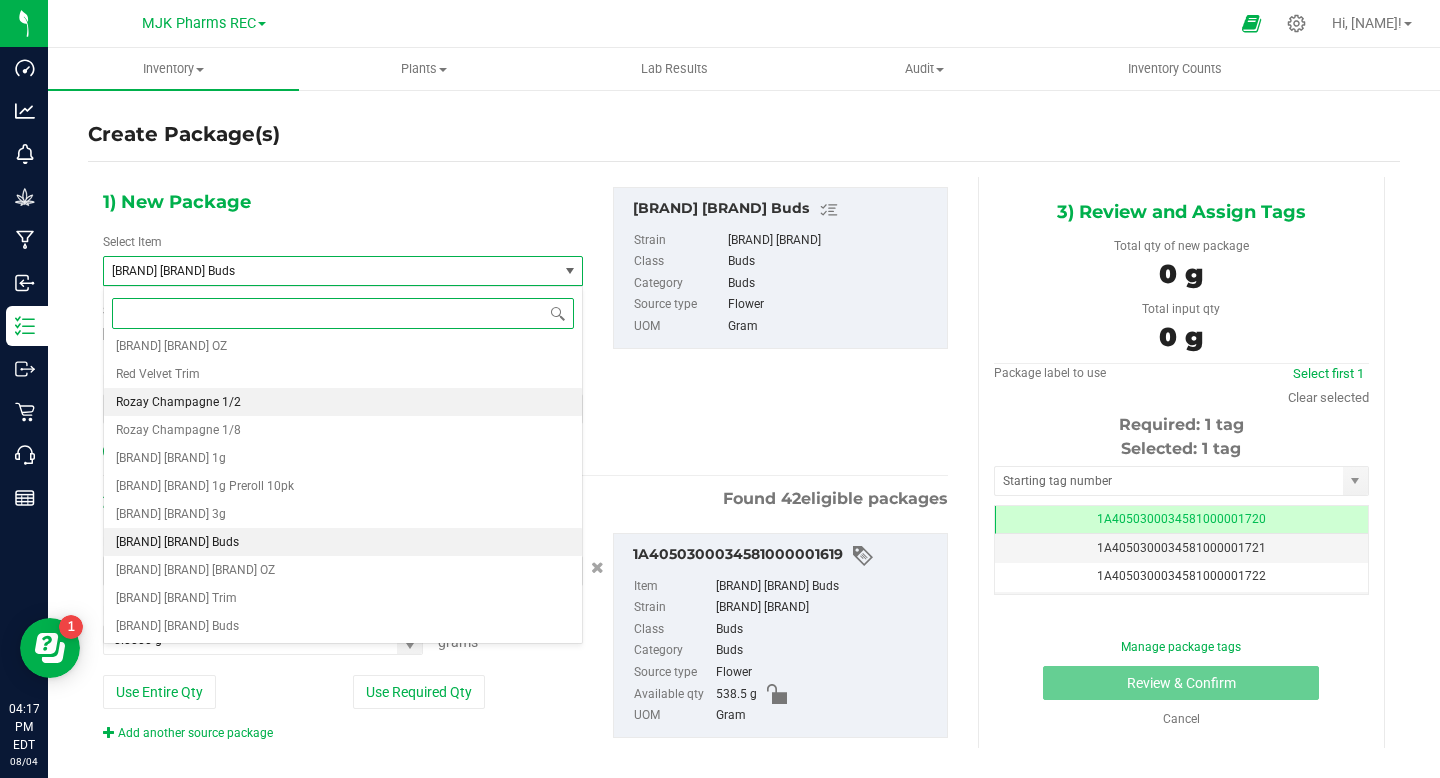 click on "Rozay Champagne 1/2" at bounding box center (343, 402) 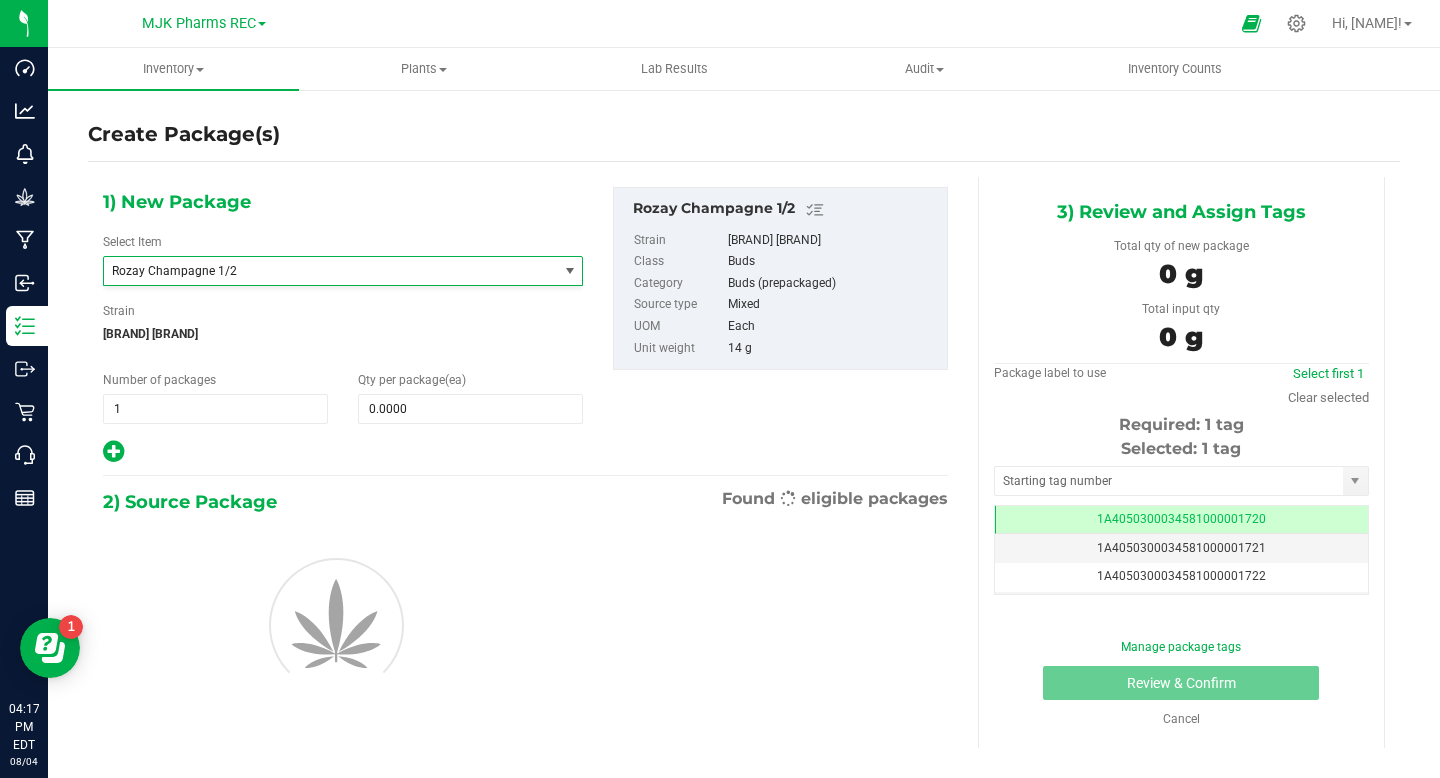 type on "0" 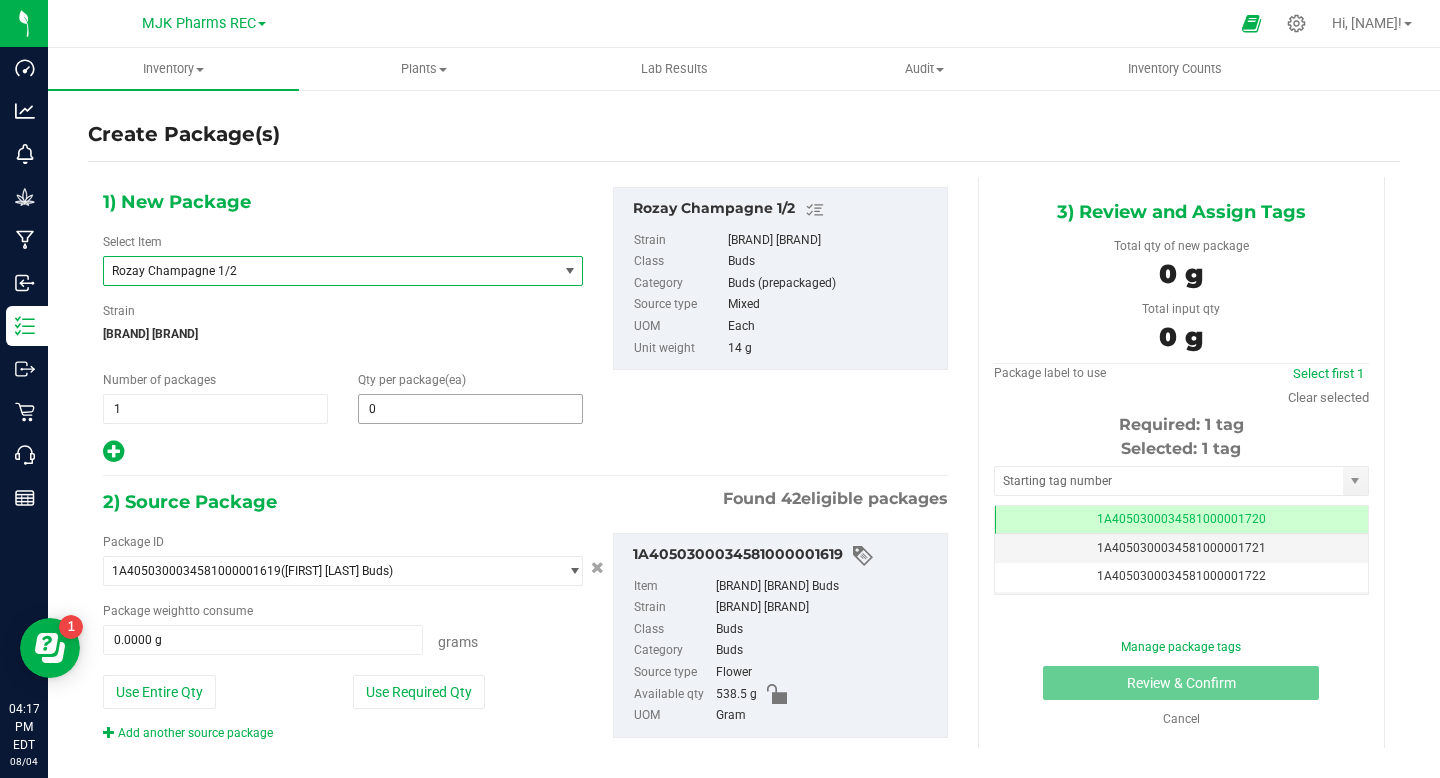 type 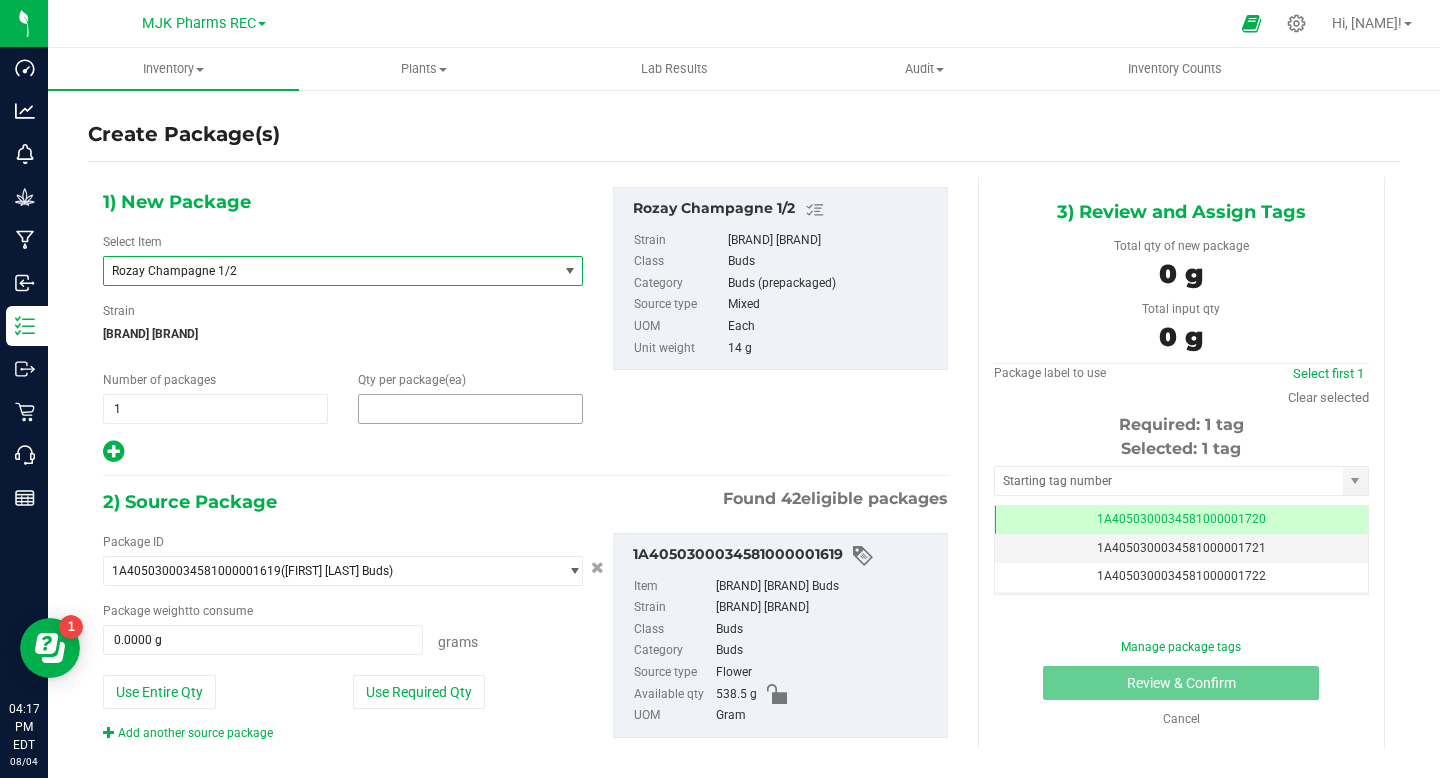 click at bounding box center (470, 409) 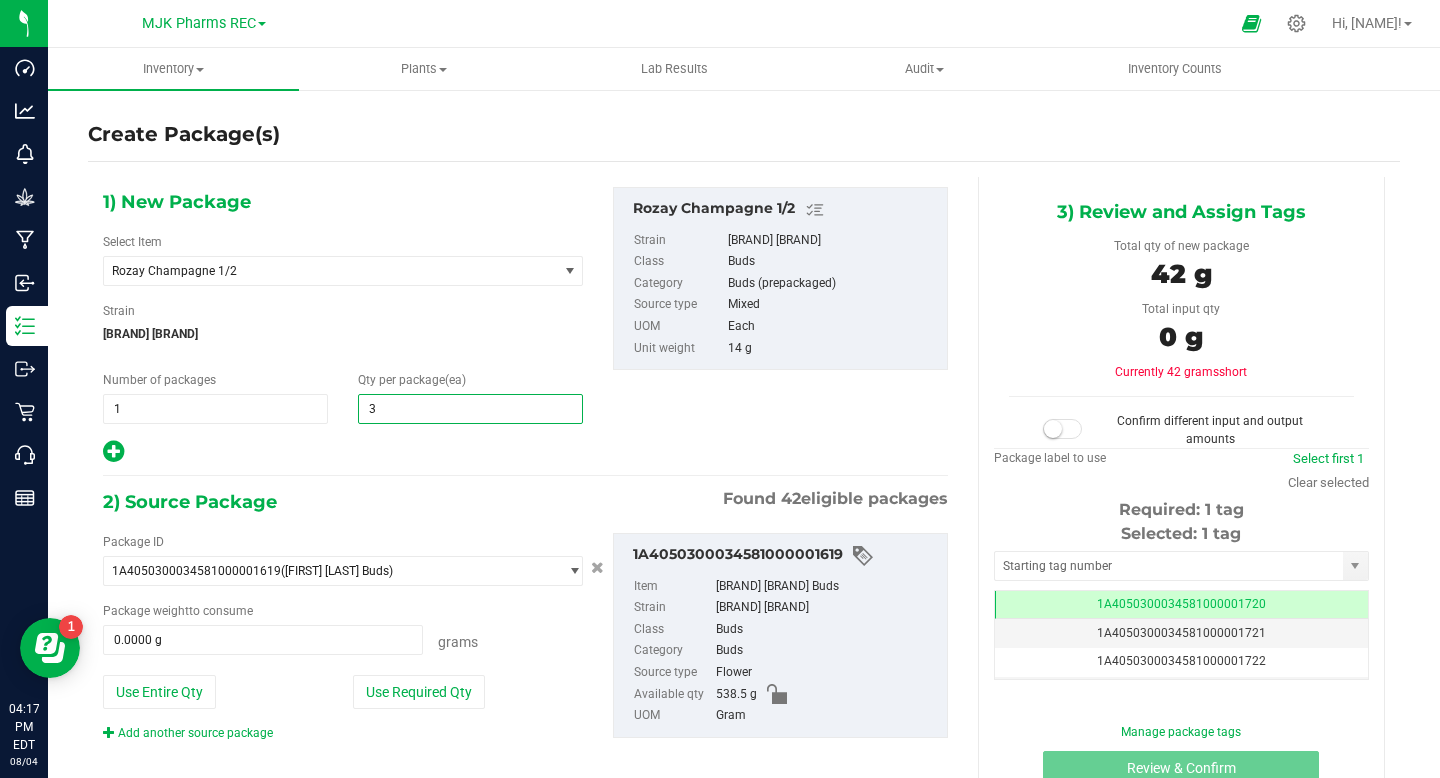 type on "32" 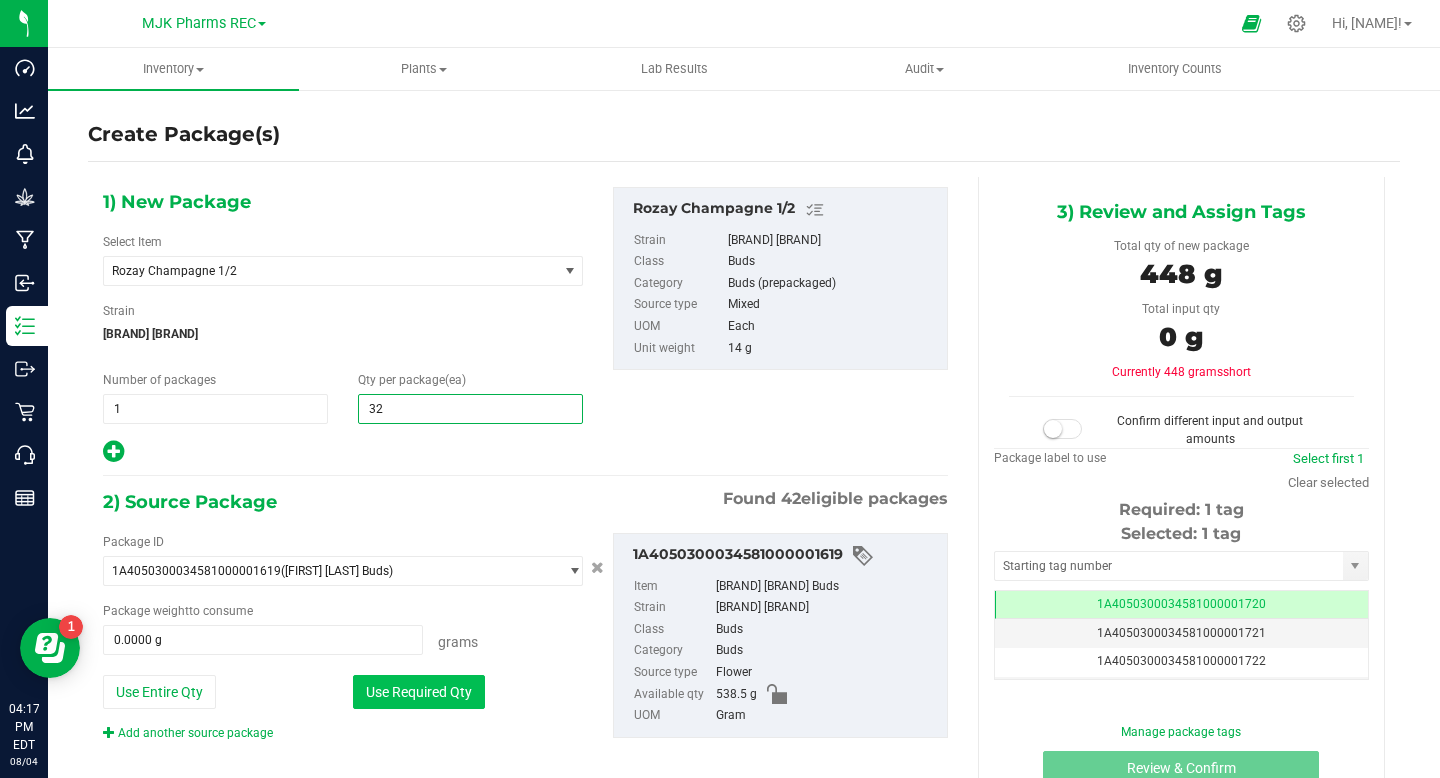 type on "32" 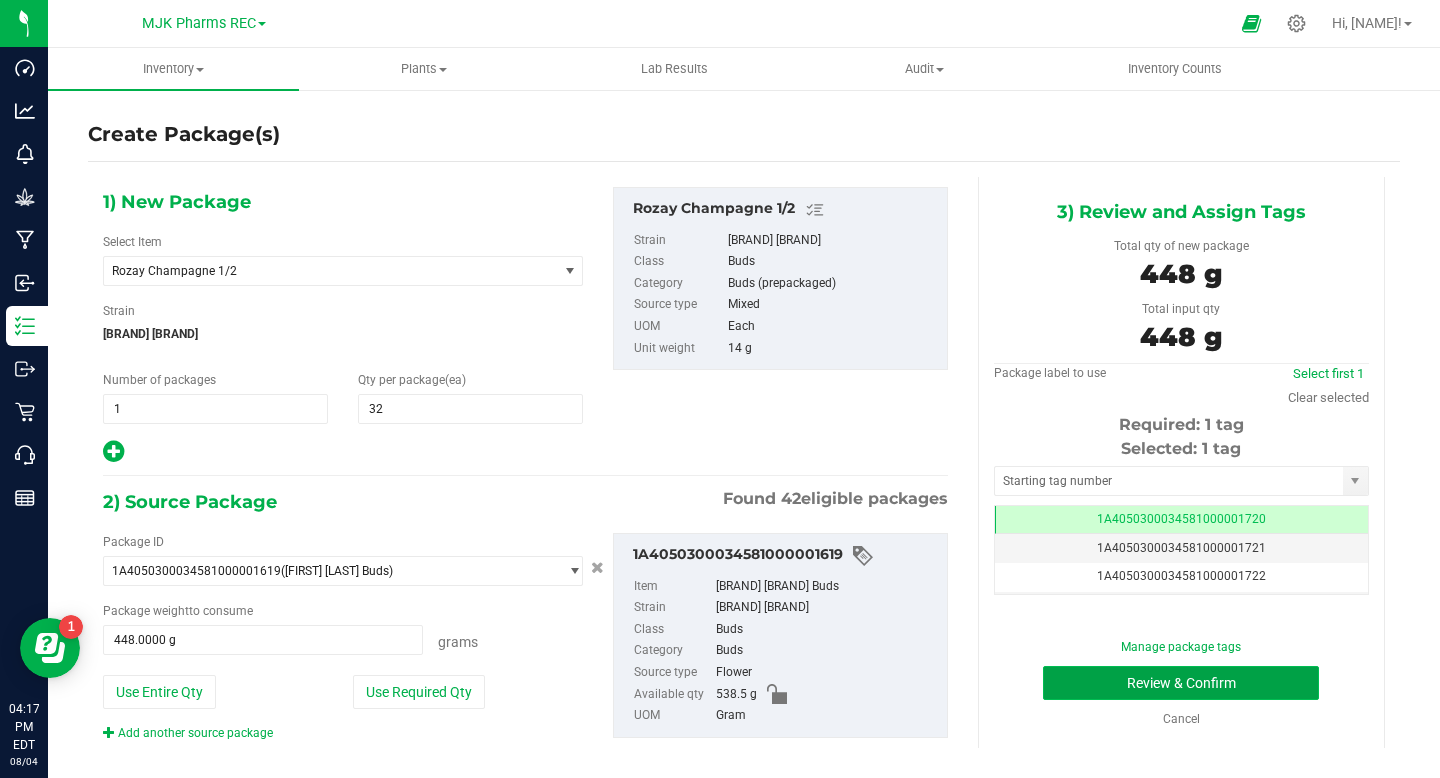 click on "Review & Confirm" at bounding box center [1181, 683] 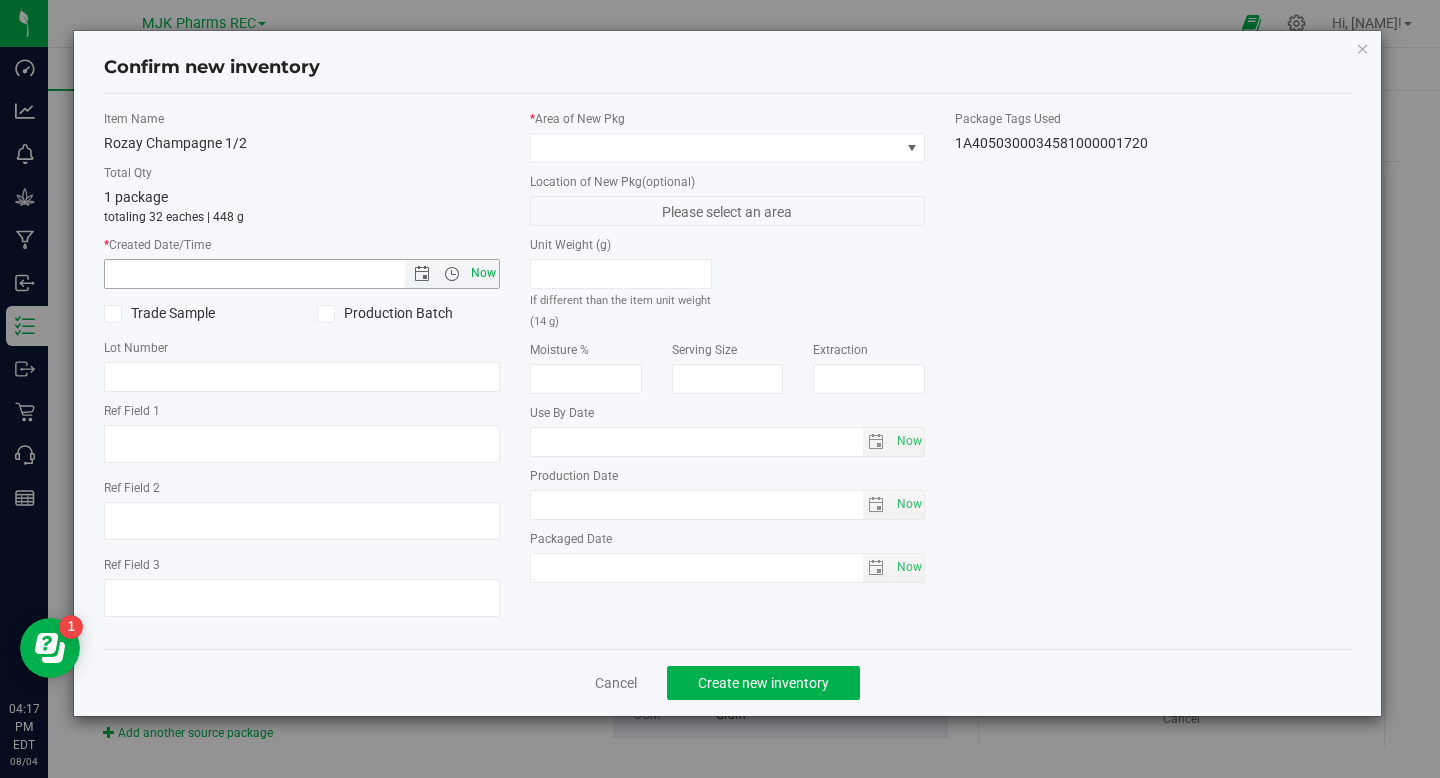 click on "Now" at bounding box center (483, 273) 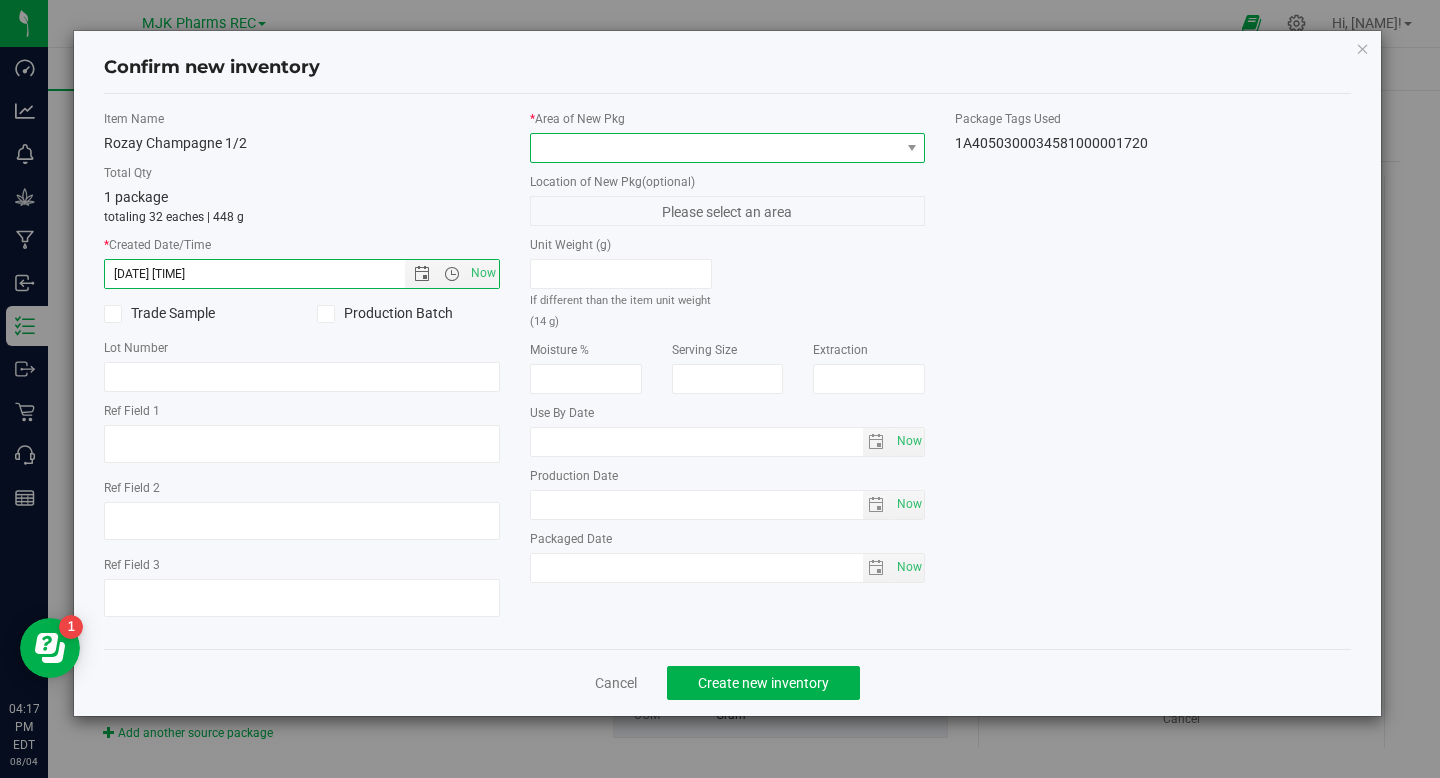 click at bounding box center (715, 148) 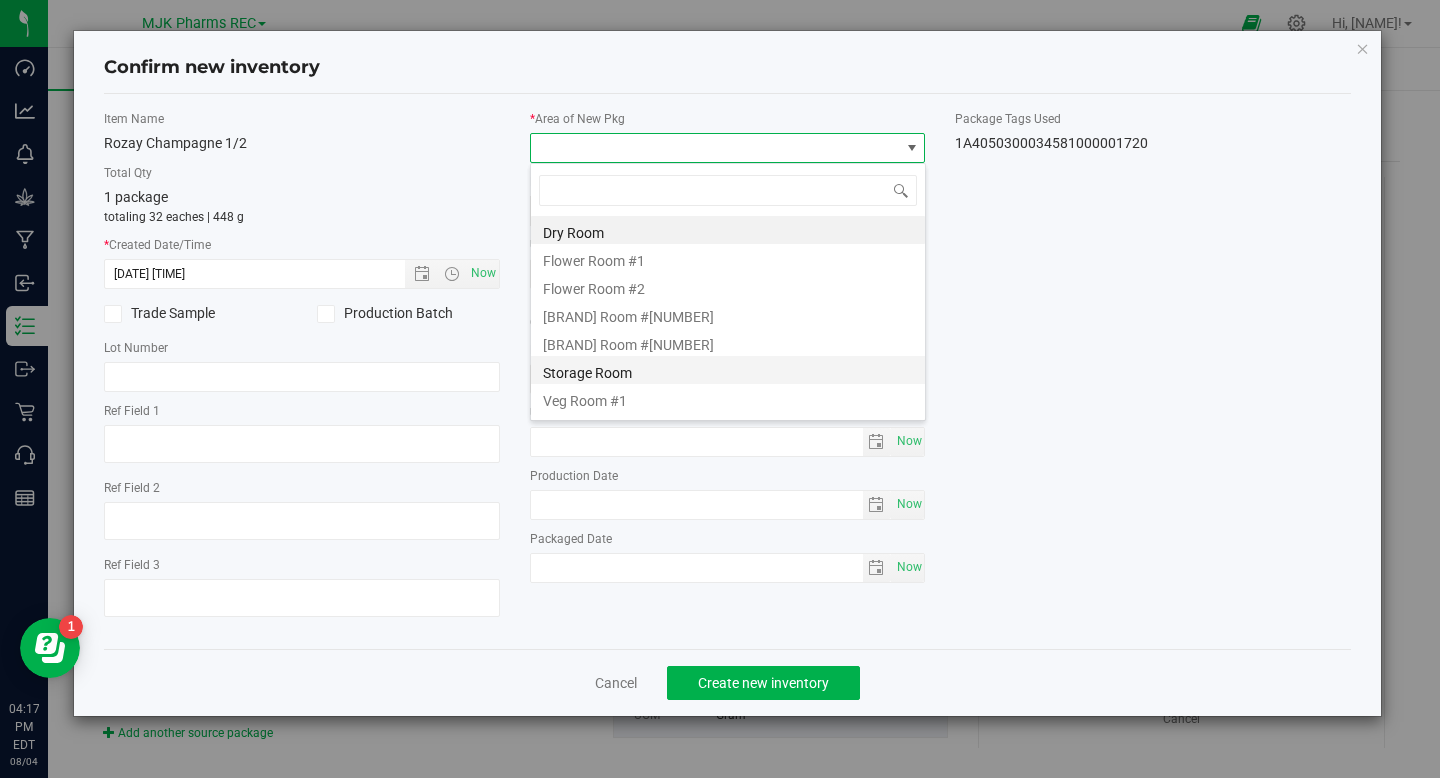 click on "Storage Room" at bounding box center [728, 370] 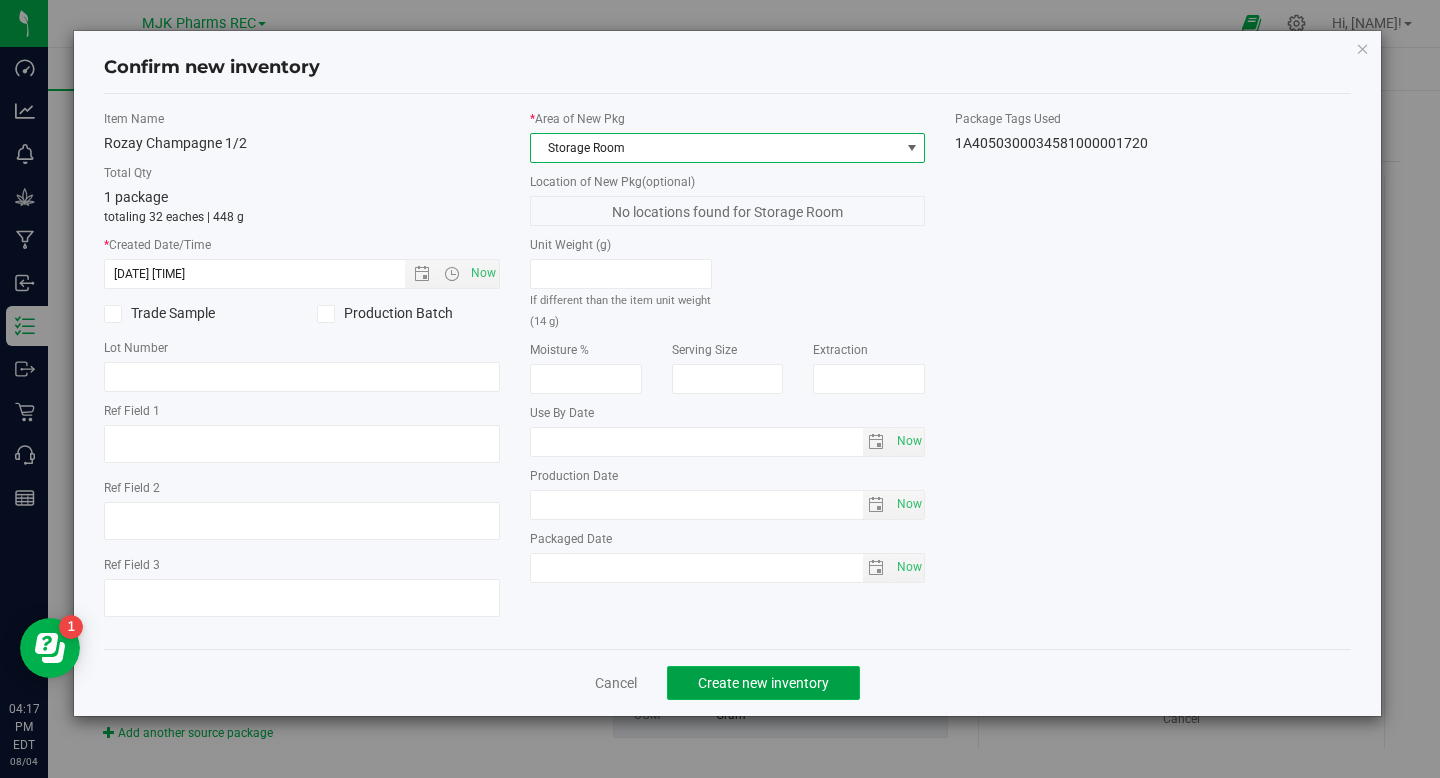 click on "Create new inventory" 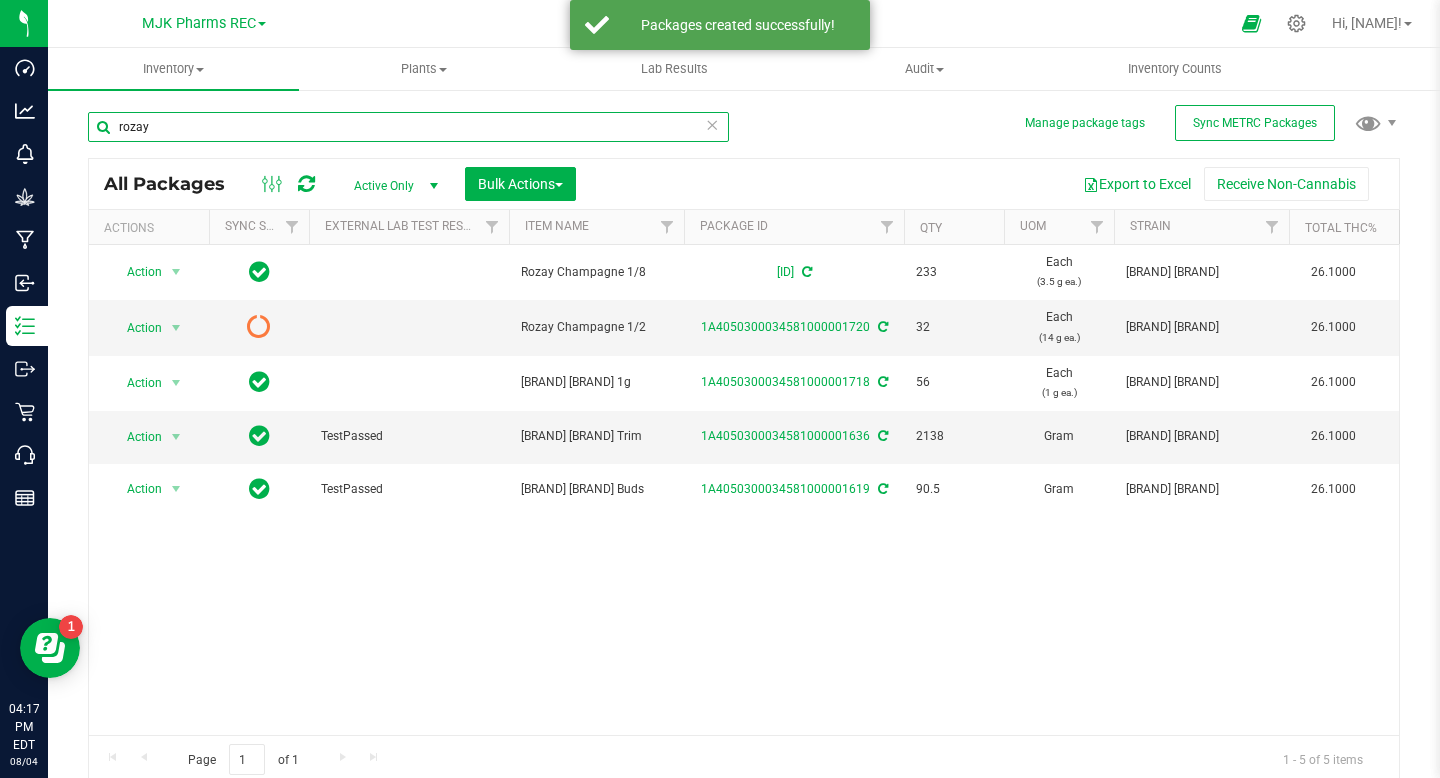 click on "rozay" at bounding box center [408, 127] 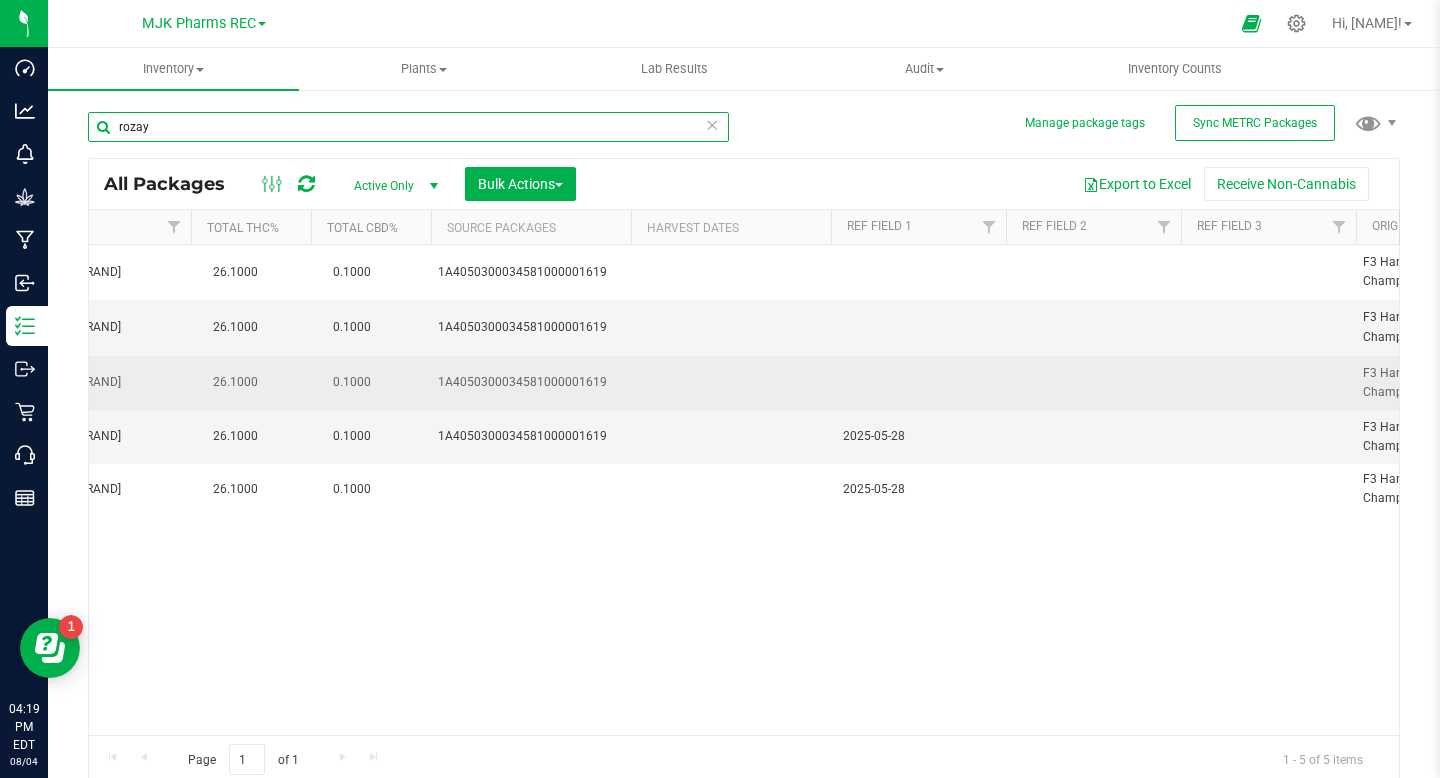 scroll, scrollTop: 0, scrollLeft: 1066, axis: horizontal 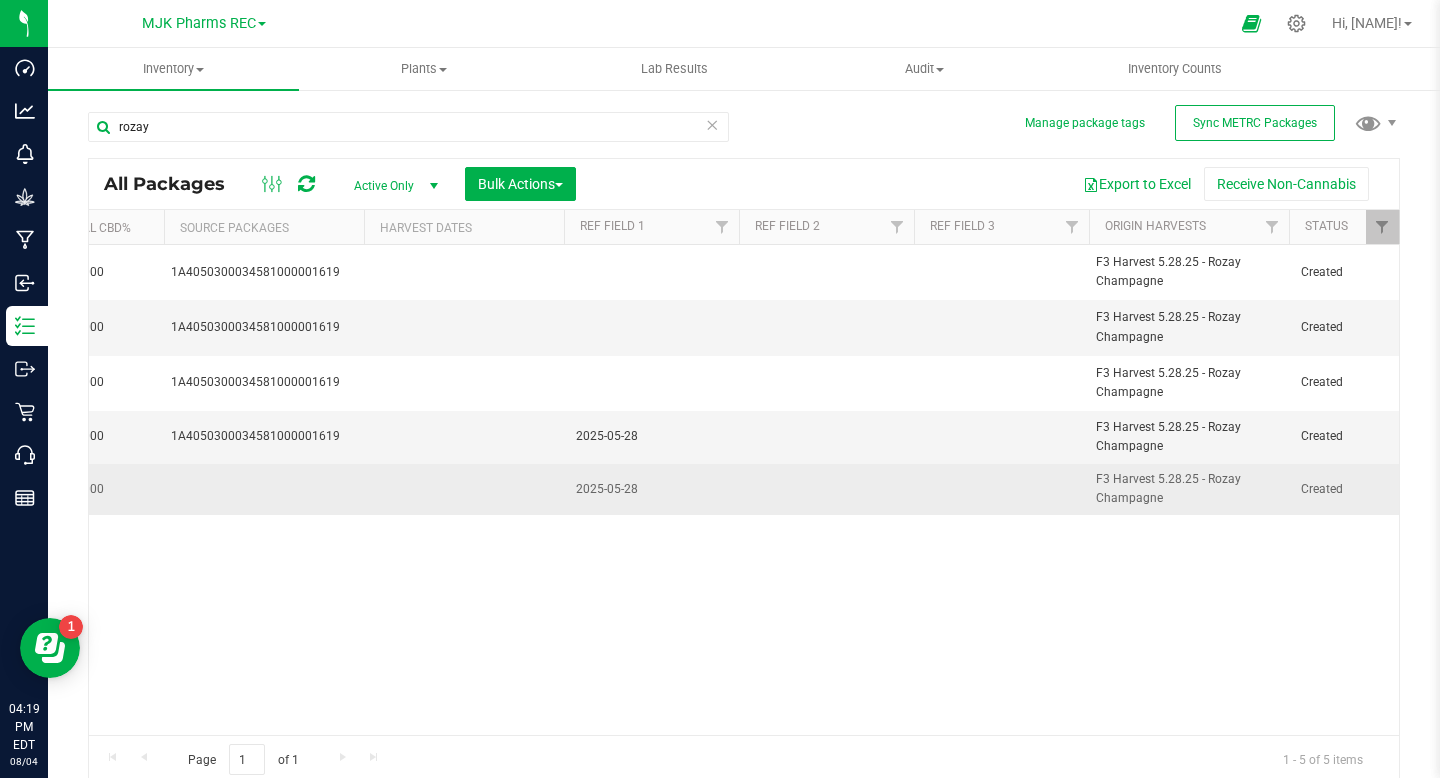 click on "2025-05-28" at bounding box center (651, 489) 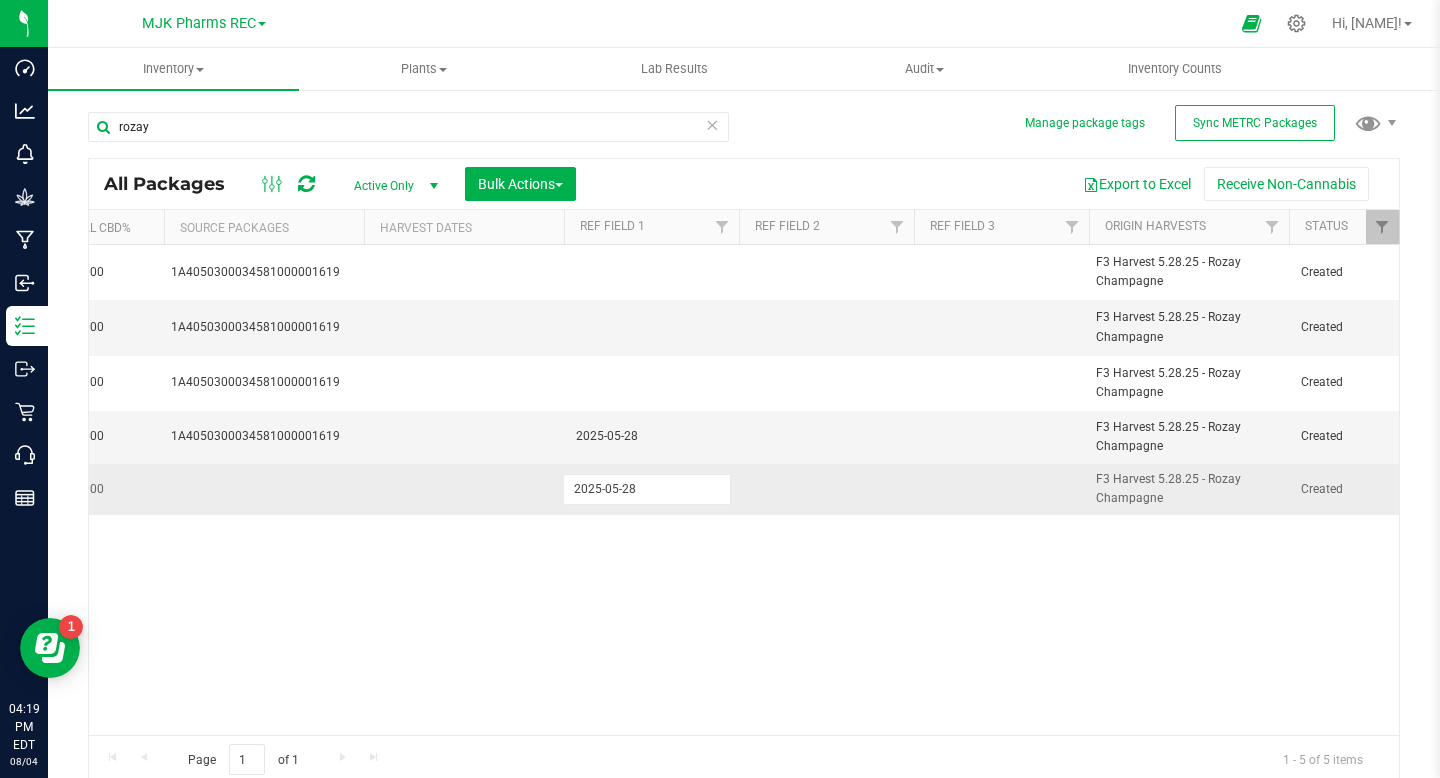 click on "2025-05-28" at bounding box center [647, 489] 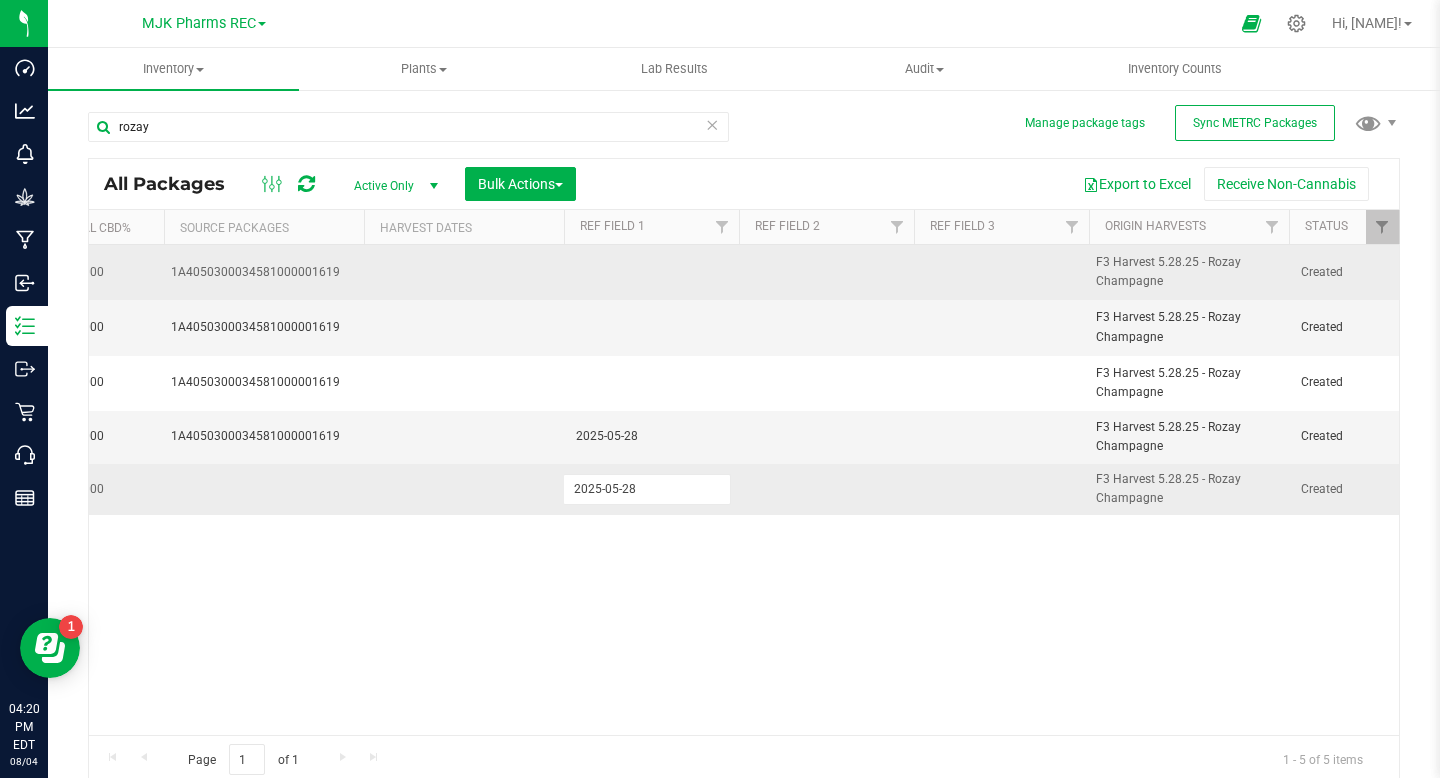 click at bounding box center [651, 272] 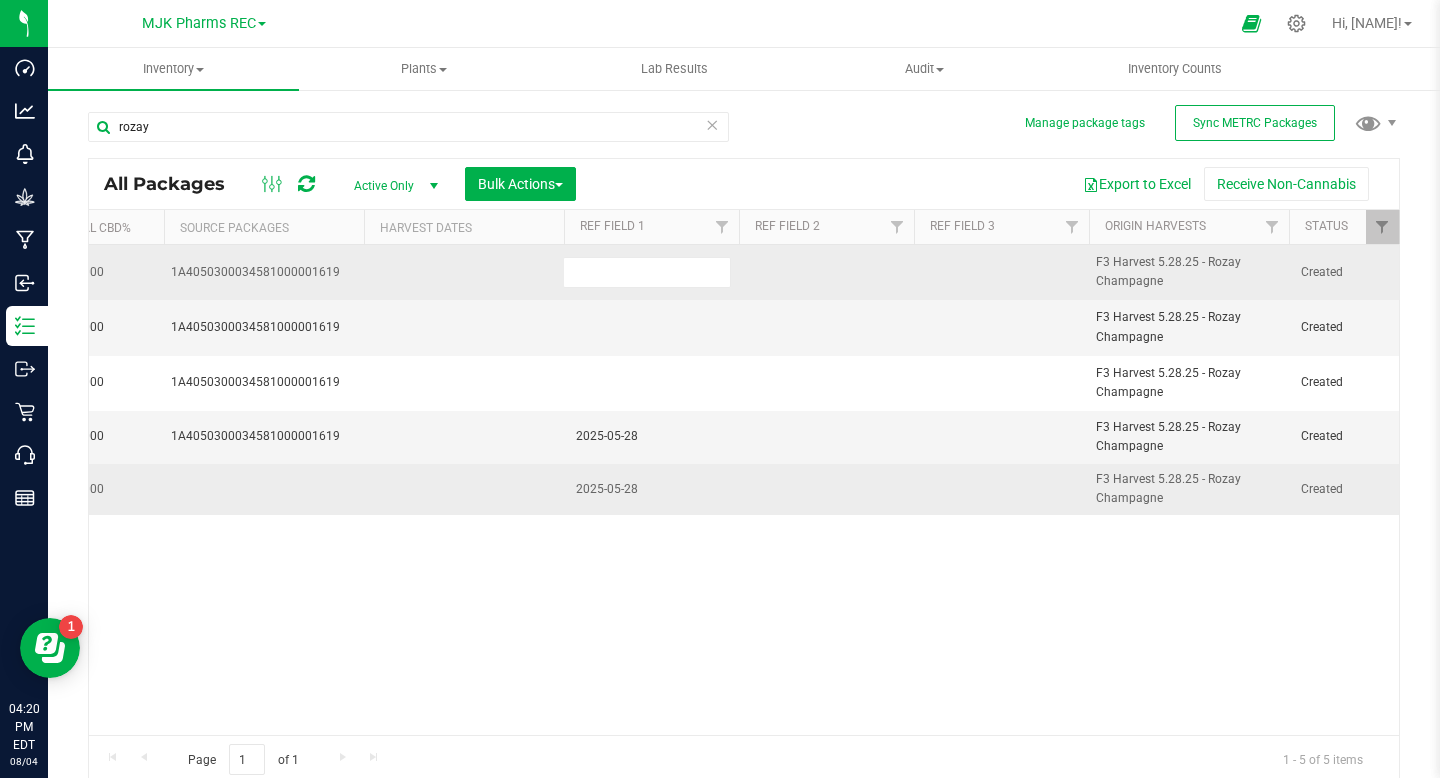 type on "2025-05-28" 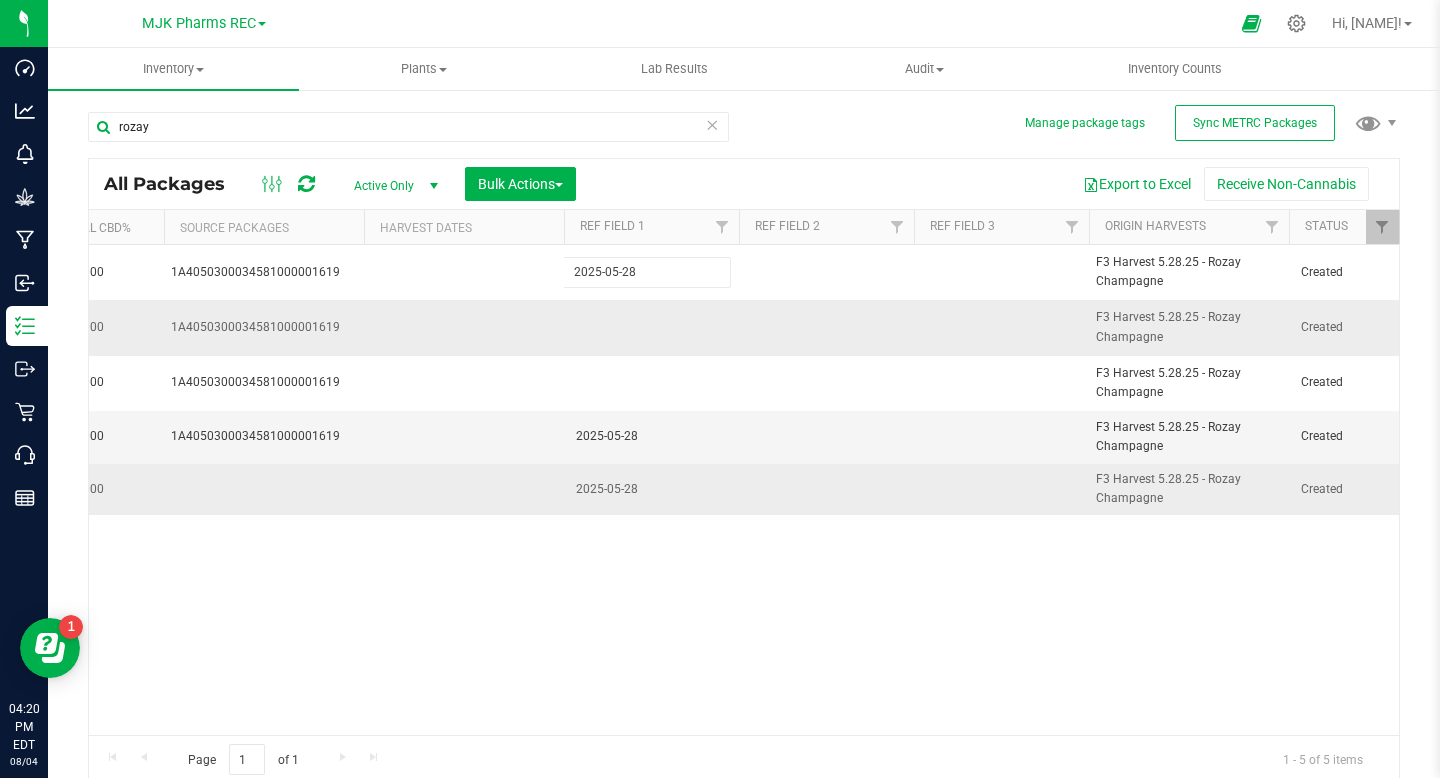 click on "All Packages
Active Only Active Only Lab Samples Locked All External Internal
Bulk Actions
Add to manufacturing run
Add to outbound order
Combine packages
Combine packages (lot)" at bounding box center [744, 471] 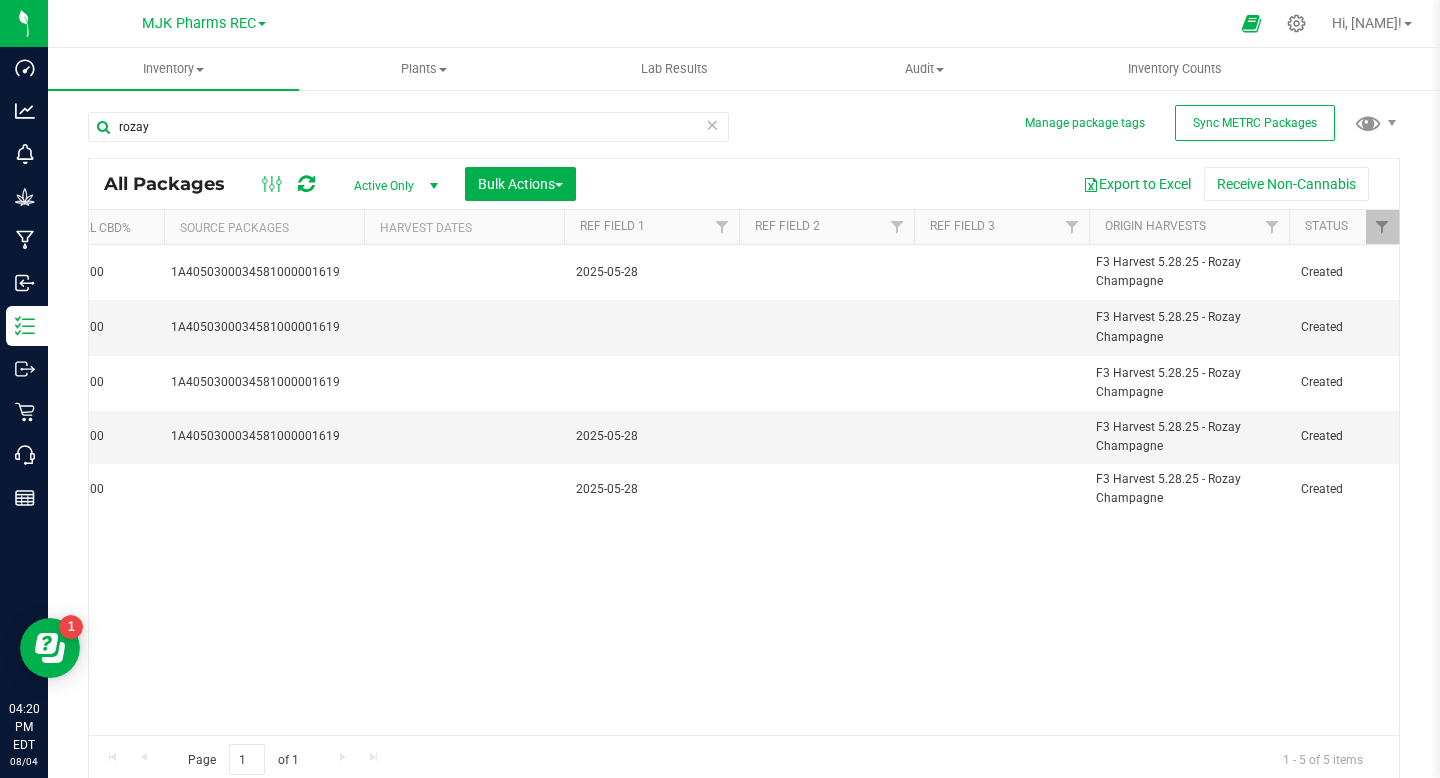 click at bounding box center [651, 327] 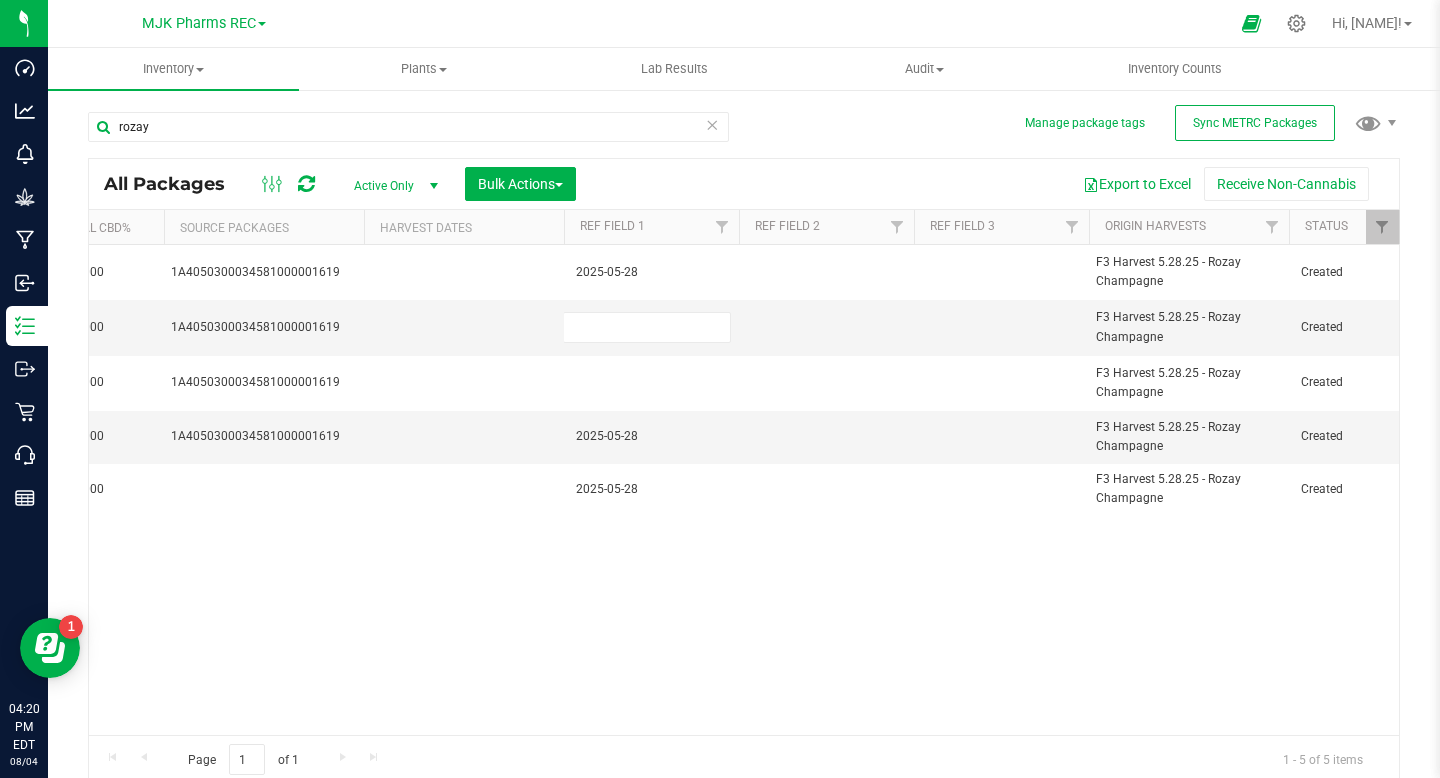 type on "2025-05-28" 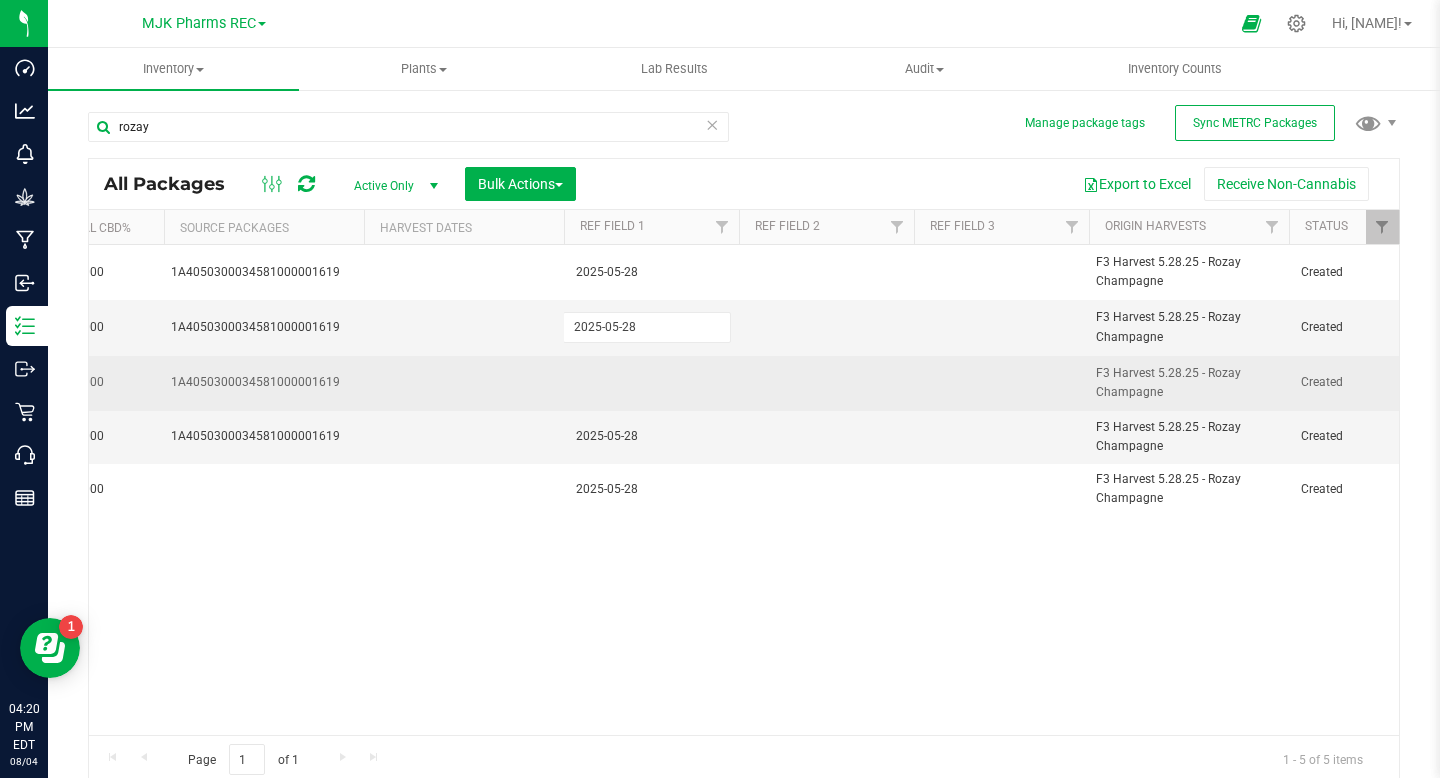 click on "All Packages
Active Only Active Only Lab Samples Locked All External Internal
Bulk Actions
Add to manufacturing run
Add to outbound order
Combine packages
Combine packages (lot)" at bounding box center [744, 471] 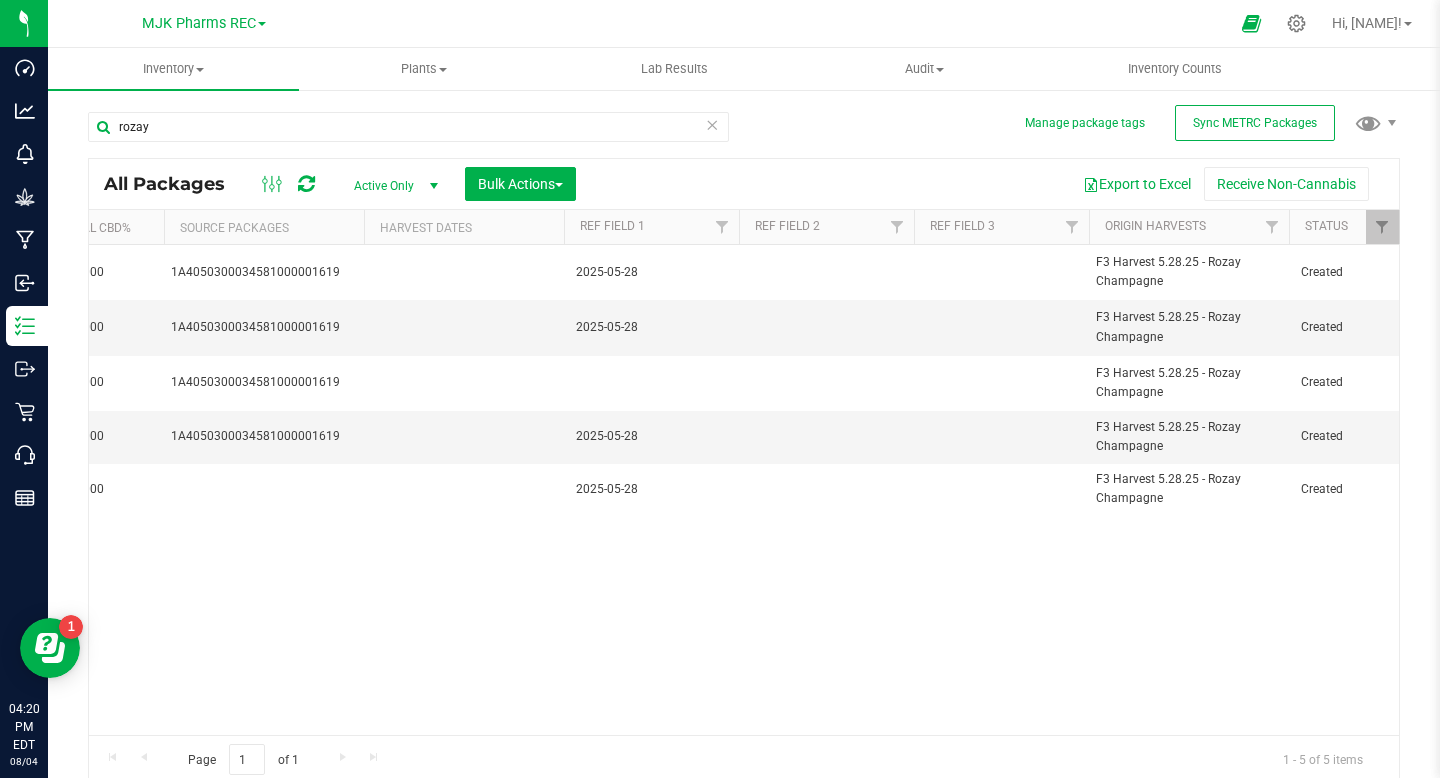 click at bounding box center [651, 383] 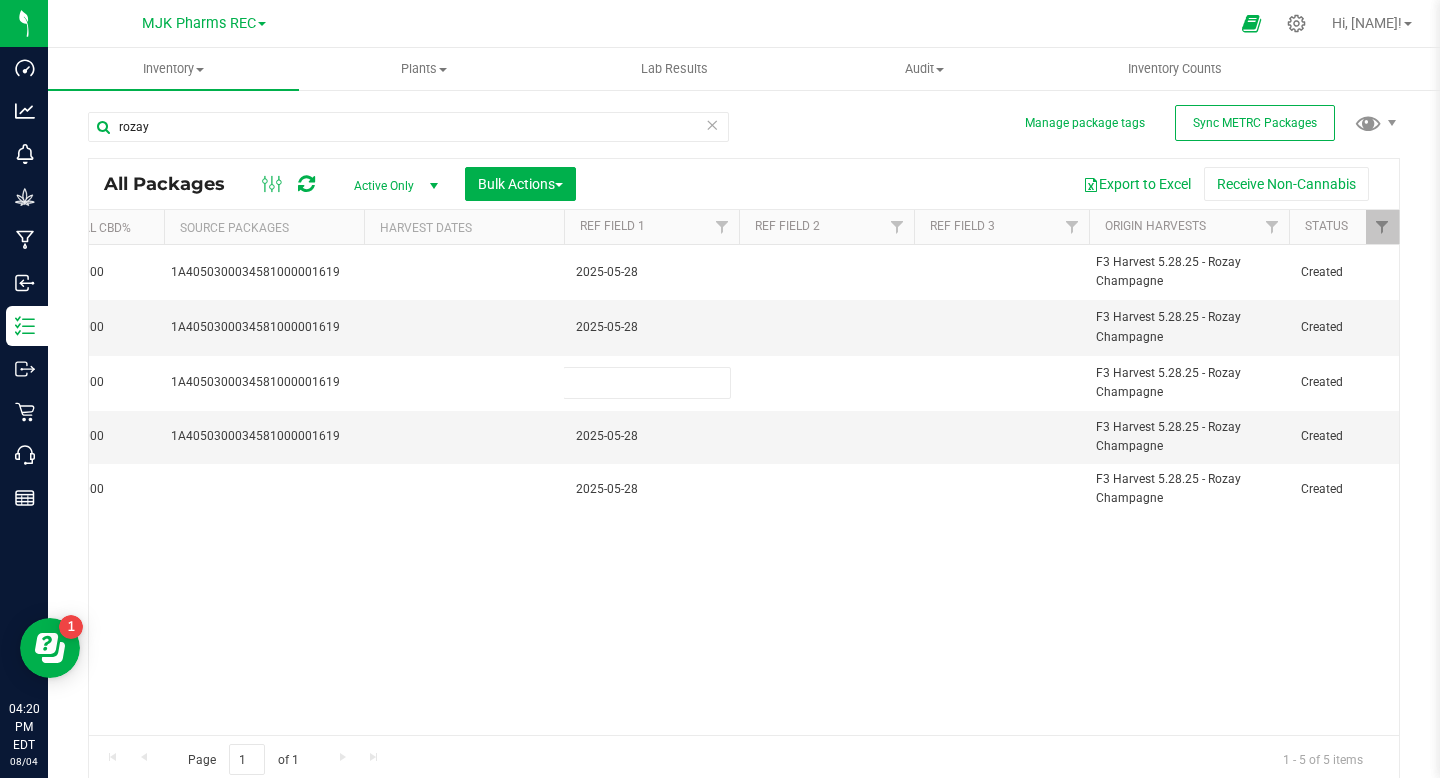 type on "2025-05-28" 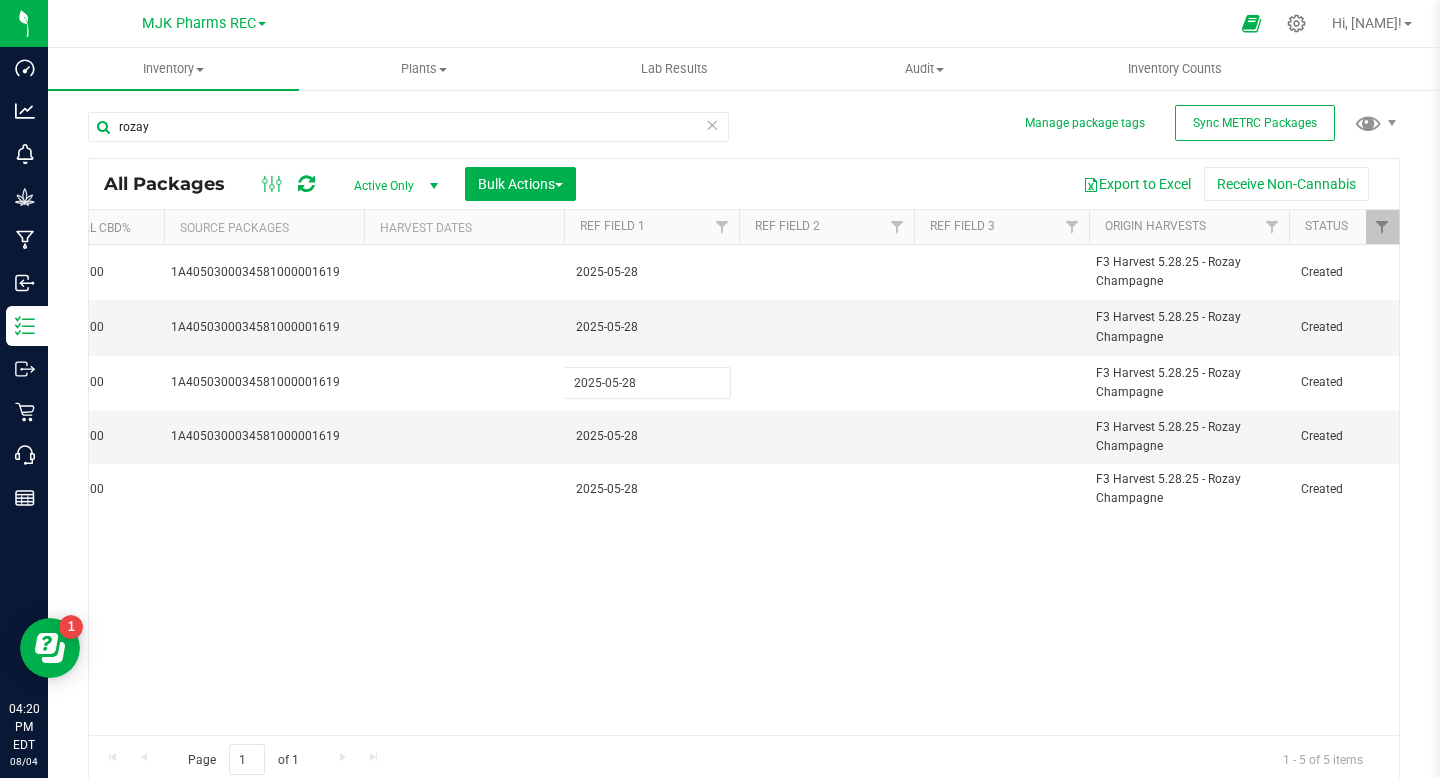 click on "All Packages
Active Only Active Only Lab Samples Locked All External Internal
Bulk Actions
Add to manufacturing run
Add to outbound order
Combine packages
Combine packages (lot)" at bounding box center [744, 471] 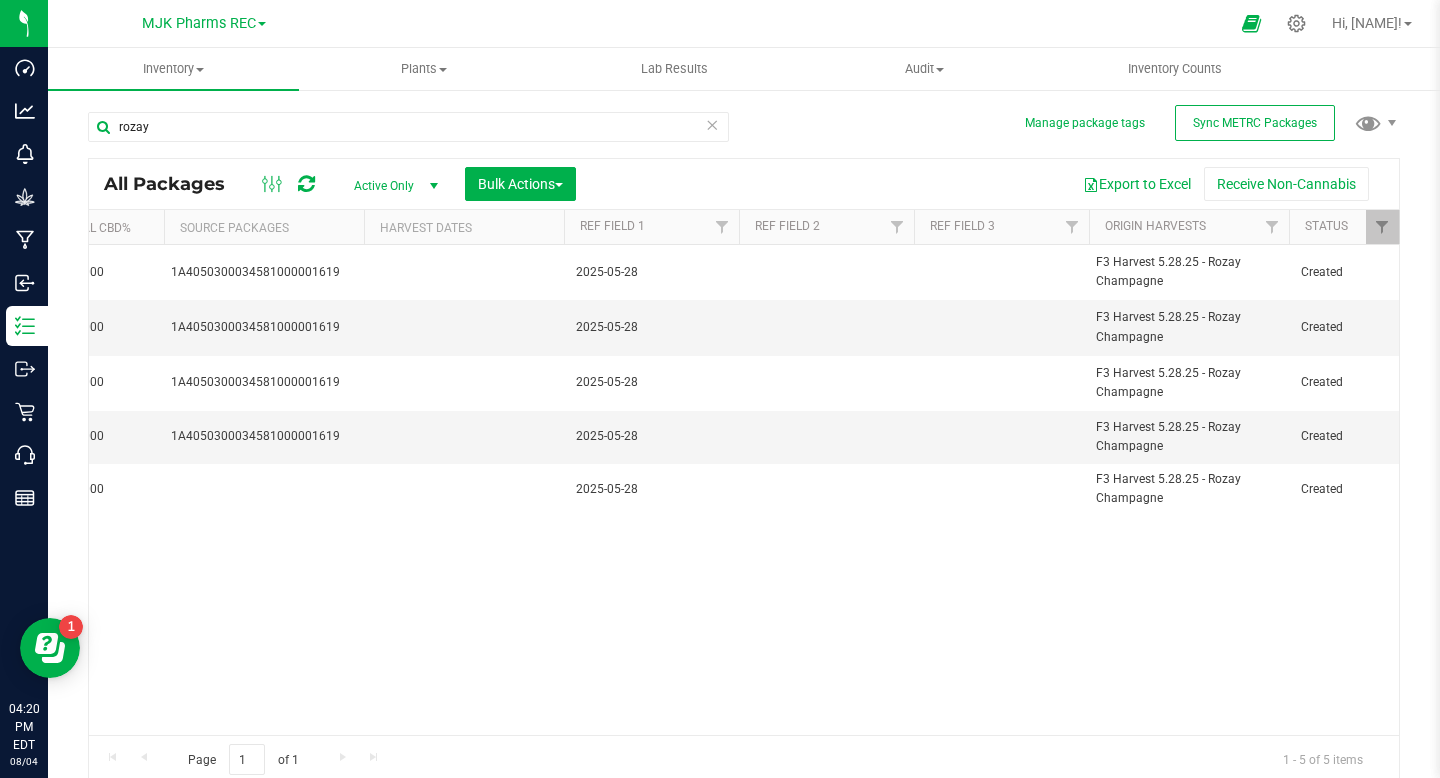 scroll, scrollTop: 0, scrollLeft: 1229, axis: horizontal 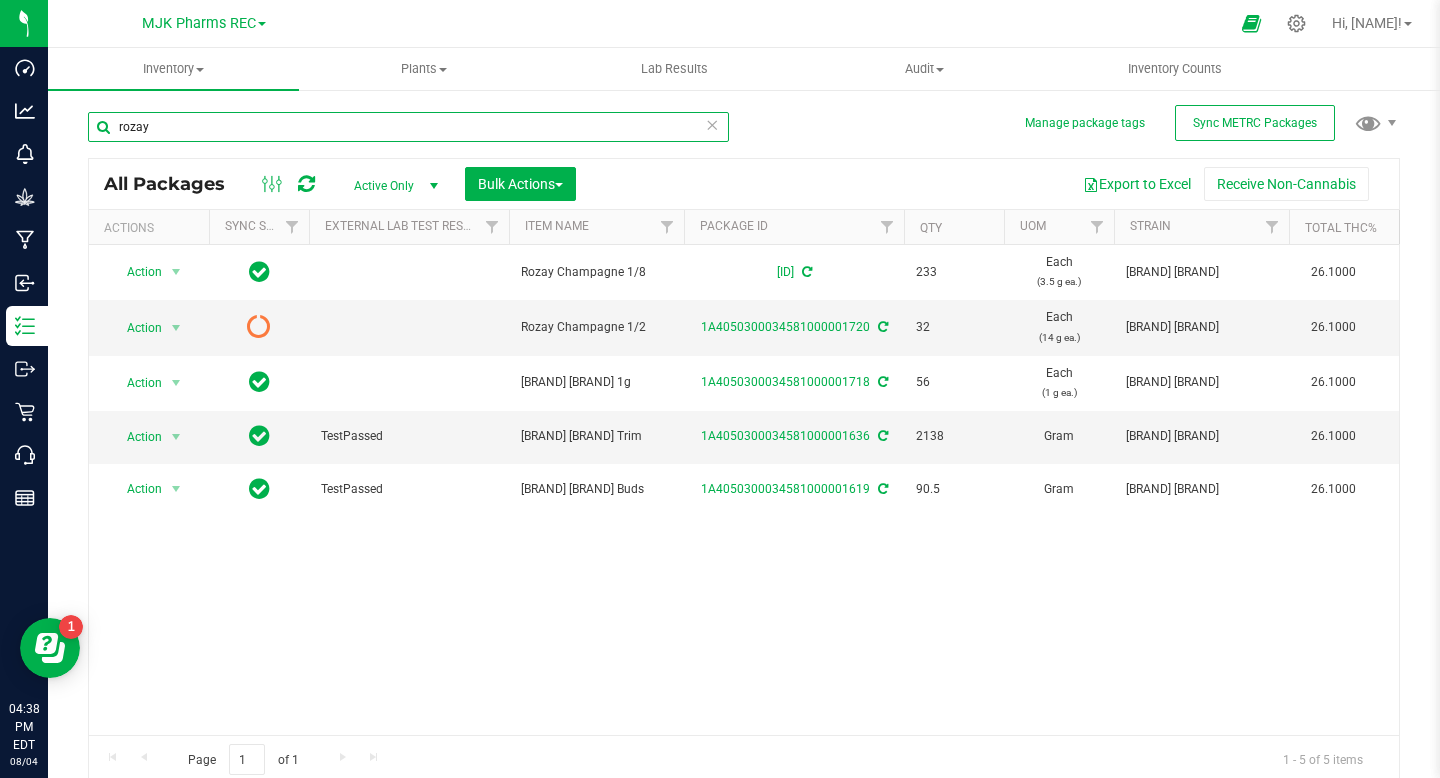 click on "rozay" at bounding box center (408, 127) 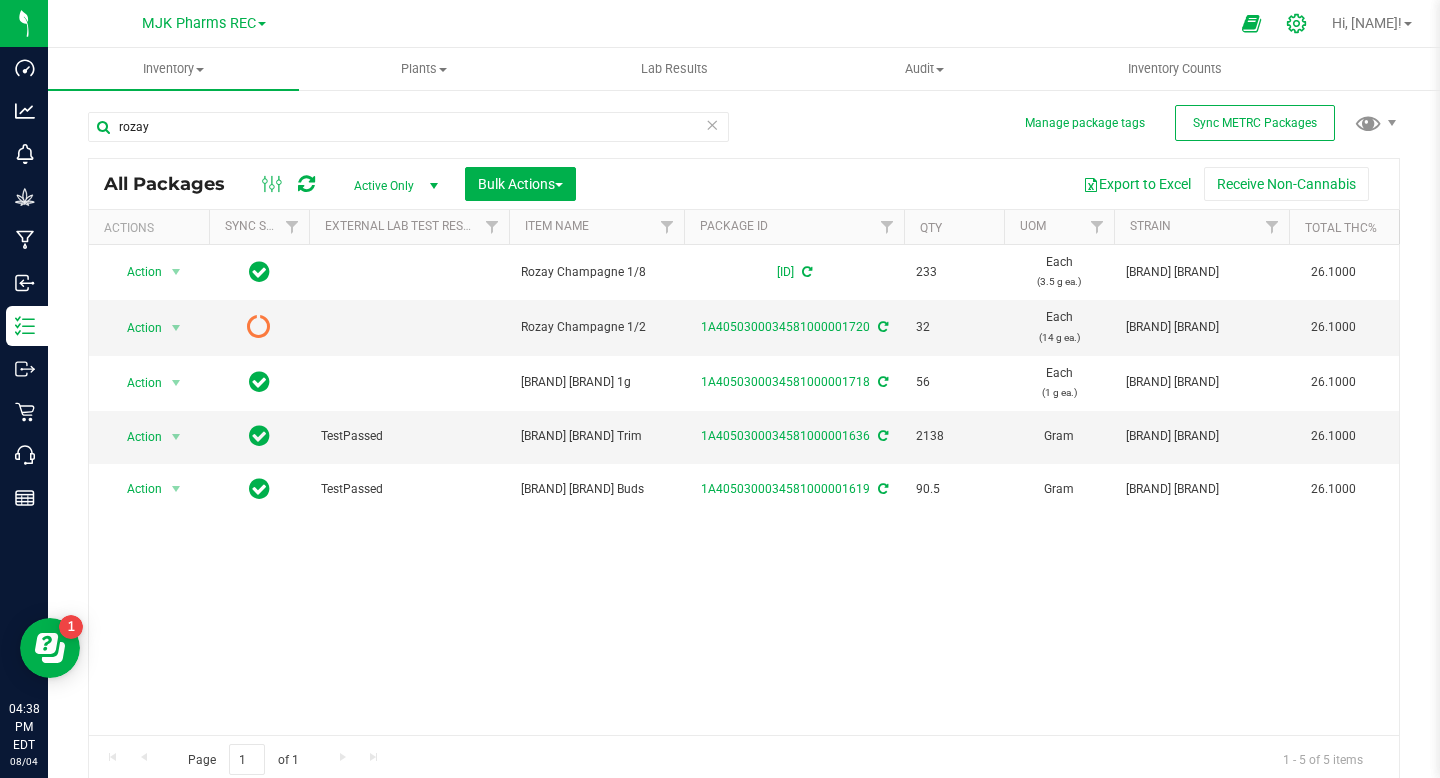 click 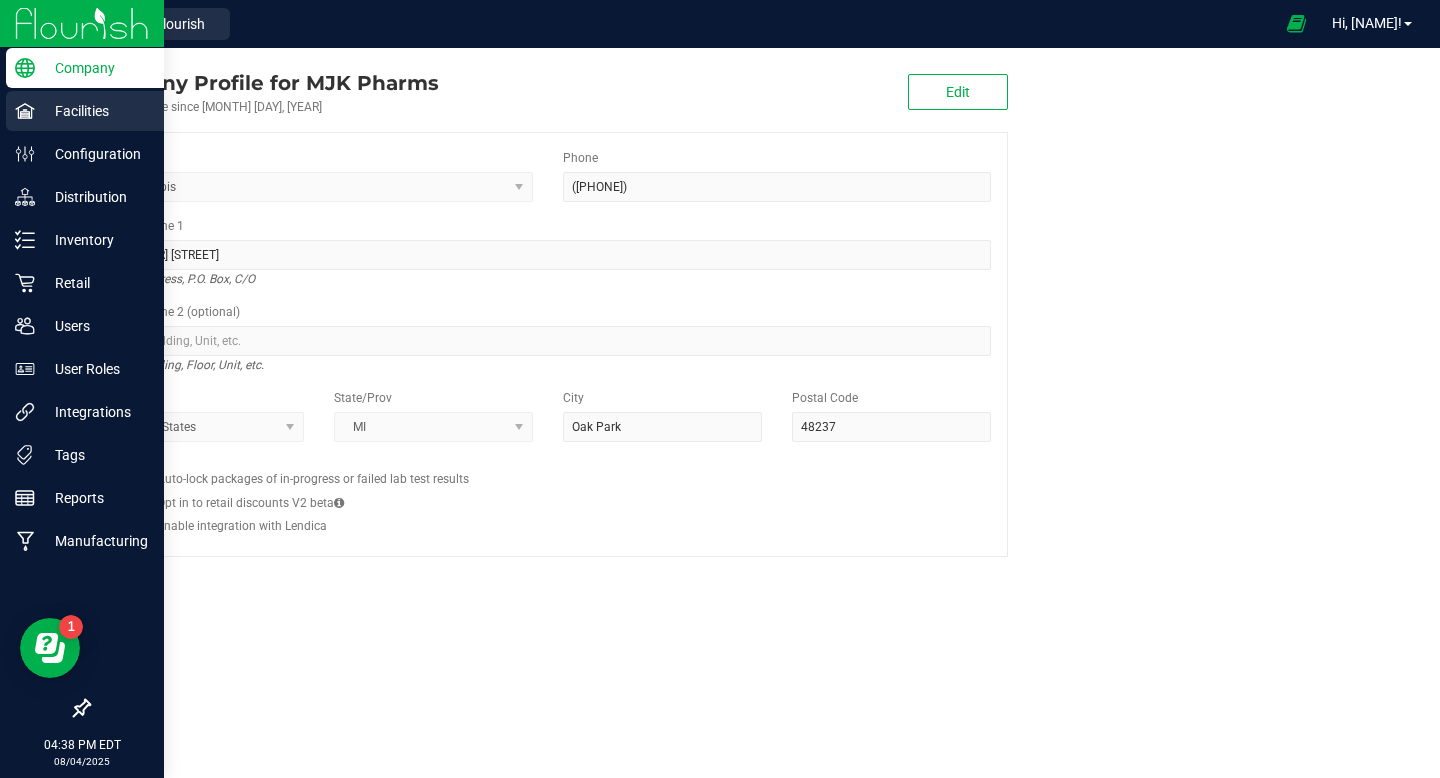 click on "Facilities" at bounding box center (85, 111) 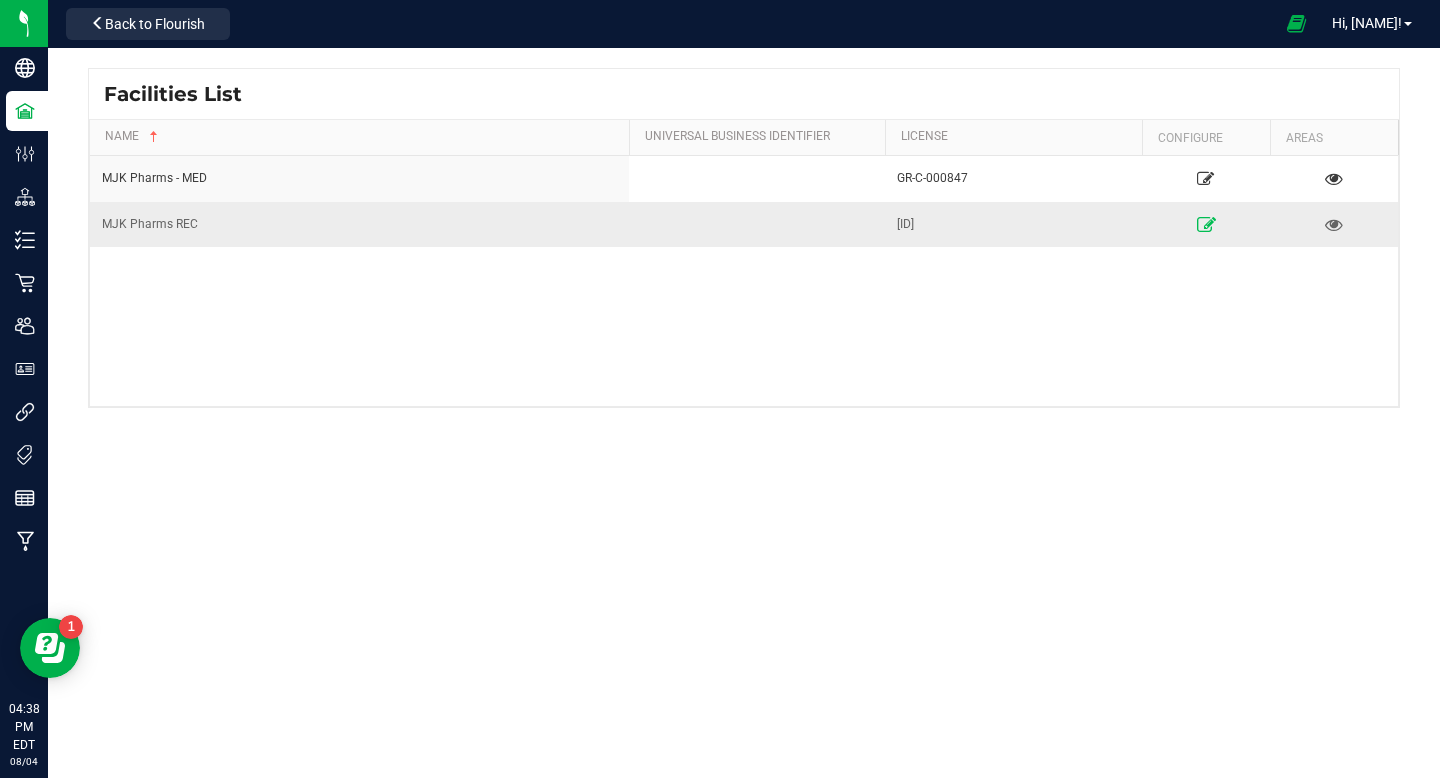 click at bounding box center [1205, 224] 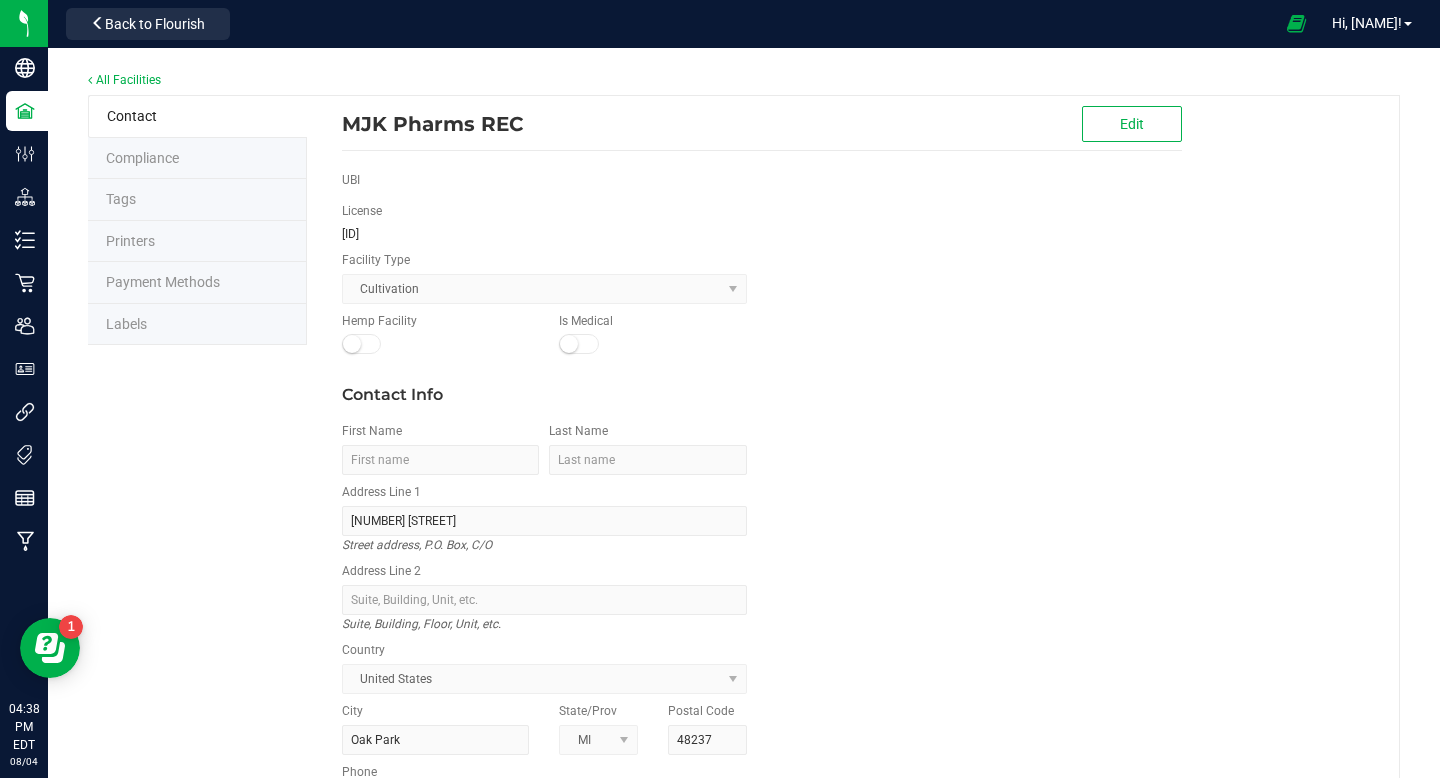 click on "Labels" at bounding box center [197, 325] 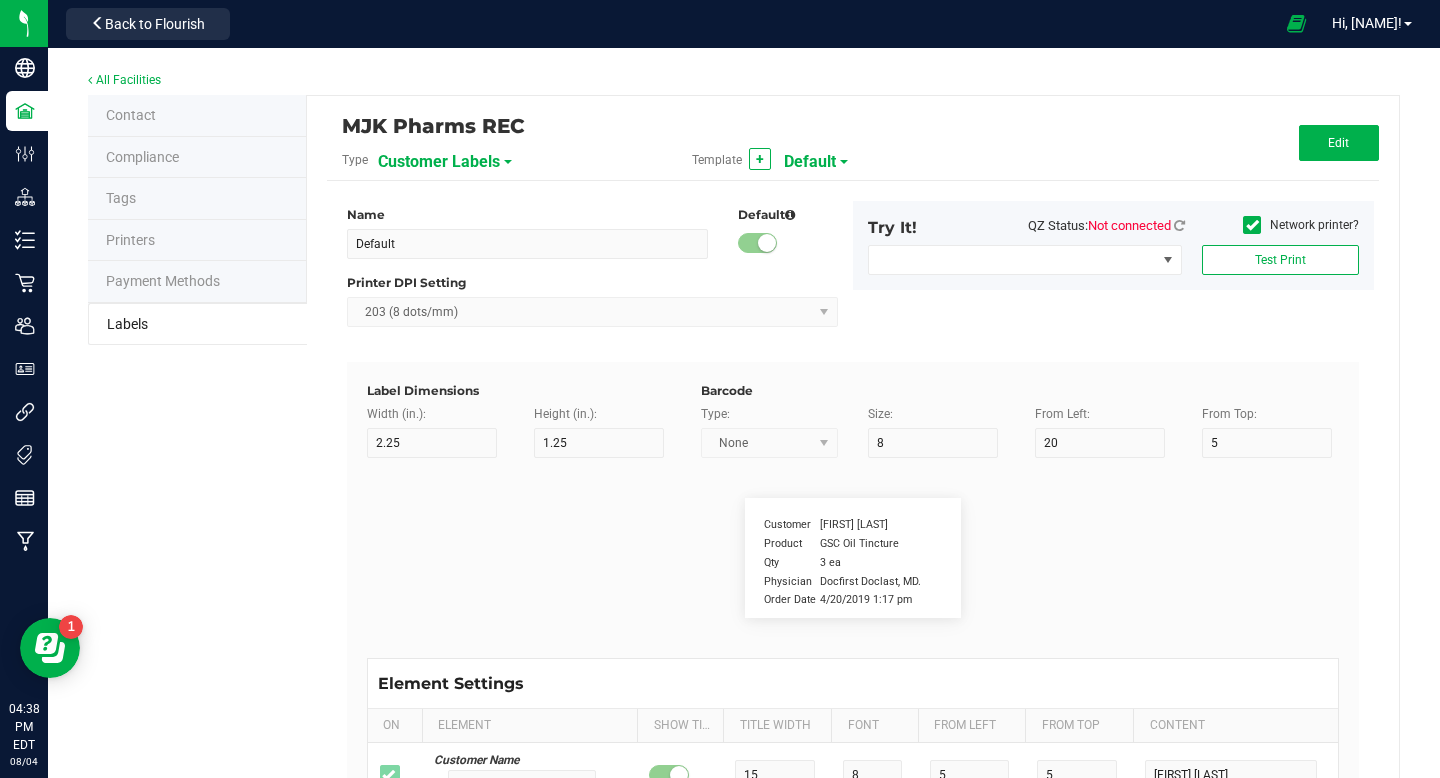click on "Customer Labels" at bounding box center [488, 161] 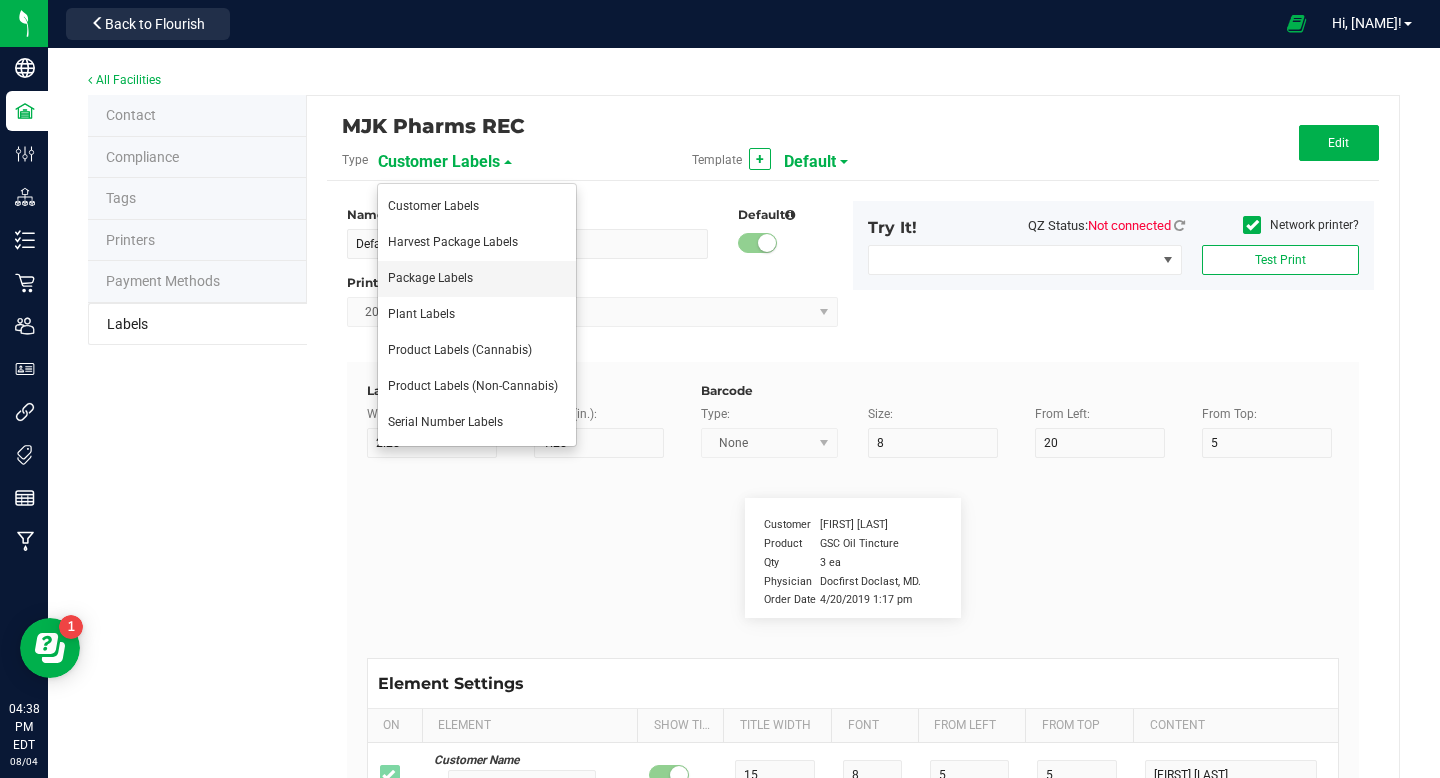 click on "Package Labels" at bounding box center [477, 279] 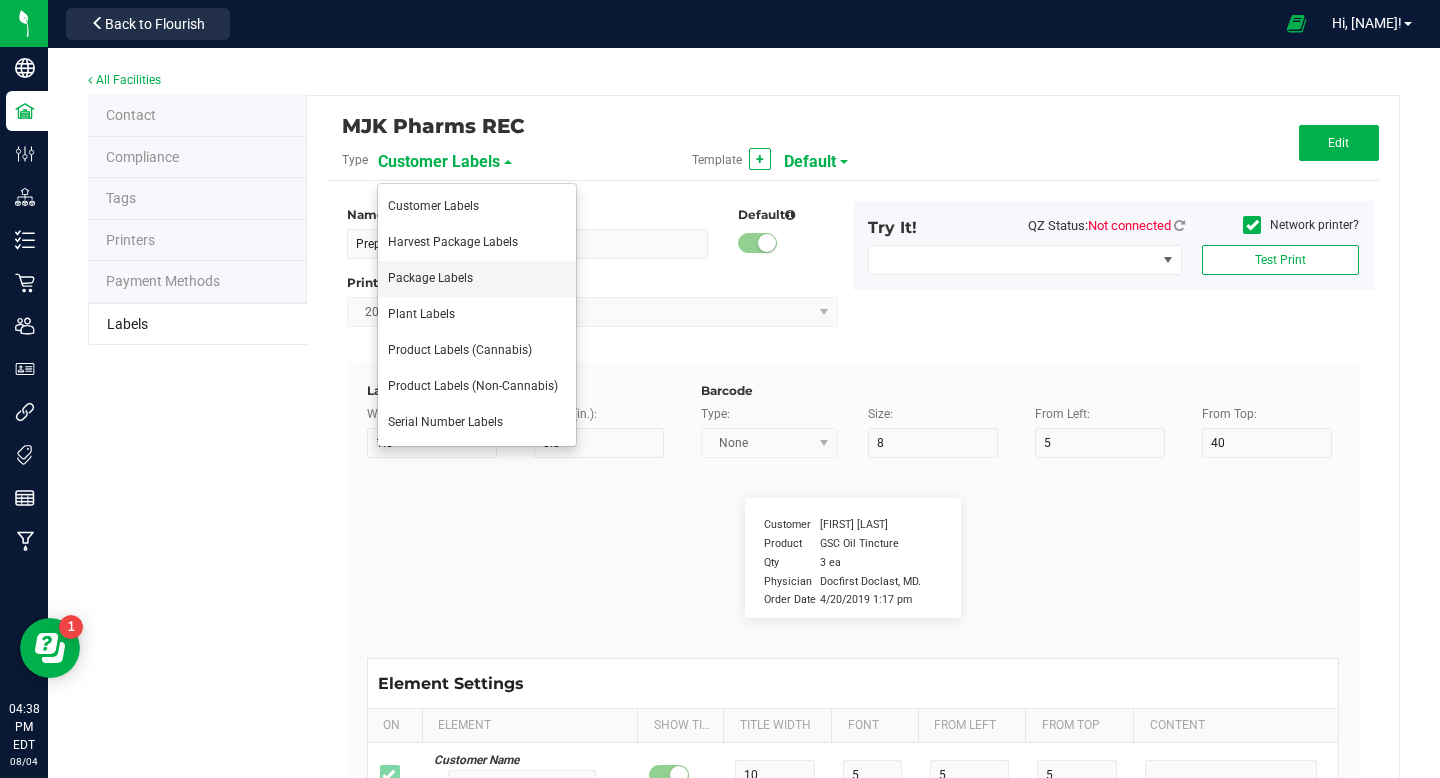type on "THC %:" 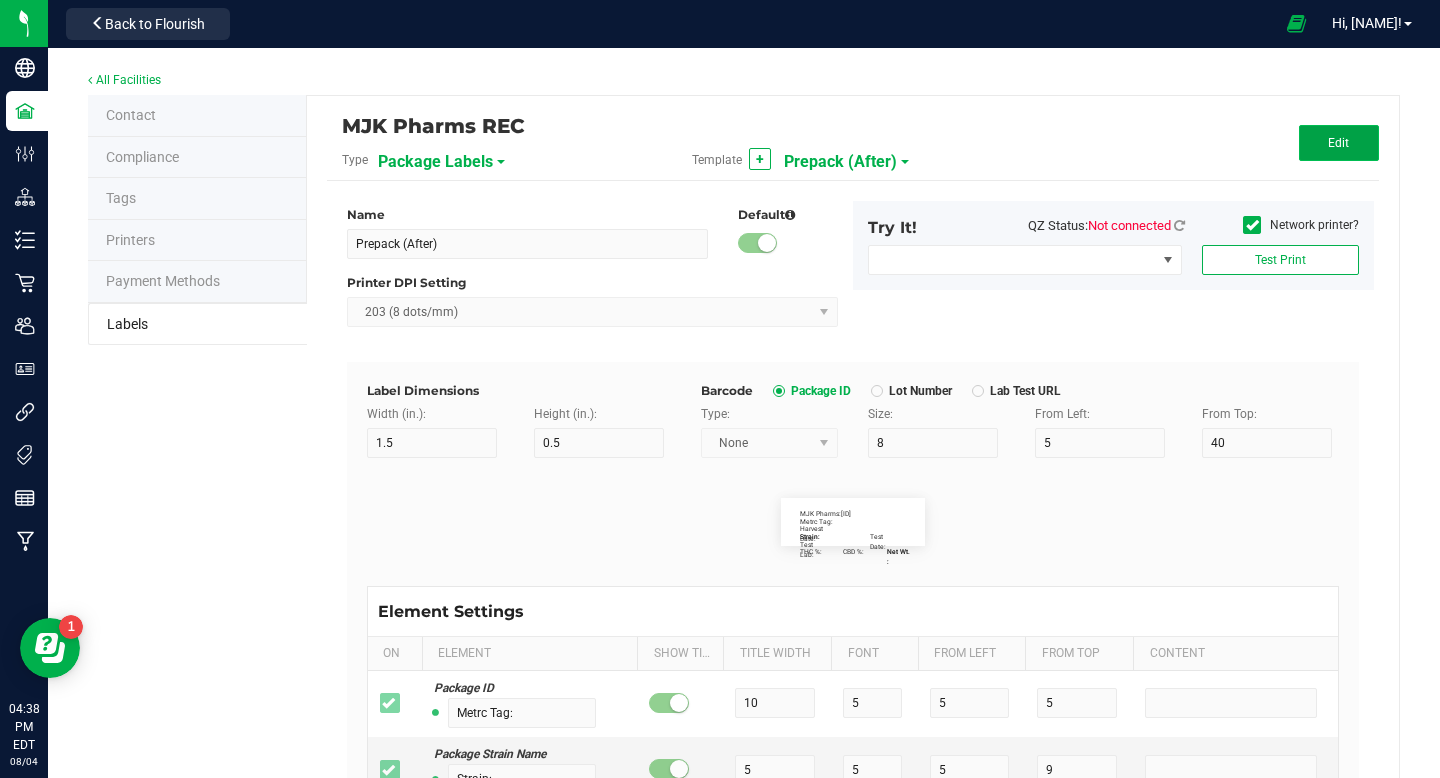click on "Edit" at bounding box center [1339, 143] 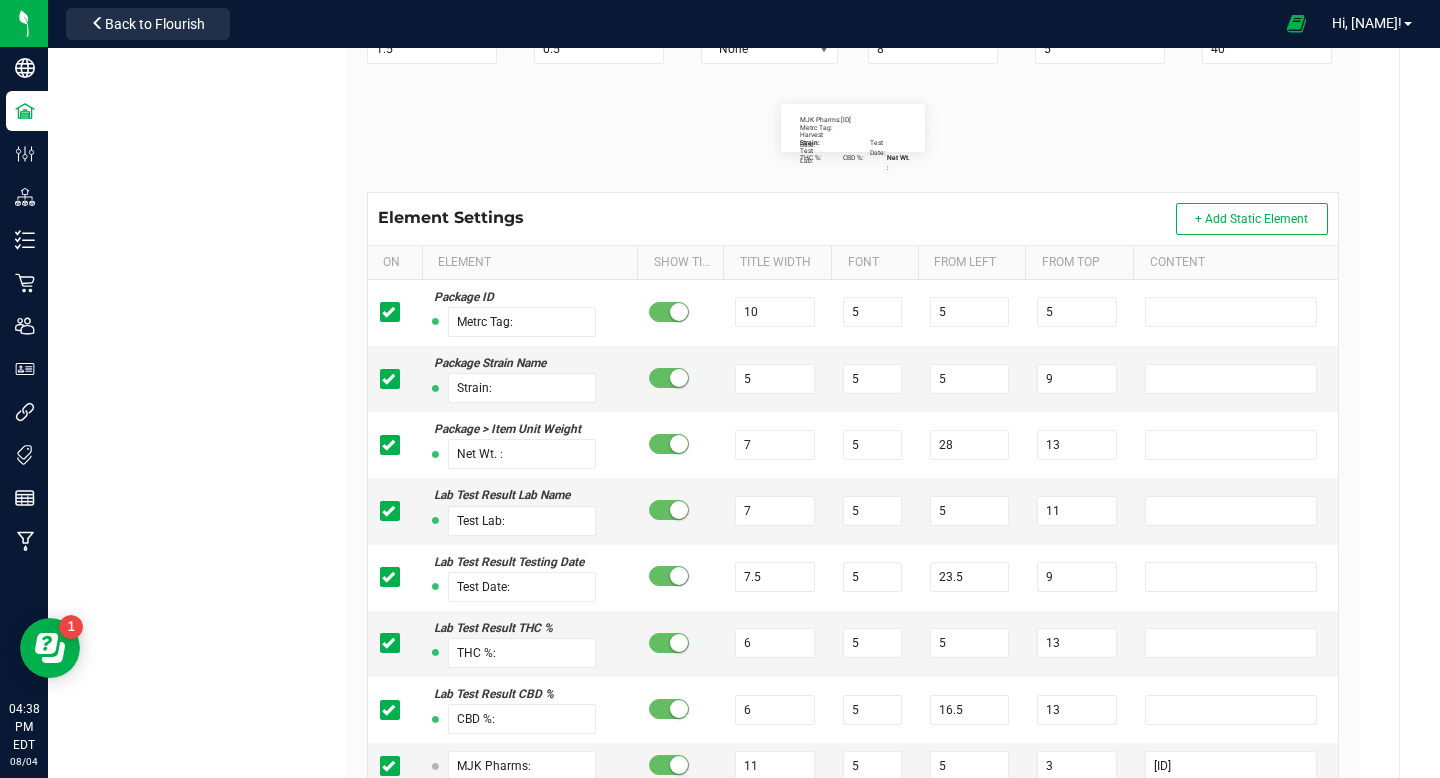 scroll, scrollTop: 458, scrollLeft: 0, axis: vertical 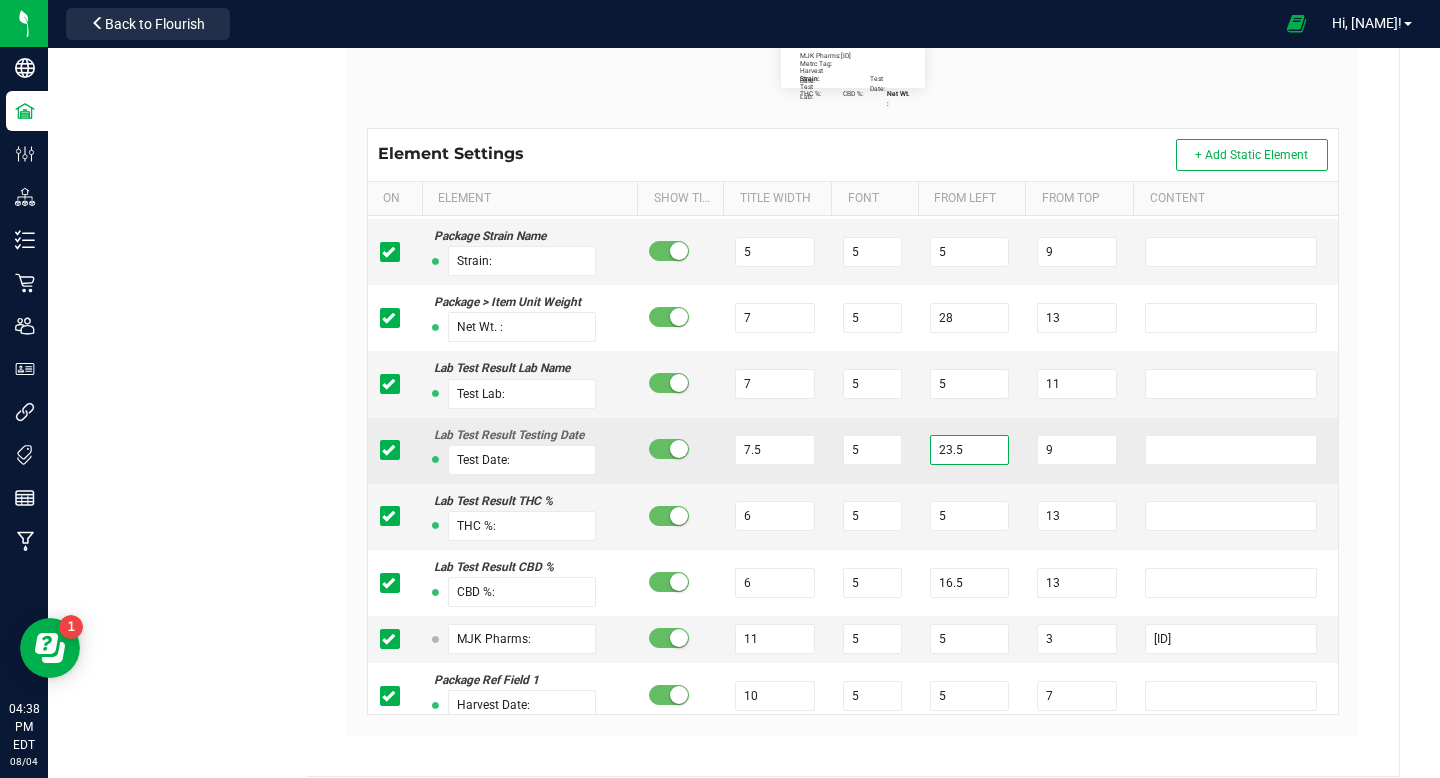 click on "23.5" at bounding box center [970, 450] 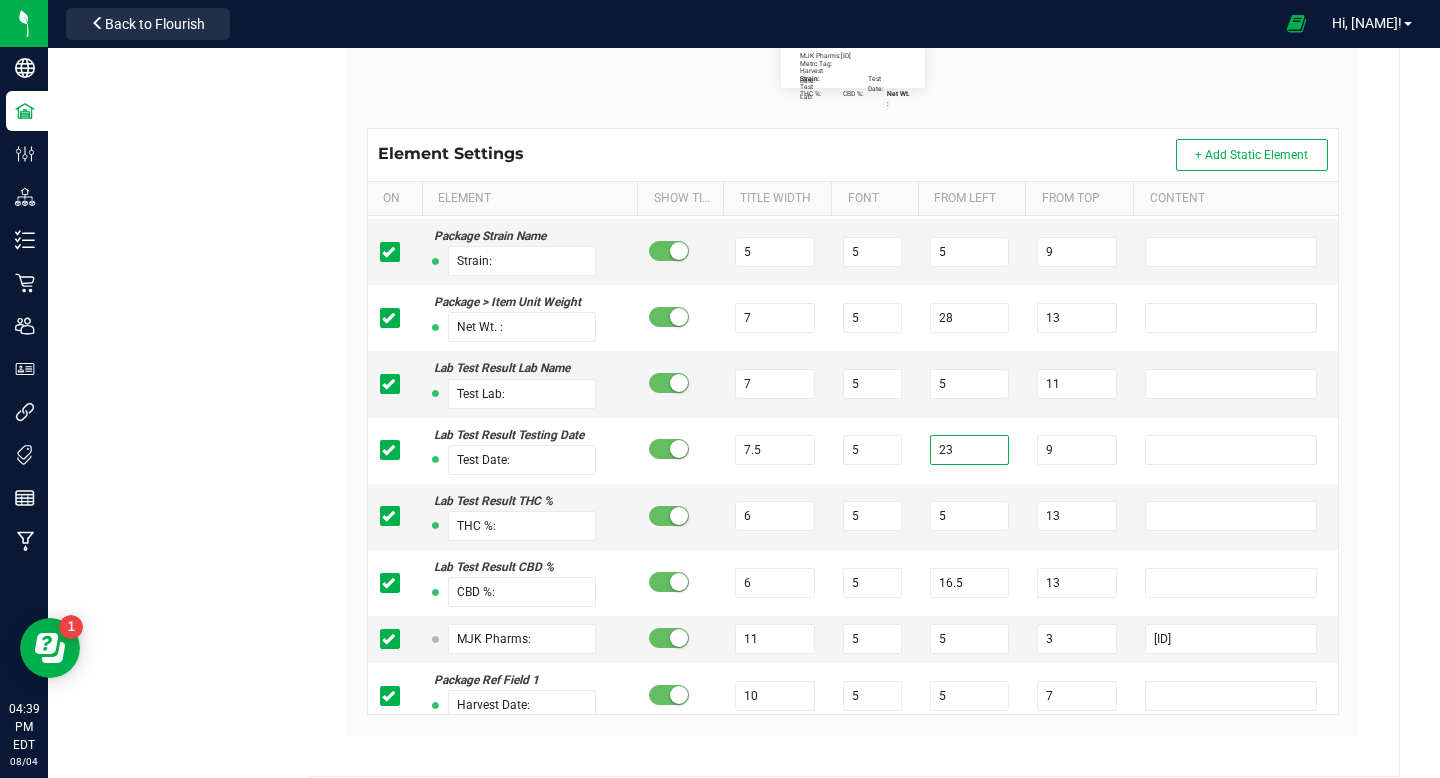 scroll, scrollTop: 0, scrollLeft: 0, axis: both 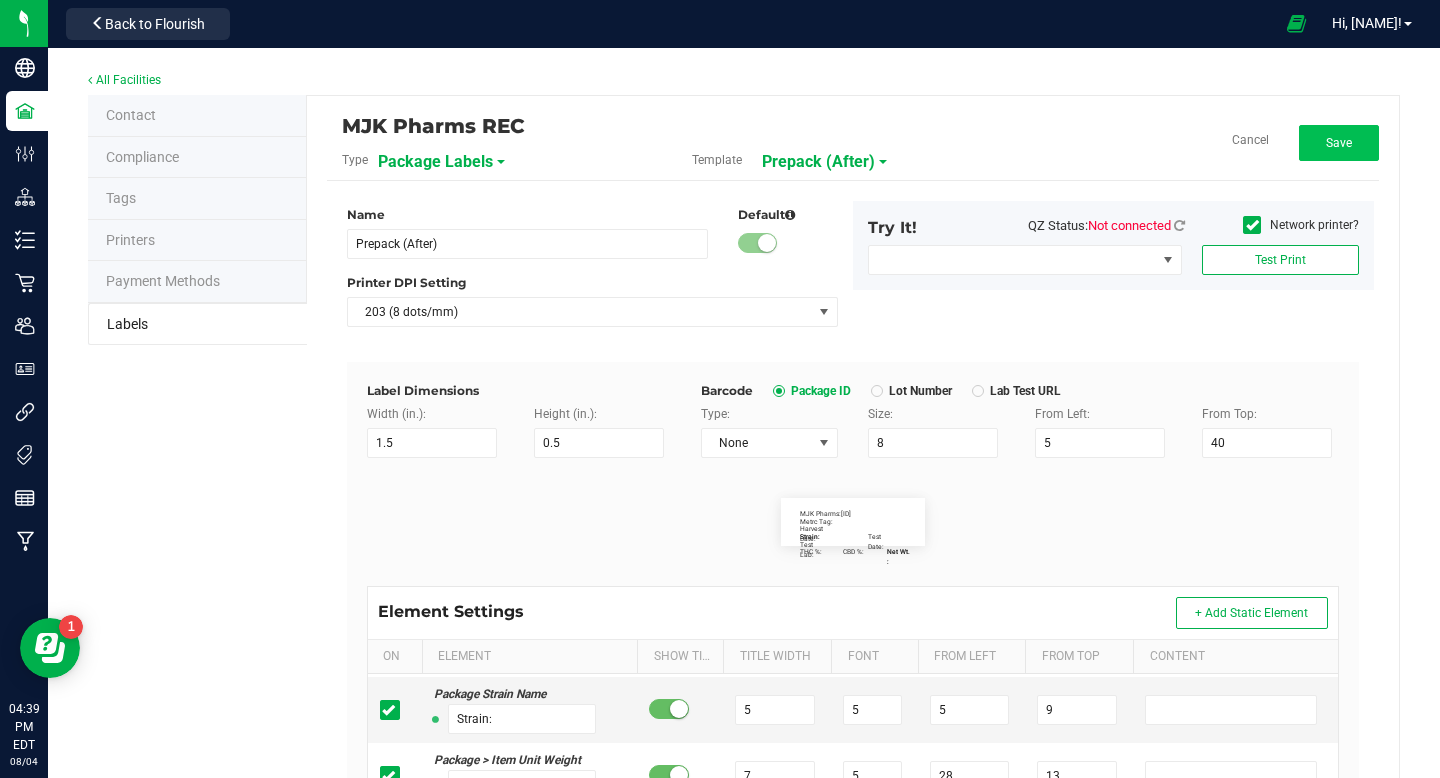type on "23" 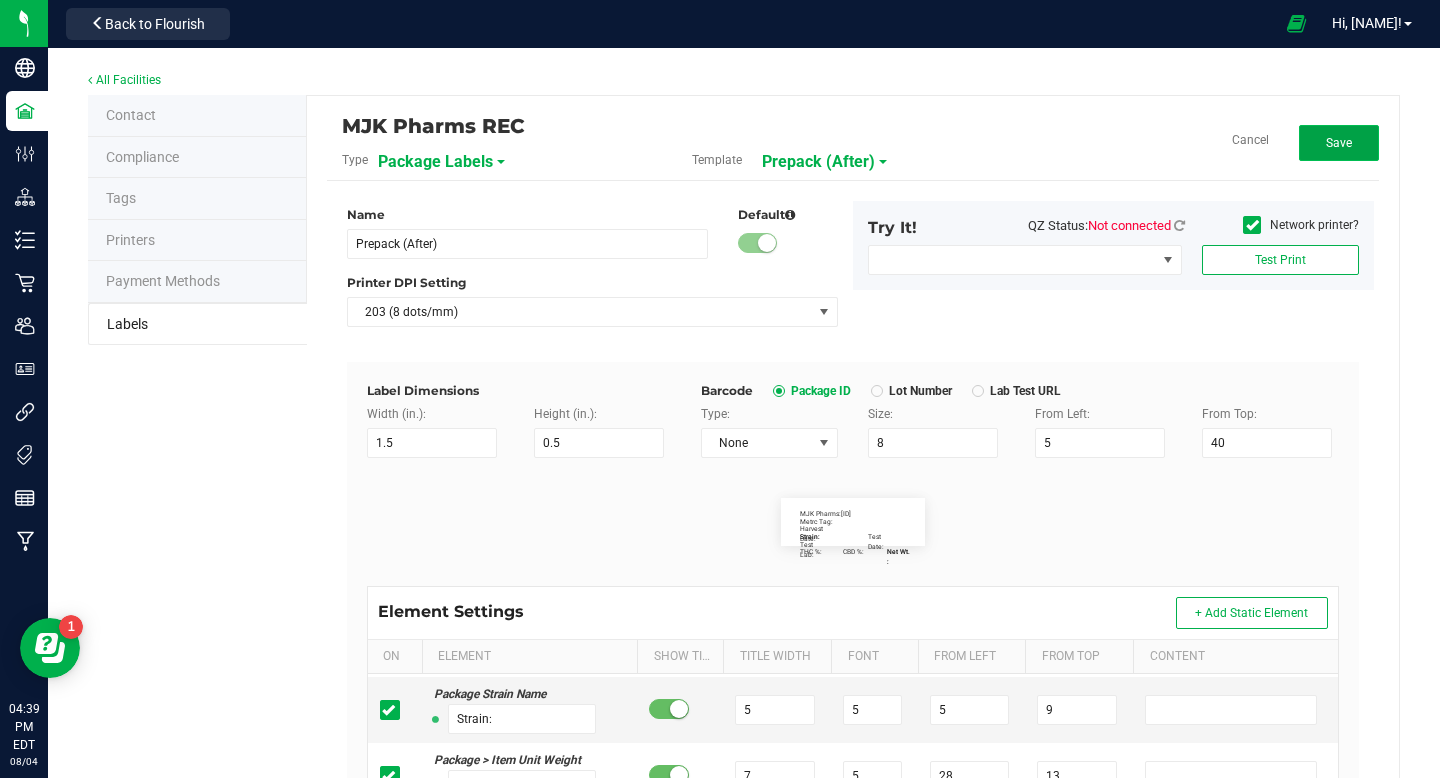 click on "Save" at bounding box center [1339, 143] 